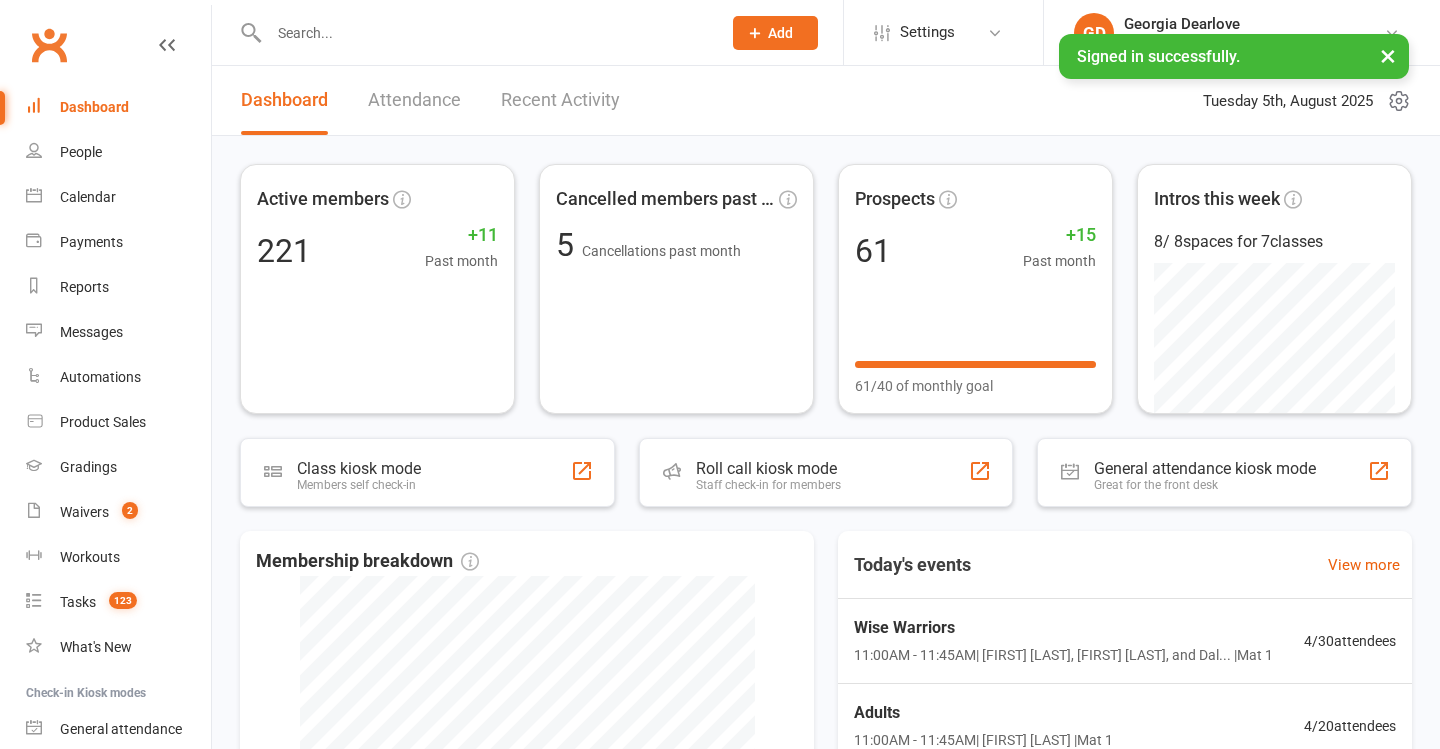 scroll, scrollTop: 0, scrollLeft: 0, axis: both 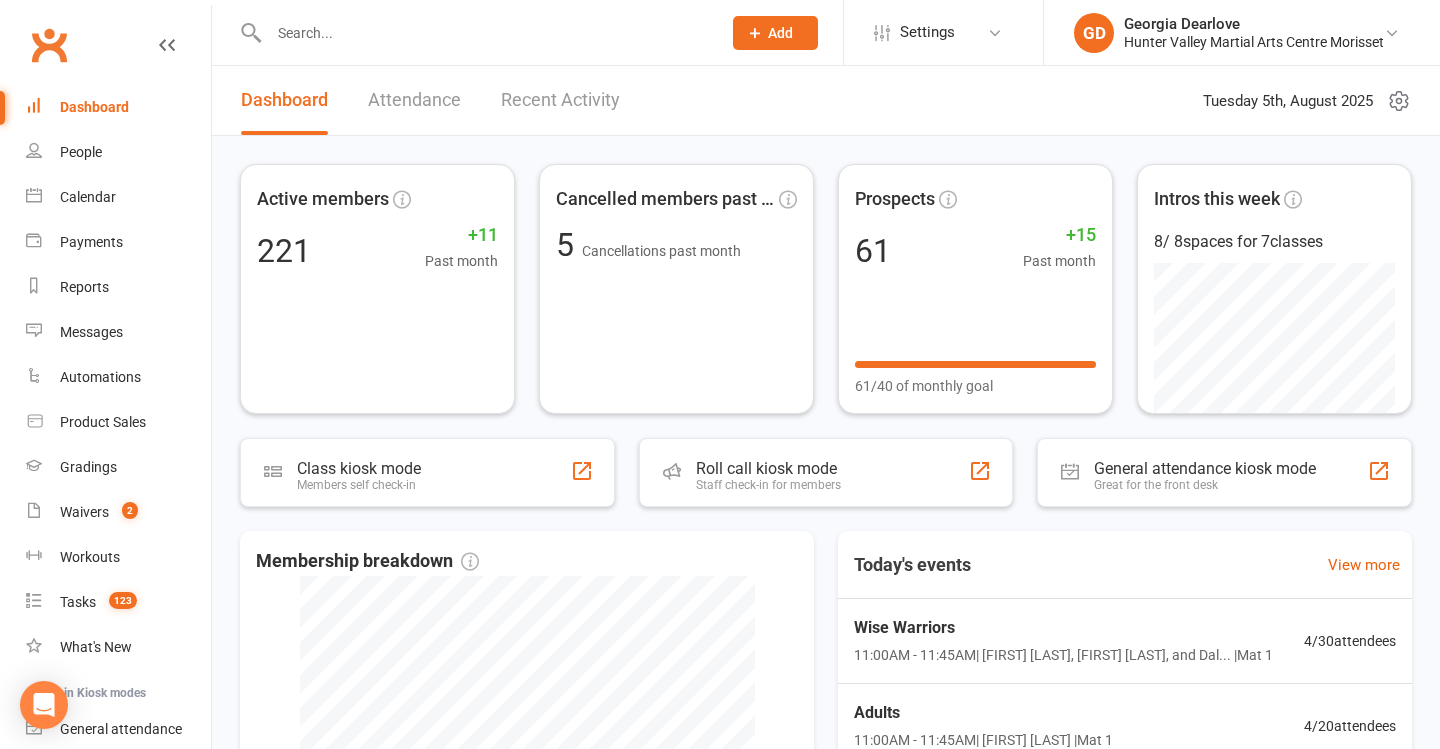 drag, startPoint x: 134, startPoint y: 589, endPoint x: 474, endPoint y: 581, distance: 340.09412 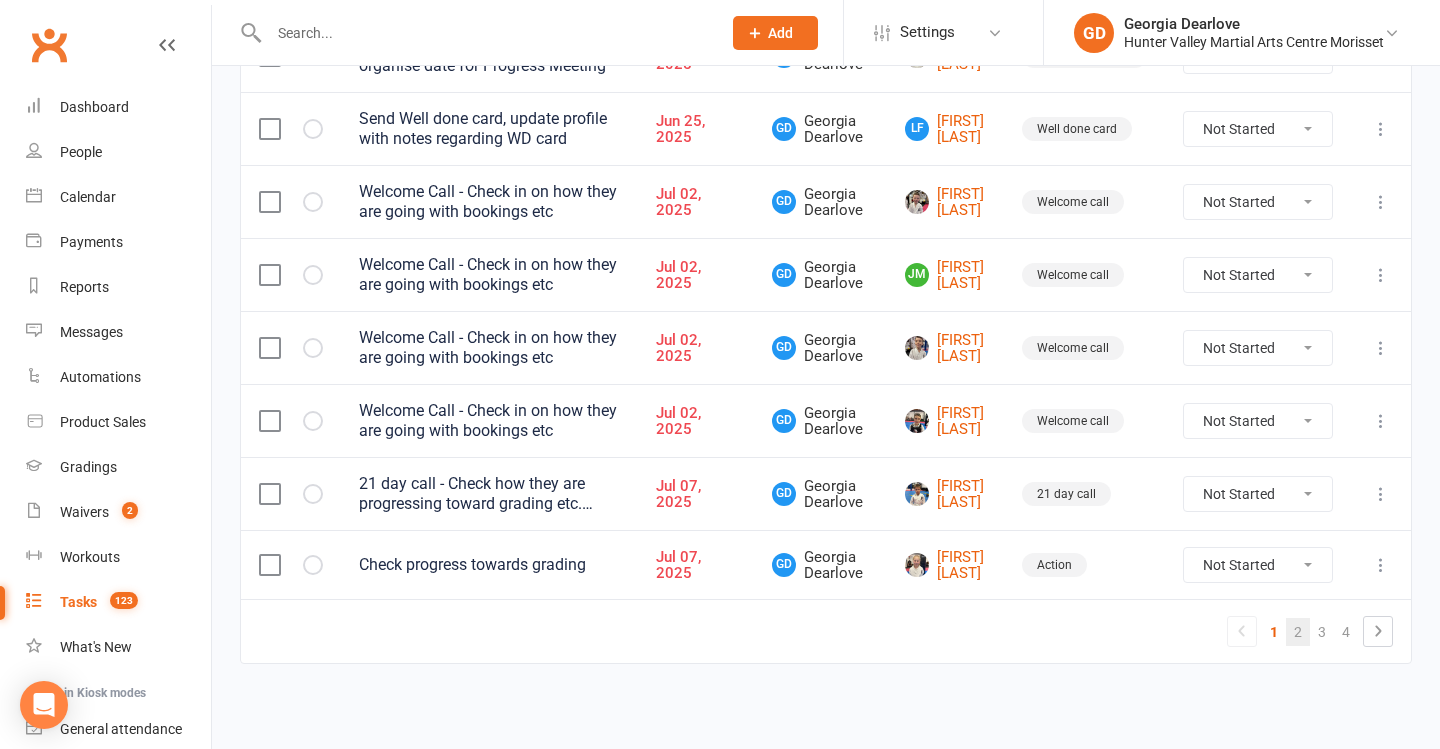 click on "2" at bounding box center [1298, 632] 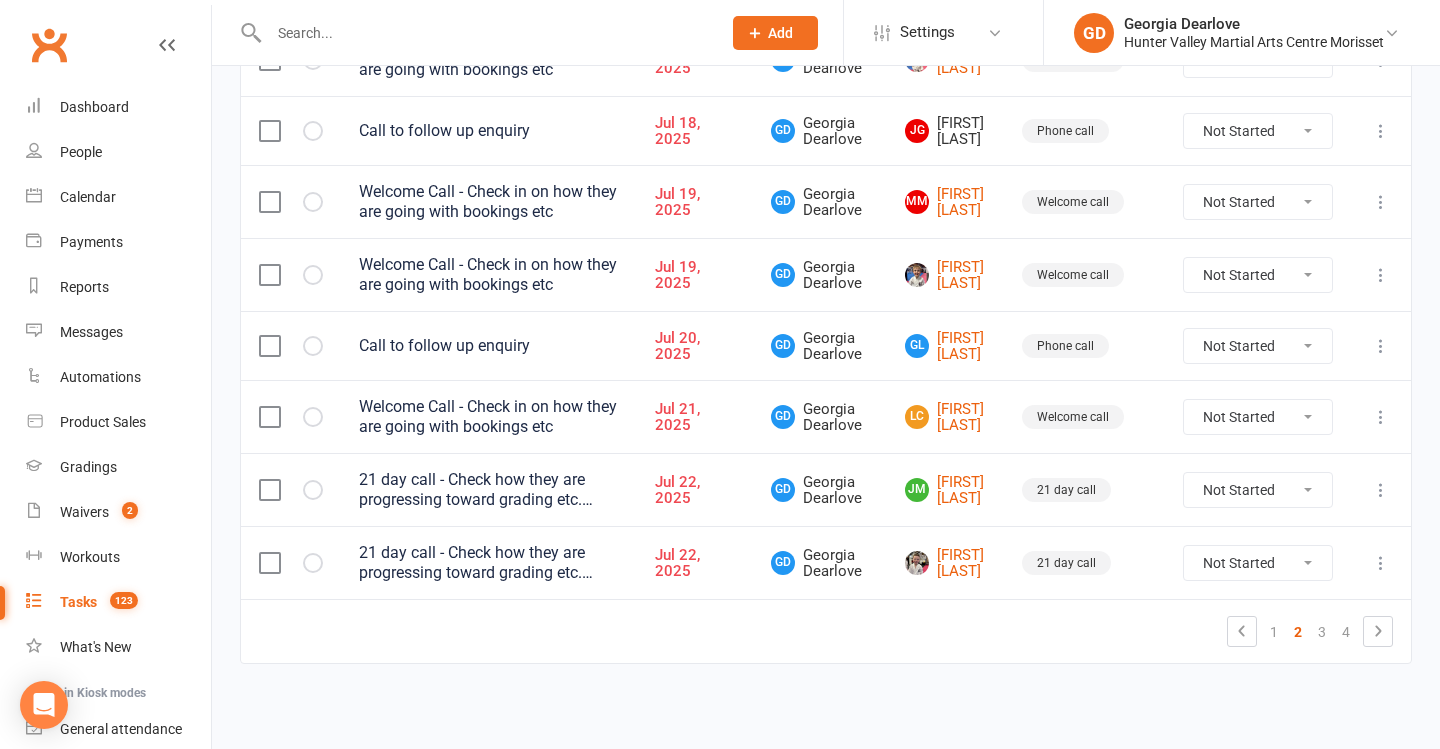 drag, startPoint x: 1350, startPoint y: 613, endPoint x: 1203, endPoint y: 687, distance: 164.57521 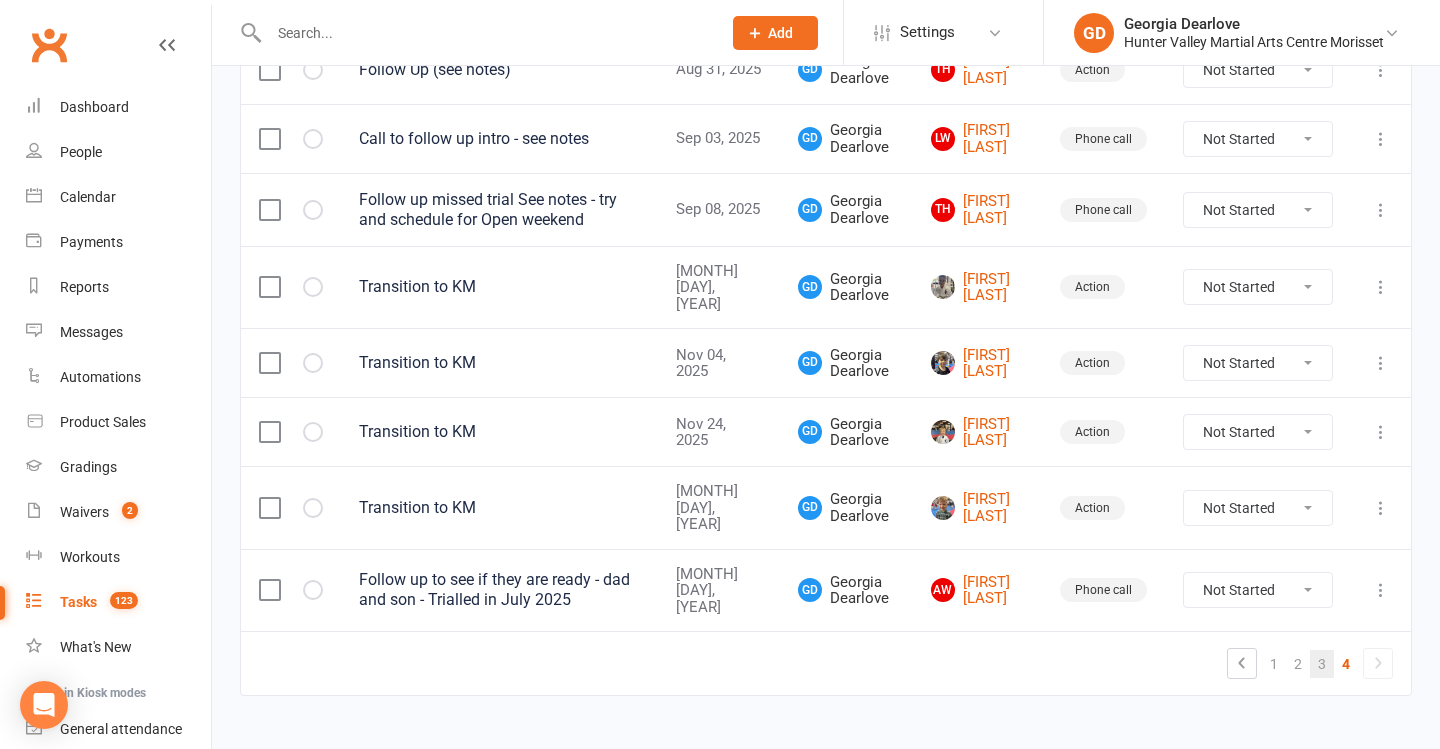scroll, scrollTop: 561, scrollLeft: 0, axis: vertical 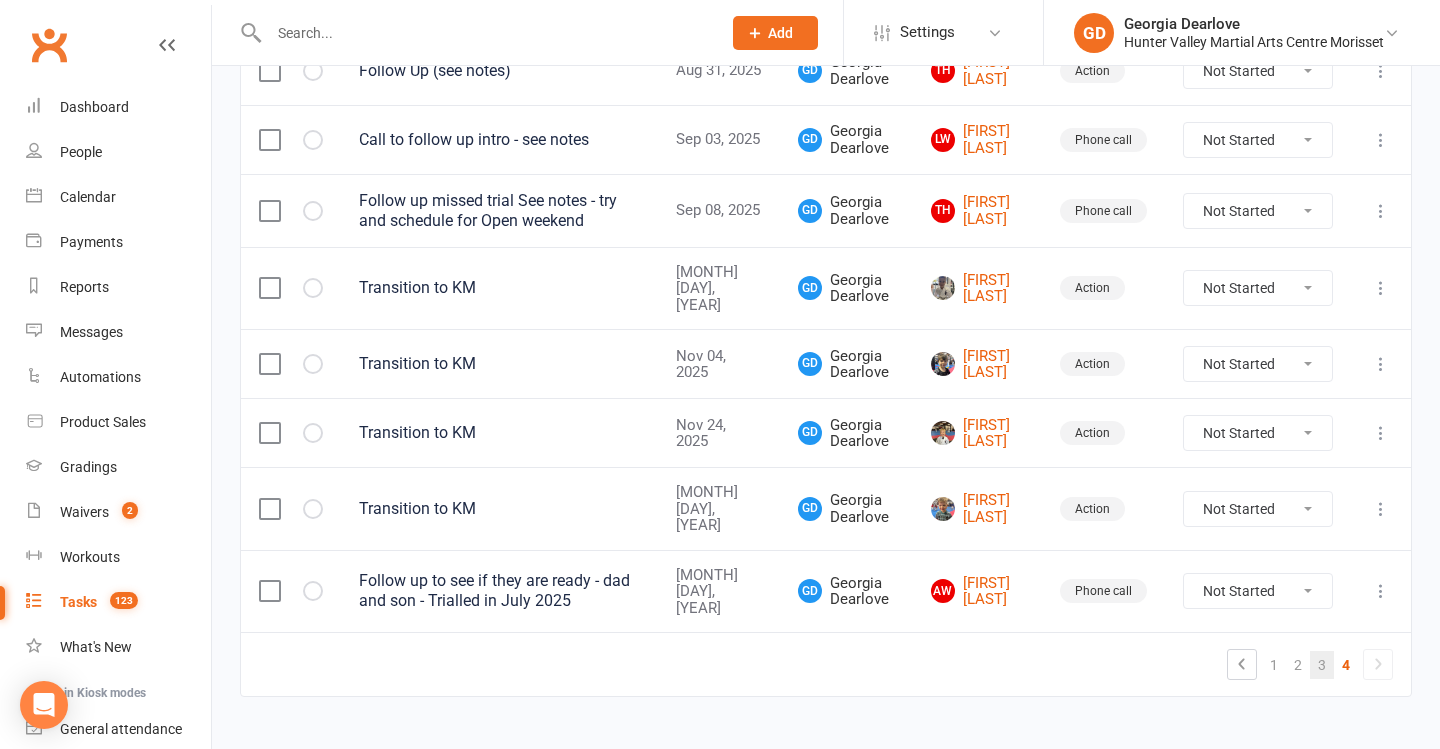 click on "3" at bounding box center (1322, 665) 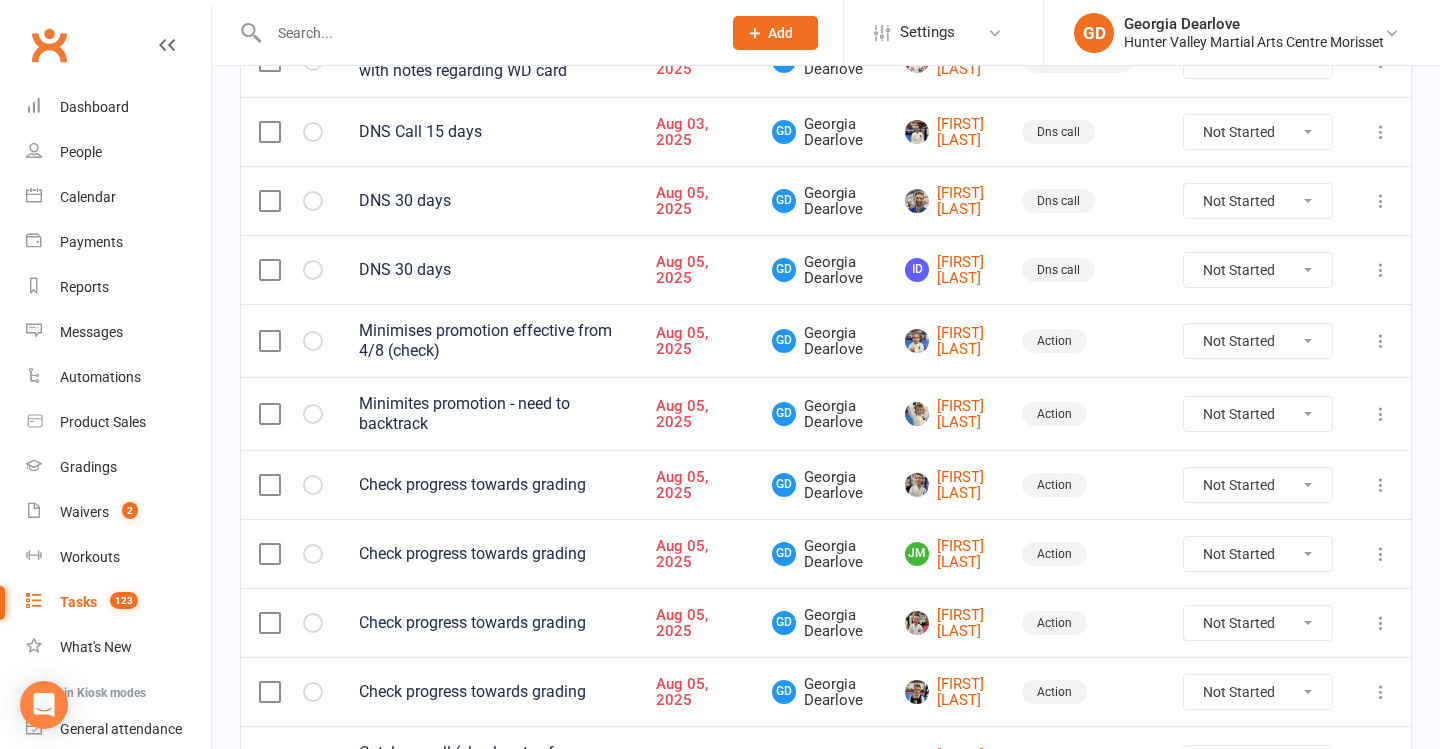 scroll, scrollTop: 1367, scrollLeft: 0, axis: vertical 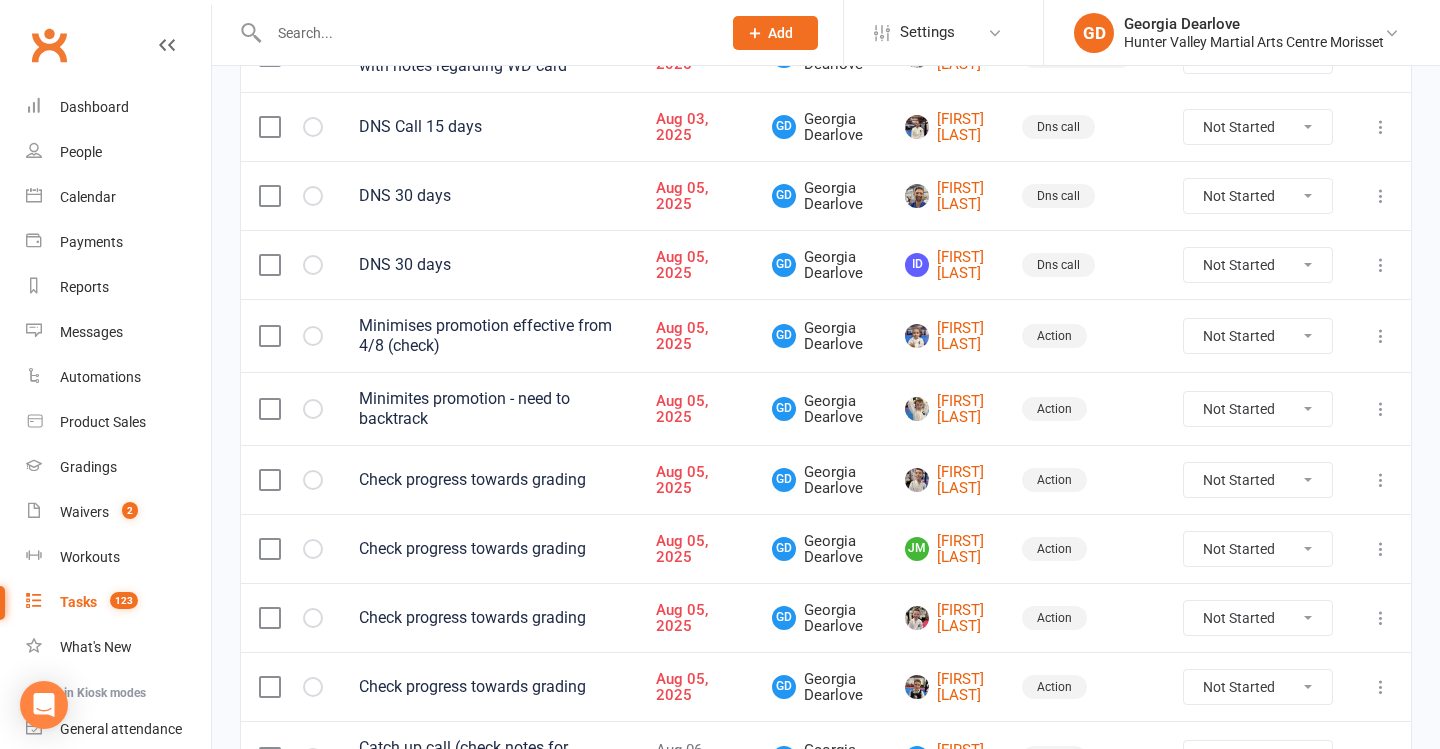 click on "Action" at bounding box center (1054, 409) 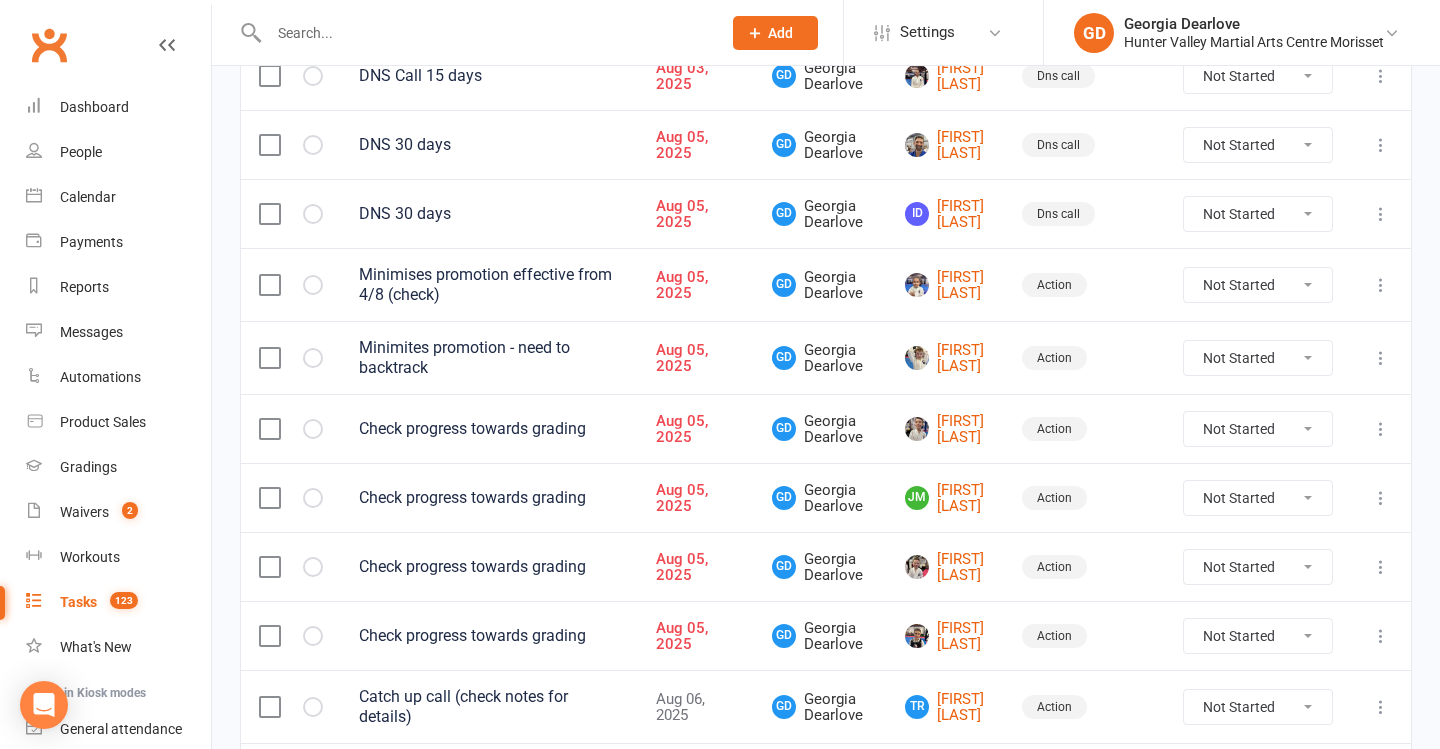 scroll, scrollTop: 1425, scrollLeft: 0, axis: vertical 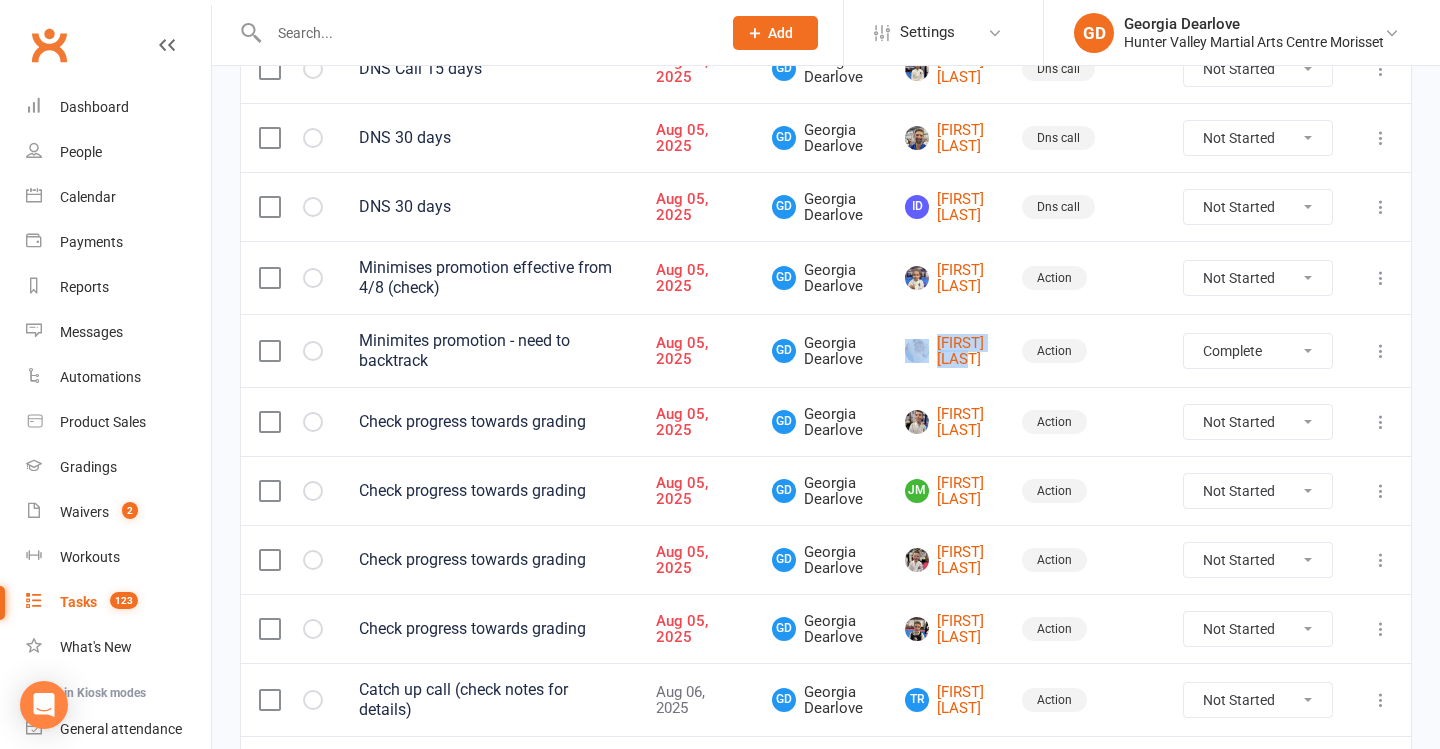 select on "unstarted" 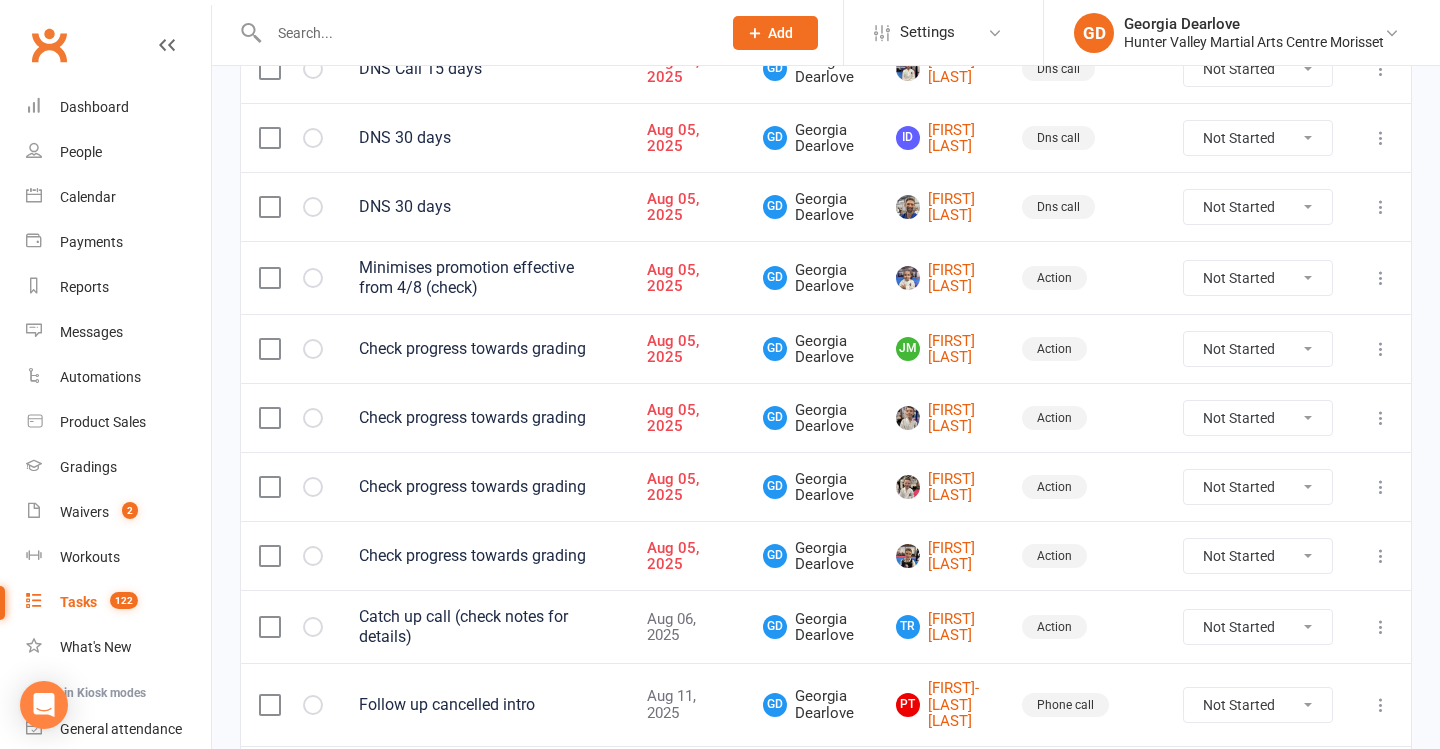 scroll, scrollTop: 1440, scrollLeft: 0, axis: vertical 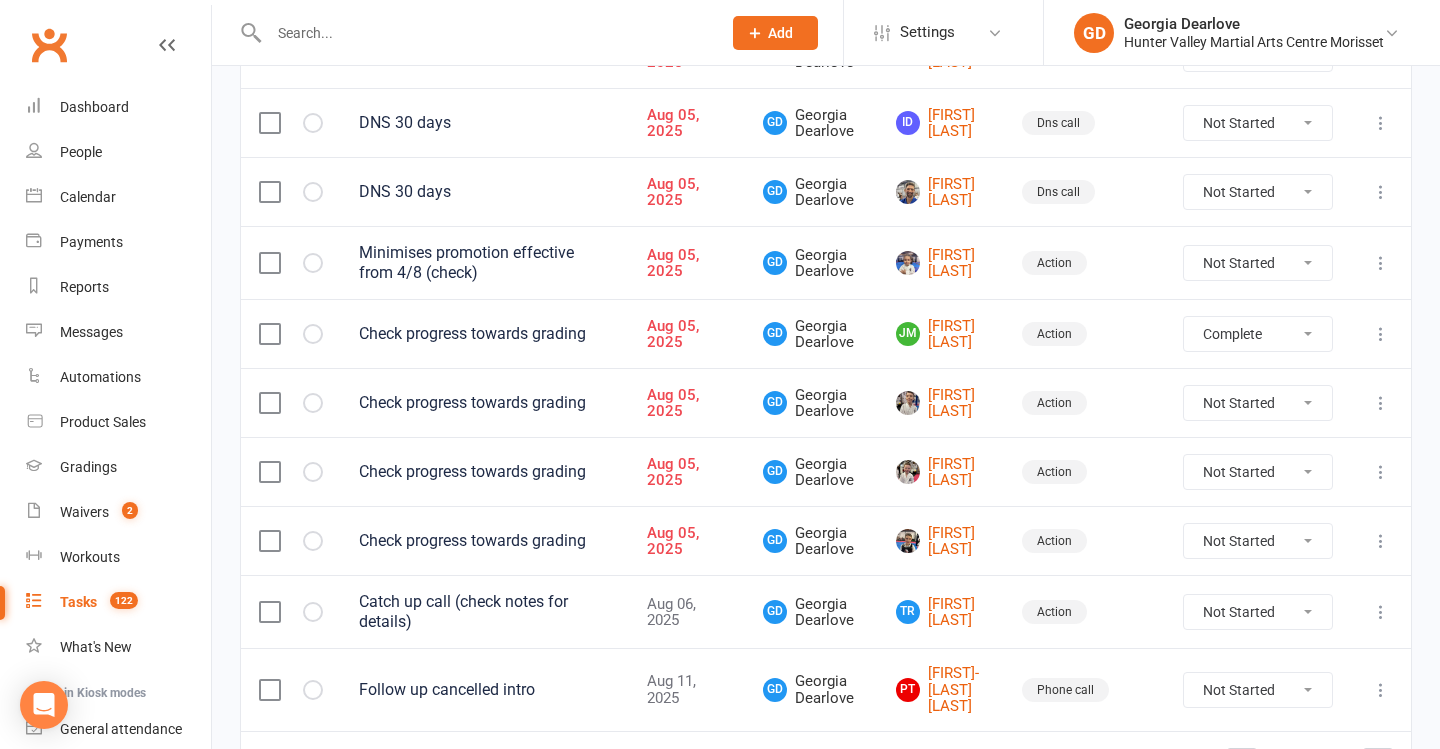 select on "unstarted" 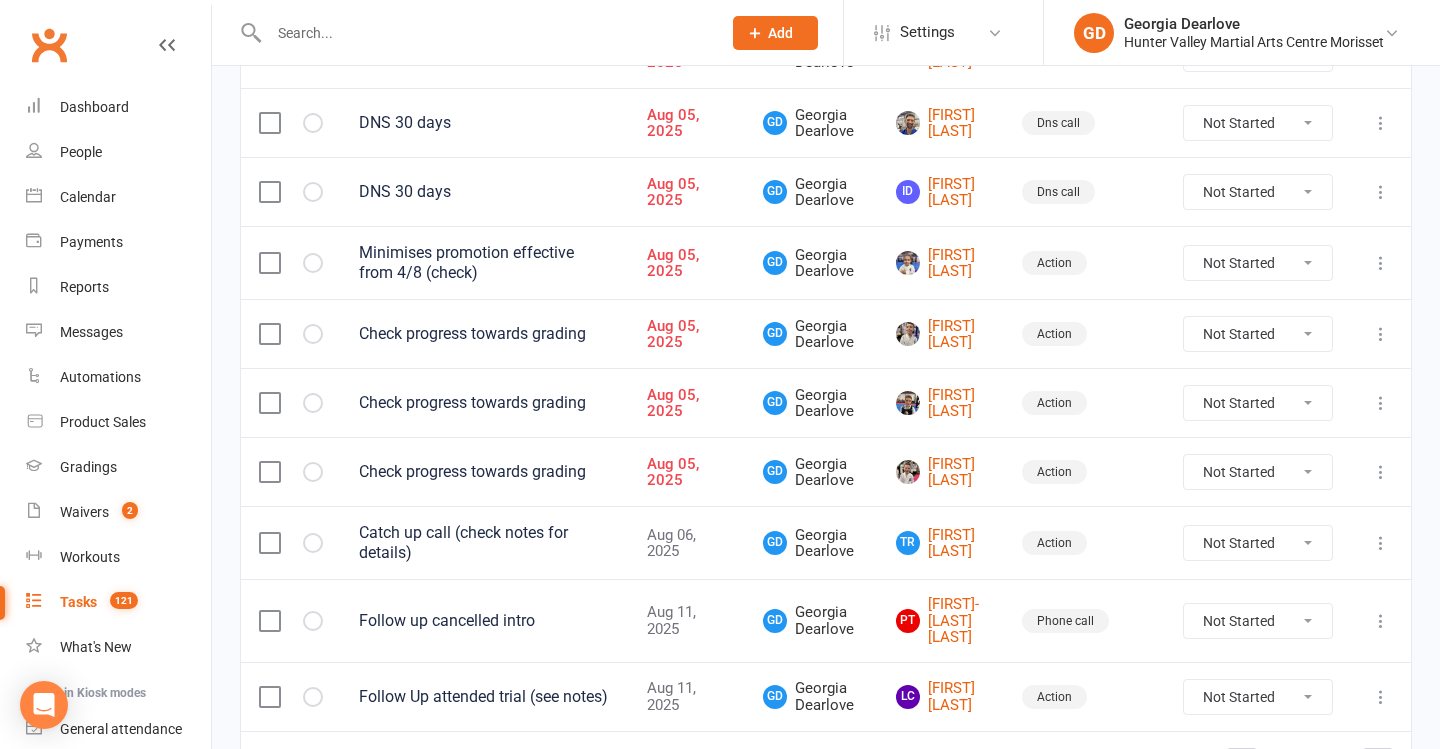 click on "Action" at bounding box center (1084, 333) 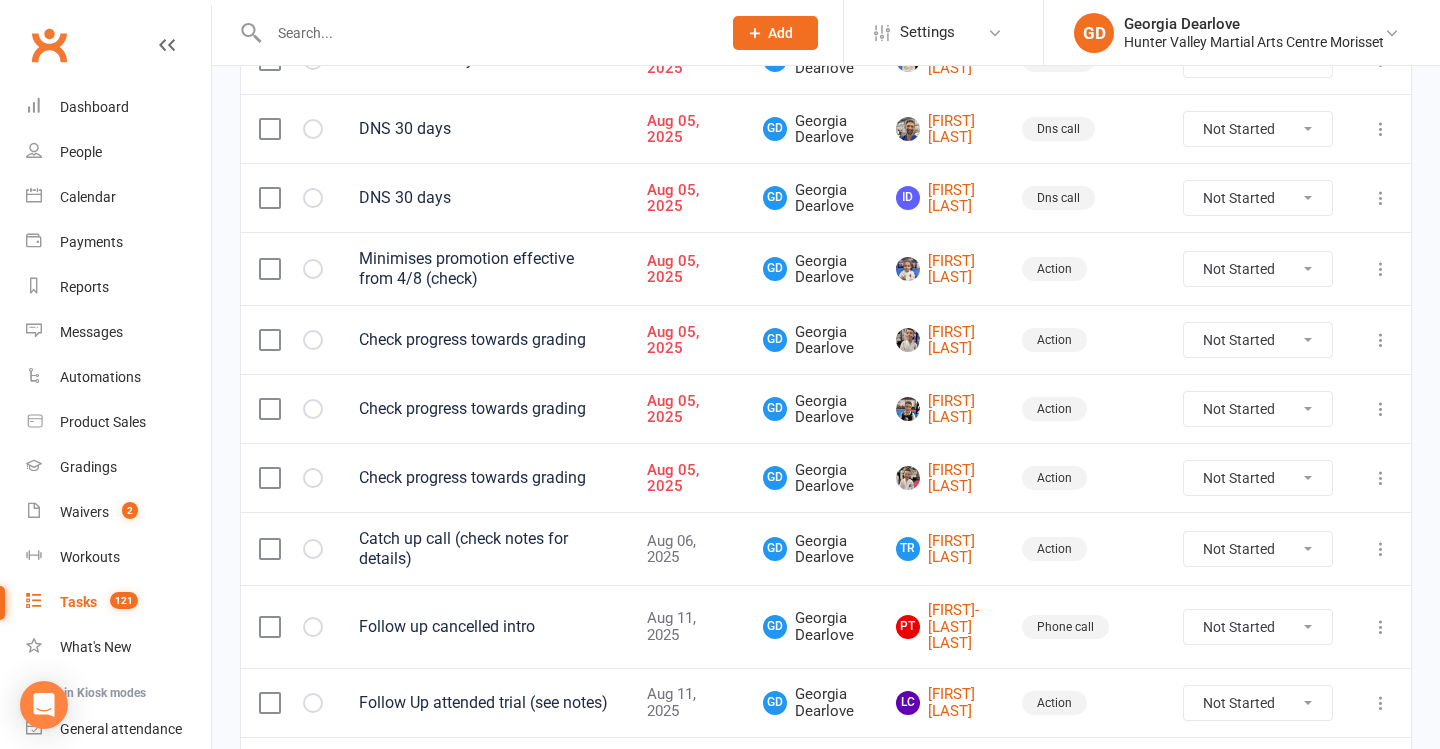 scroll, scrollTop: 1438, scrollLeft: 0, axis: vertical 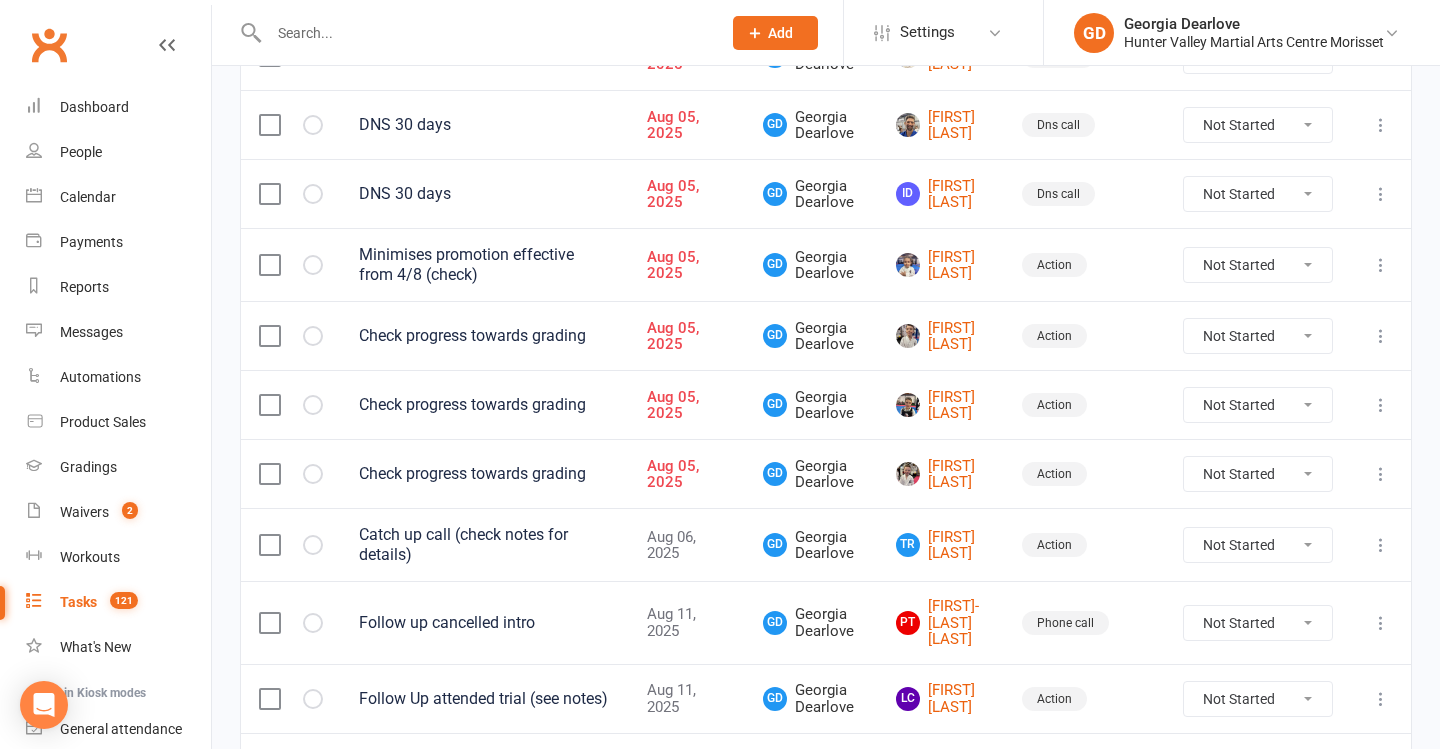 click on "Minimises promotion effective from 4/8 (check)" at bounding box center (485, 265) 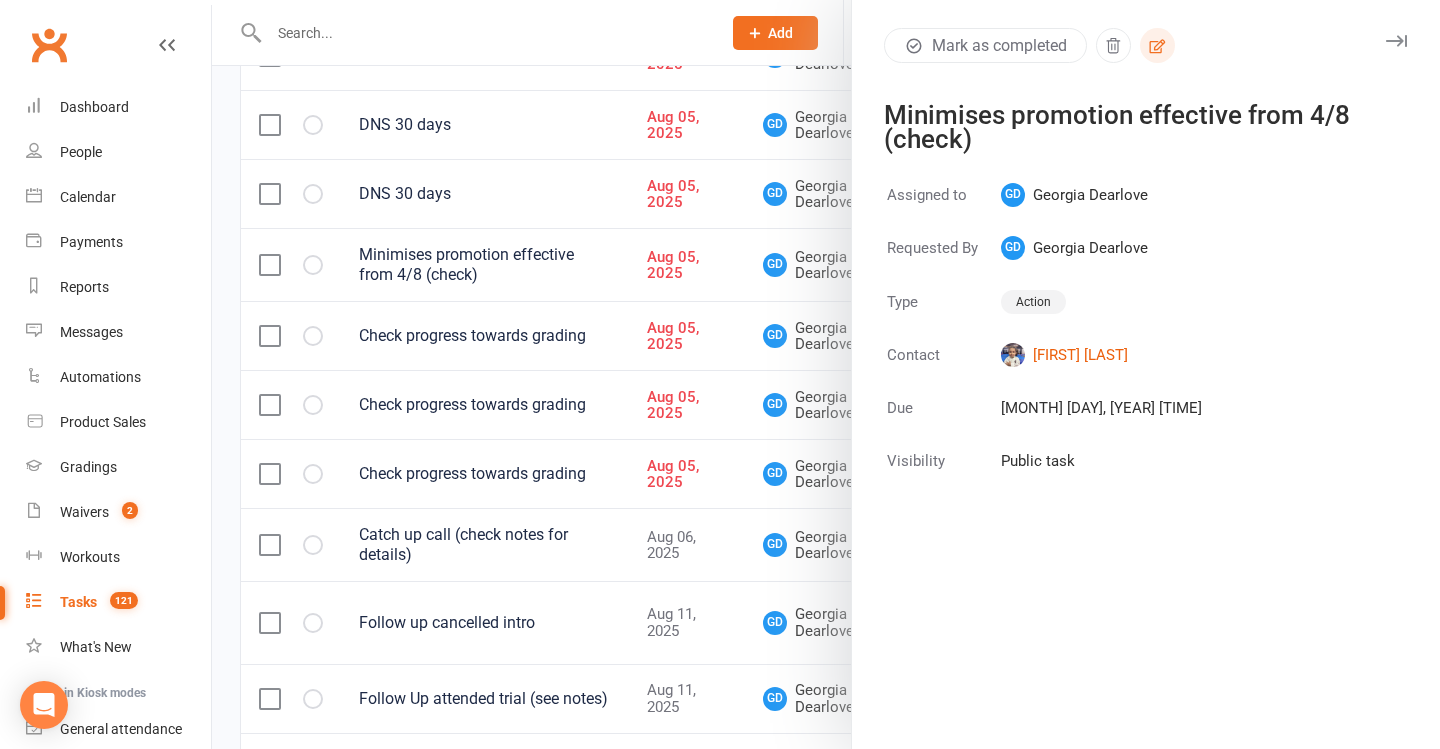 click 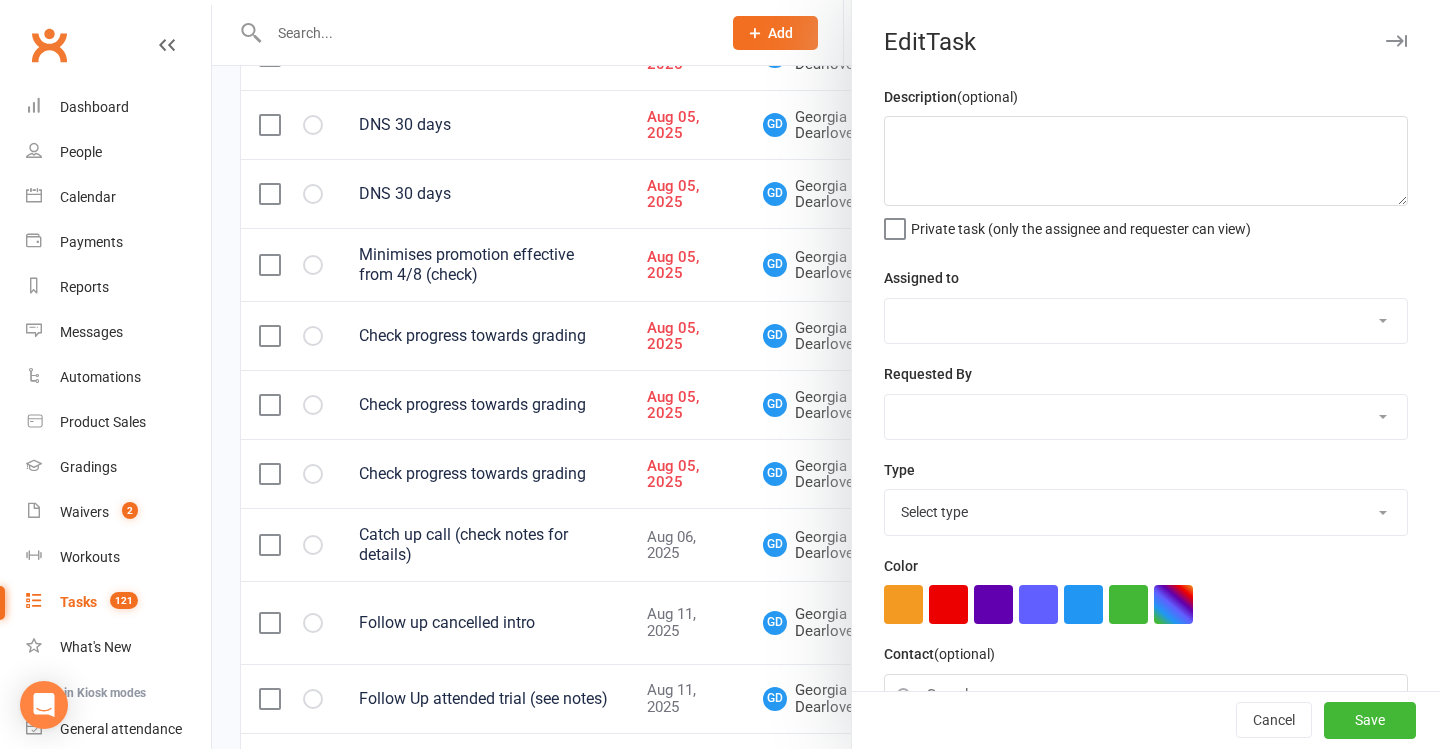 type on "Minimises promotion effective from 4/8 (check)" 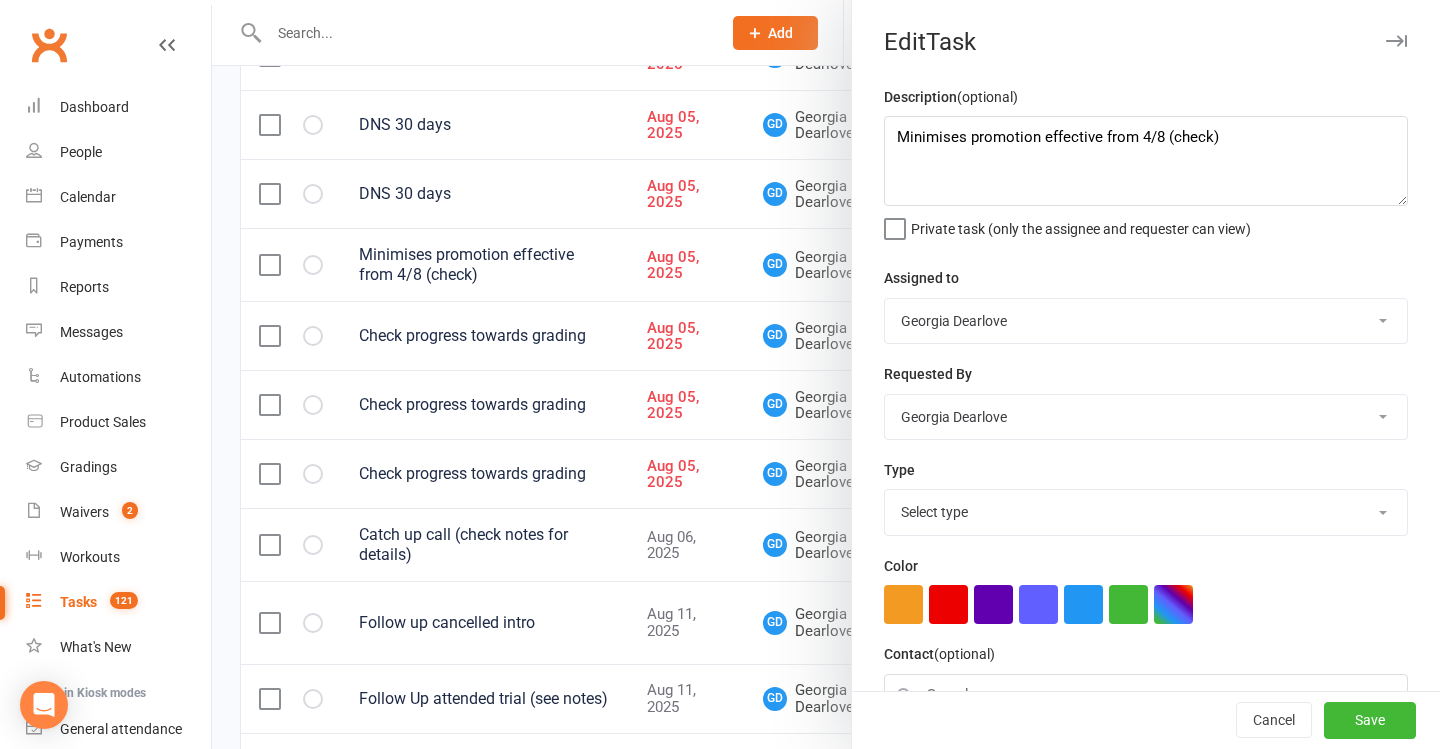select on "18411" 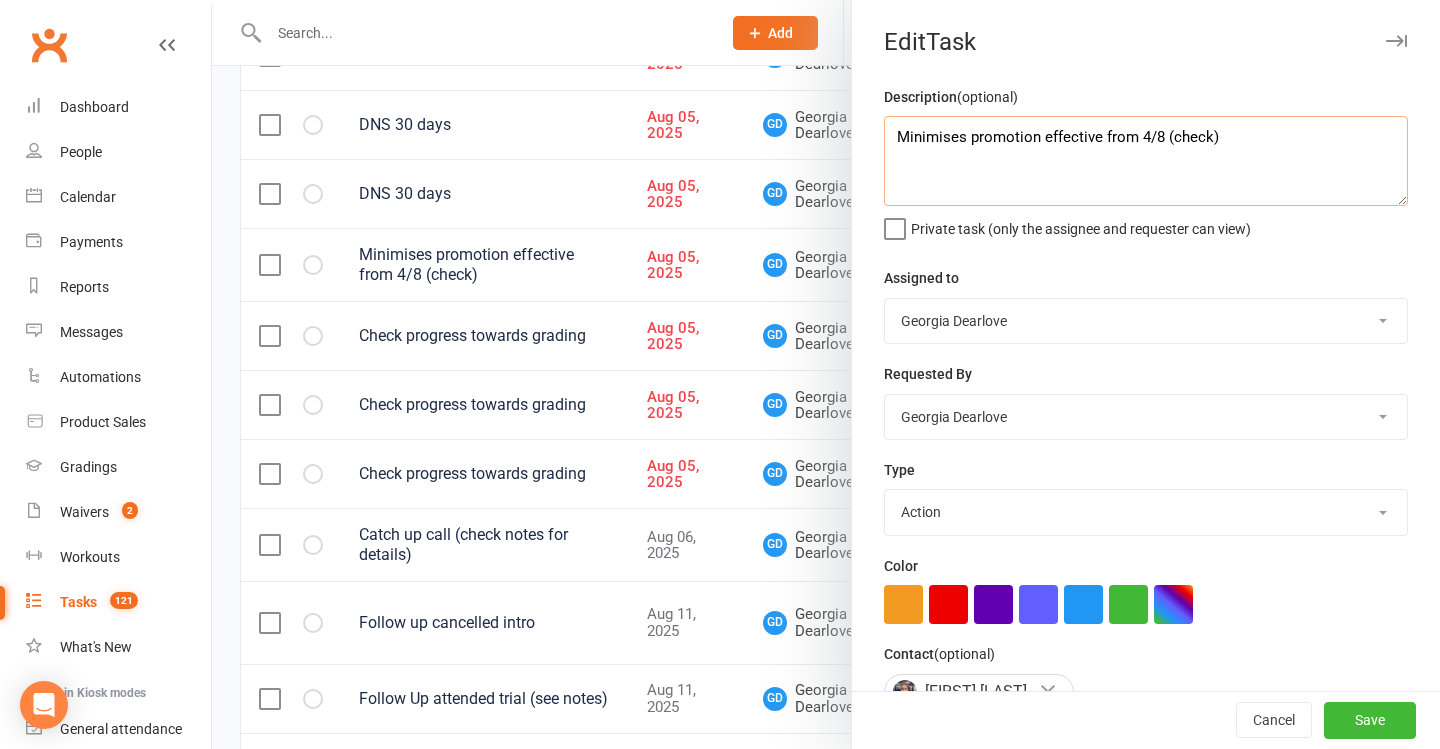 drag, startPoint x: 947, startPoint y: 139, endPoint x: 1017, endPoint y: 192, distance: 87.80091 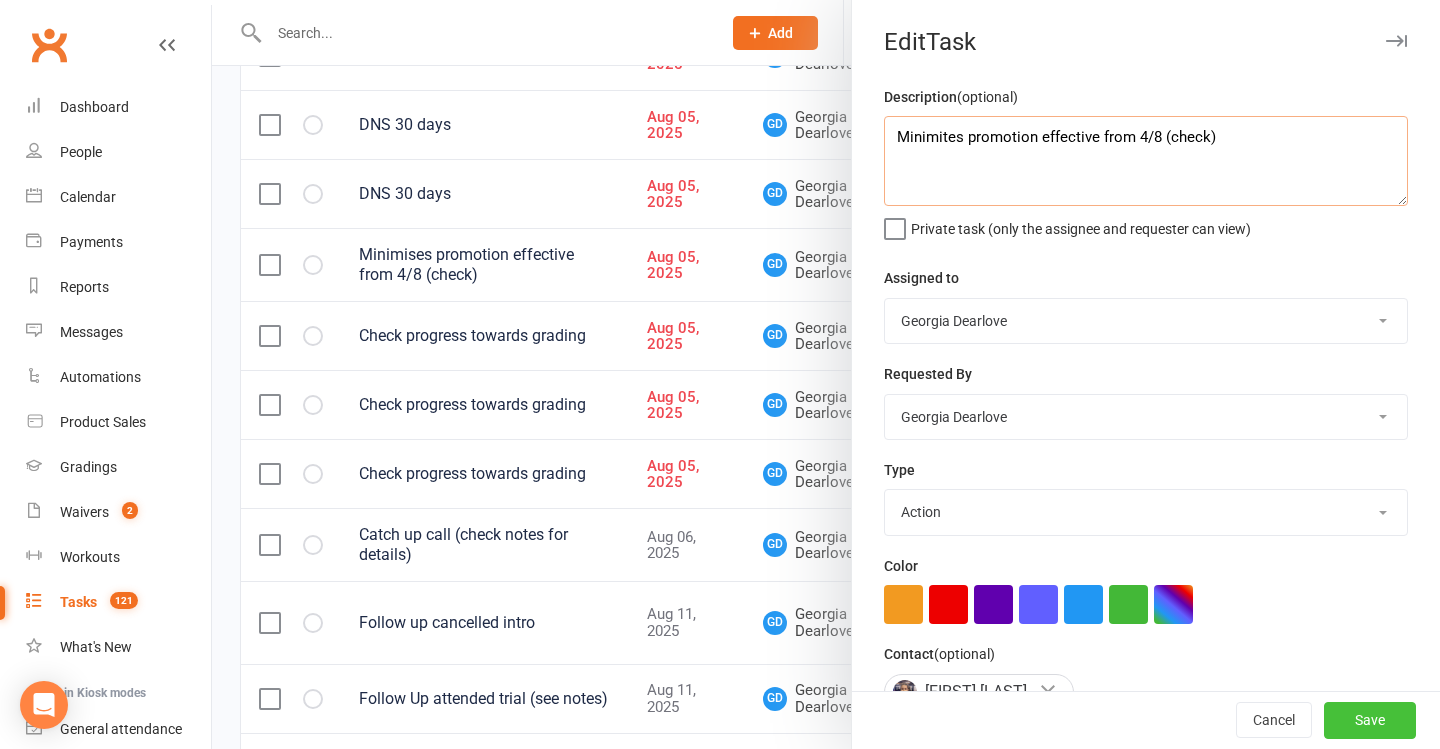 type on "Minimites promotion effective from 4/8 (check)" 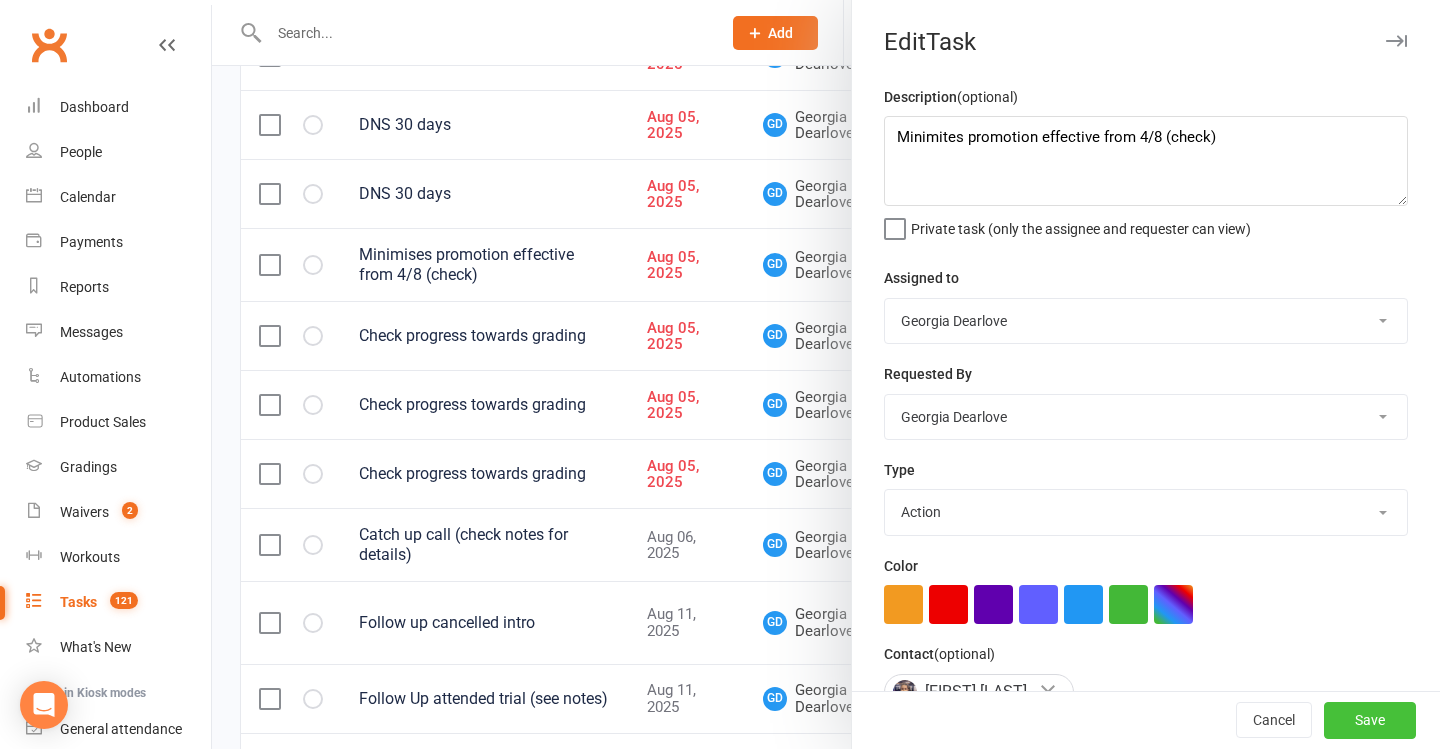 click on "Save" at bounding box center [1370, 721] 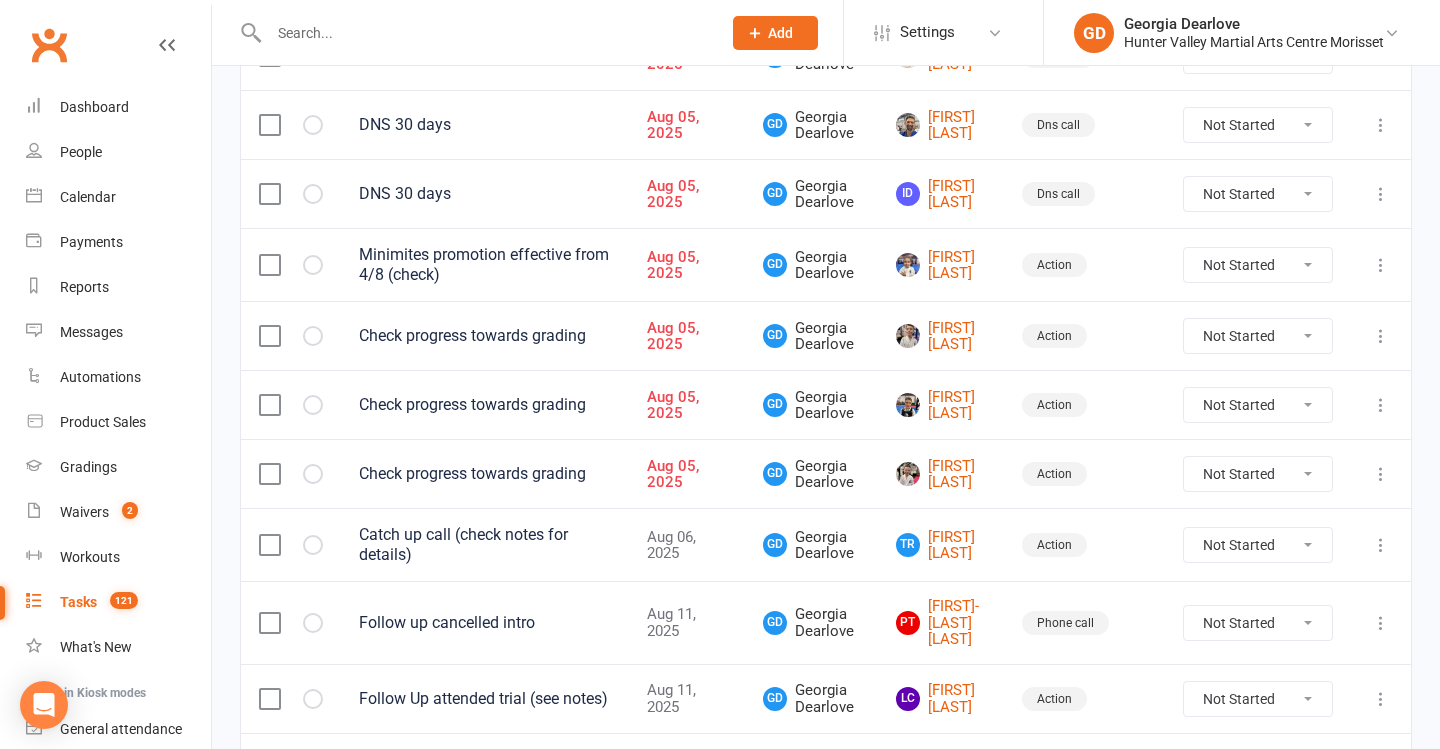 click at bounding box center (485, 33) 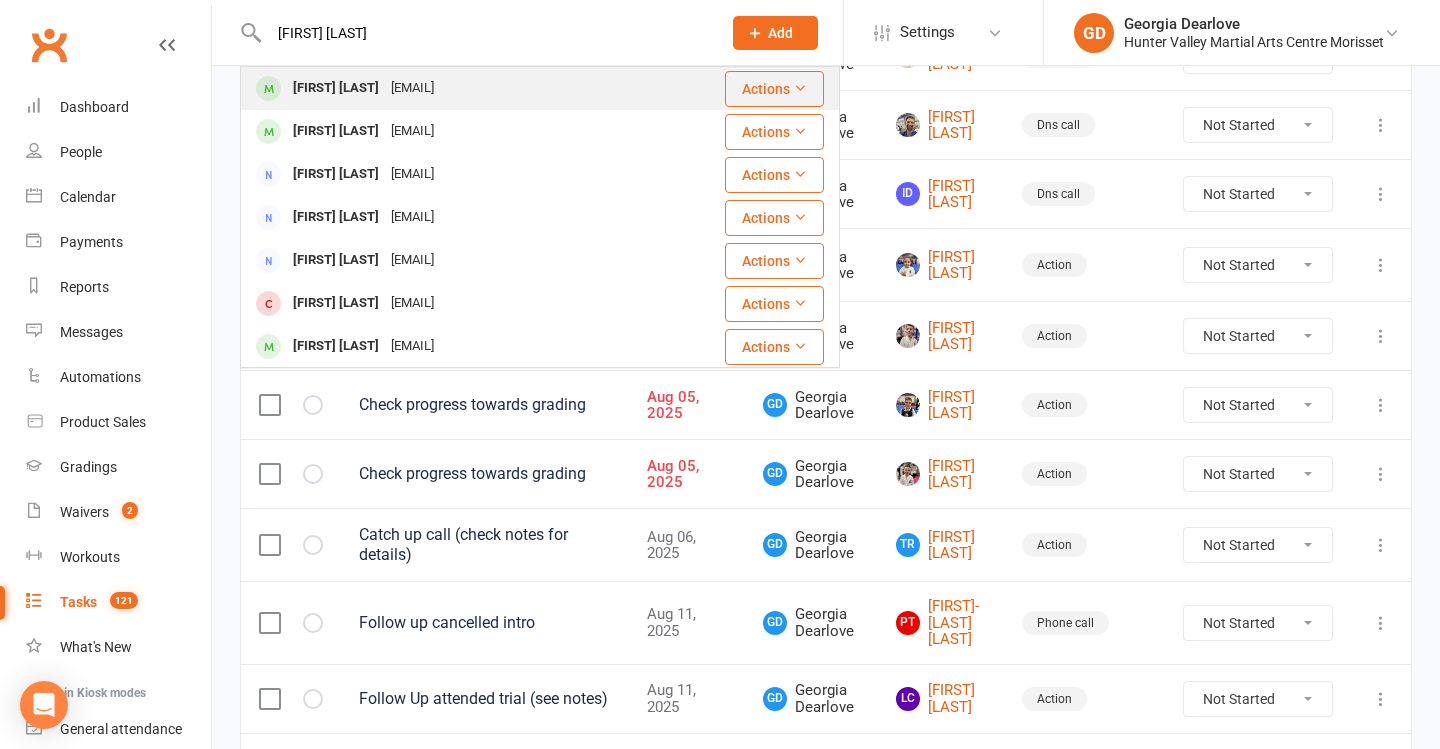 type on "mitra shahbazi" 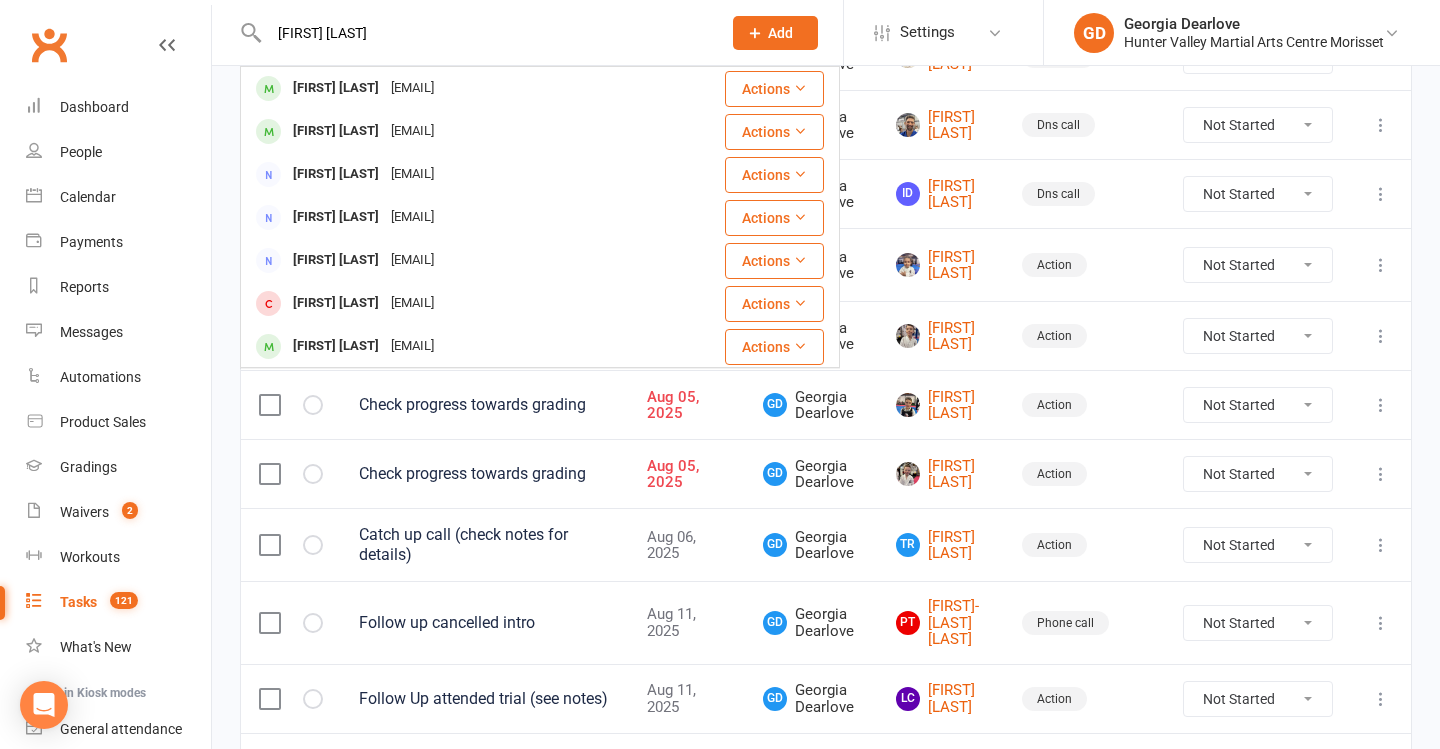 type 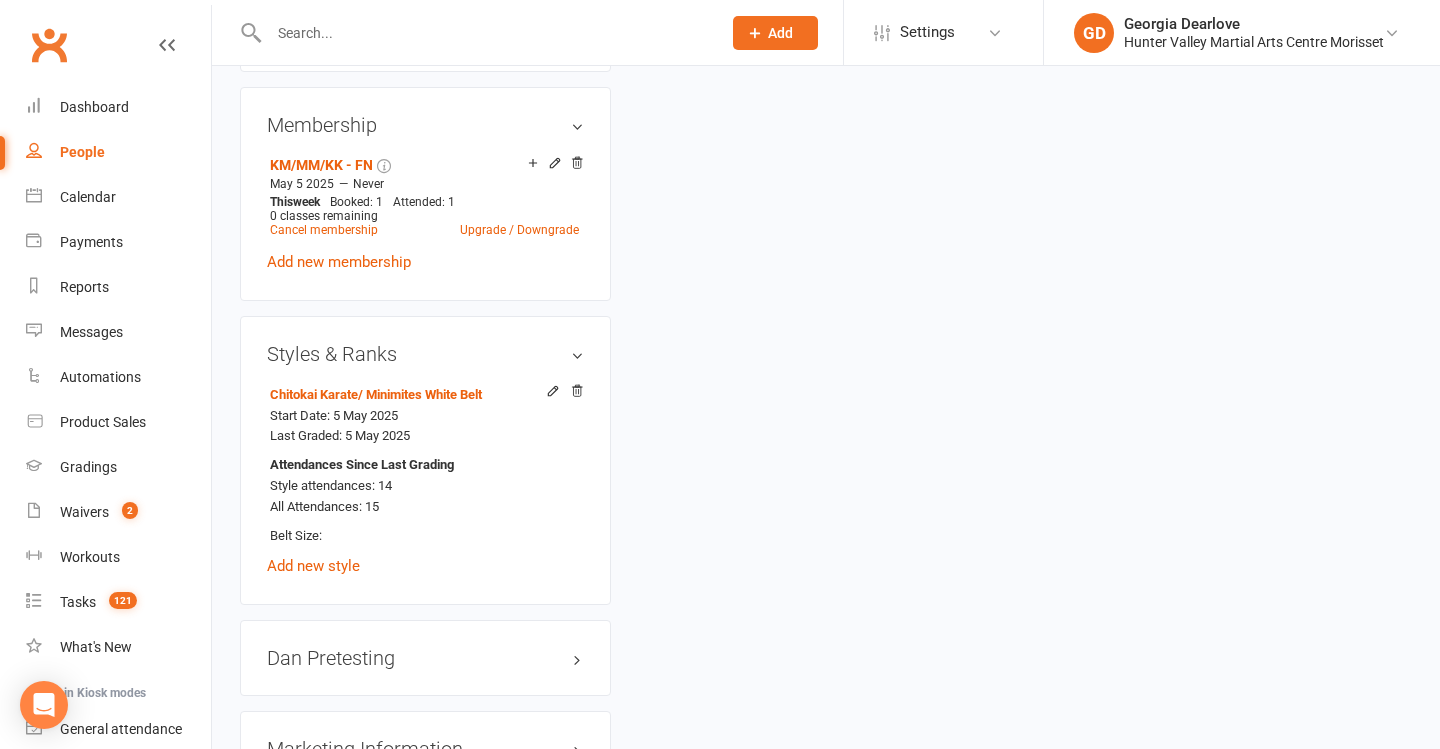 scroll, scrollTop: 0, scrollLeft: 0, axis: both 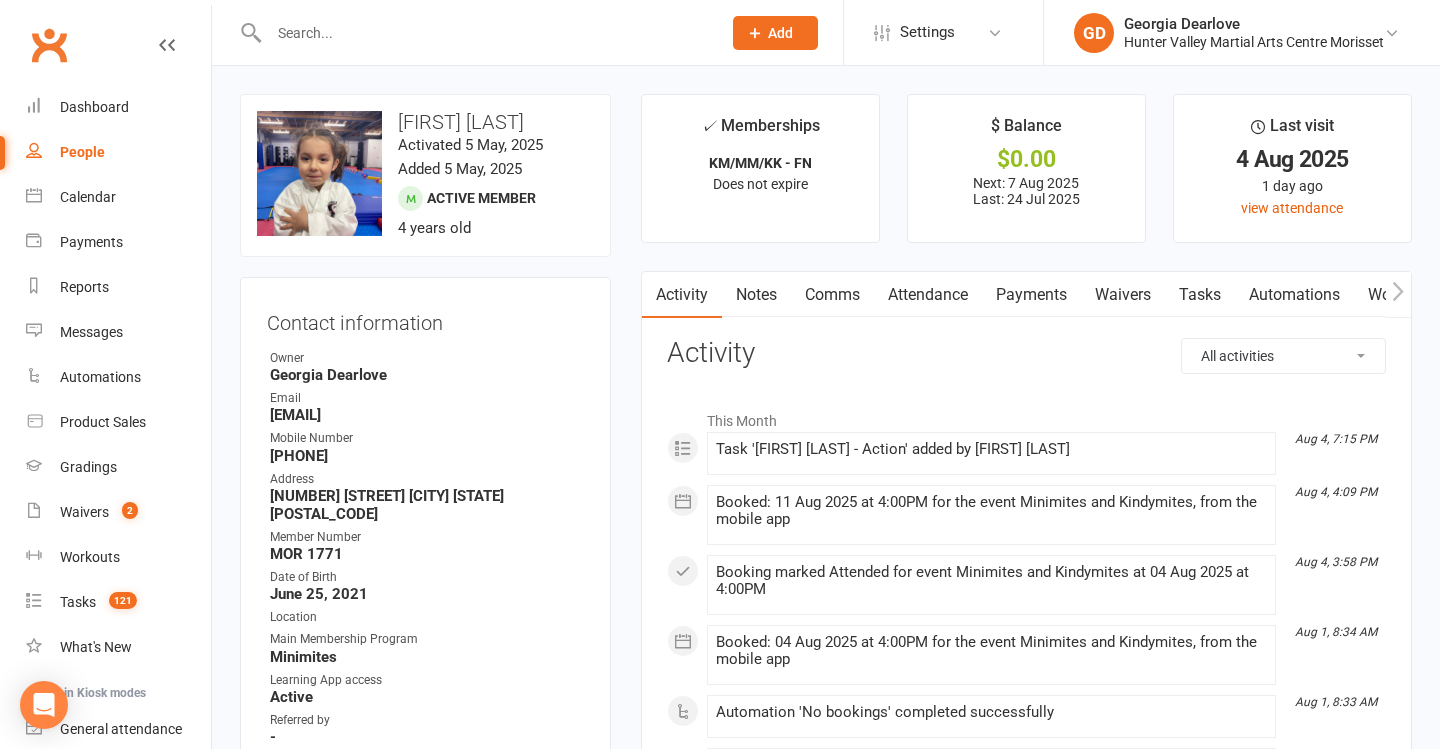 click on "Attendance" at bounding box center [928, 295] 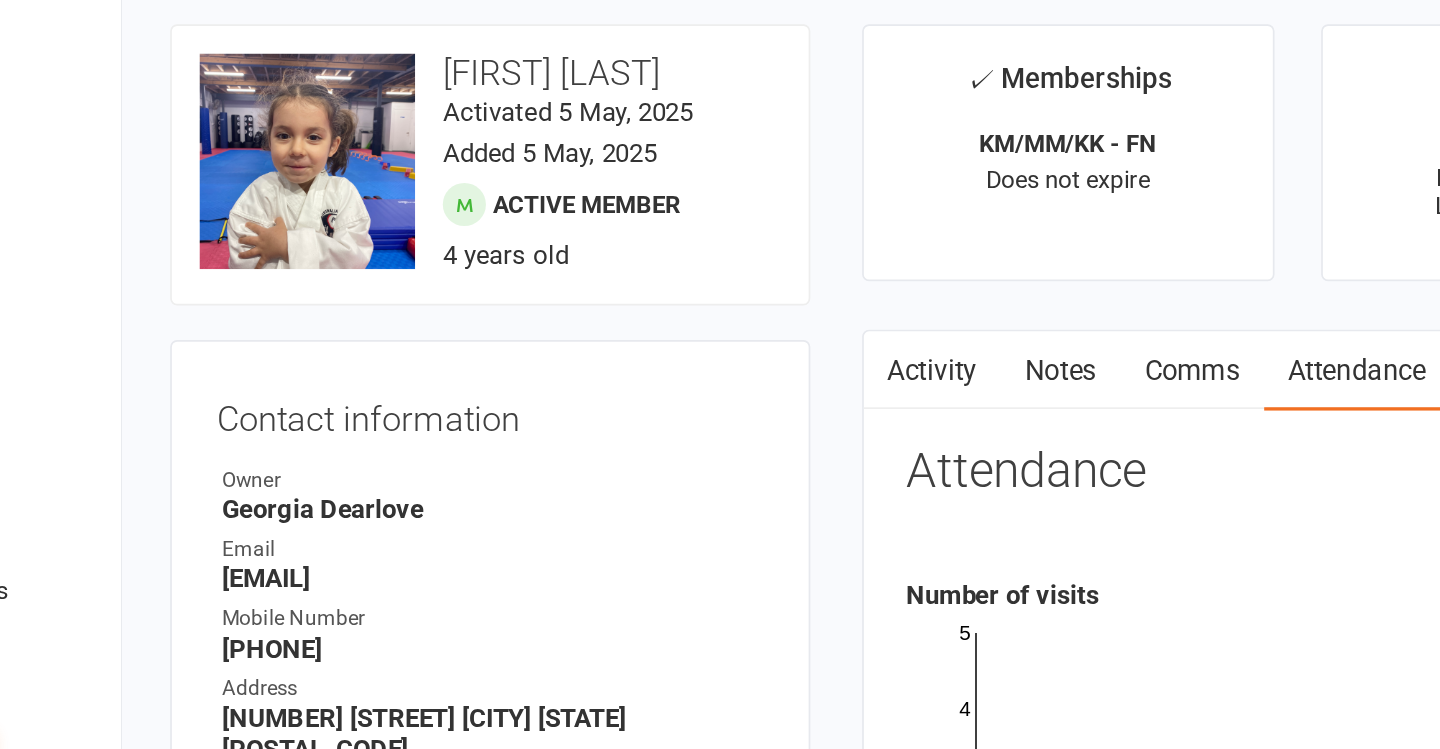 scroll, scrollTop: 23, scrollLeft: 0, axis: vertical 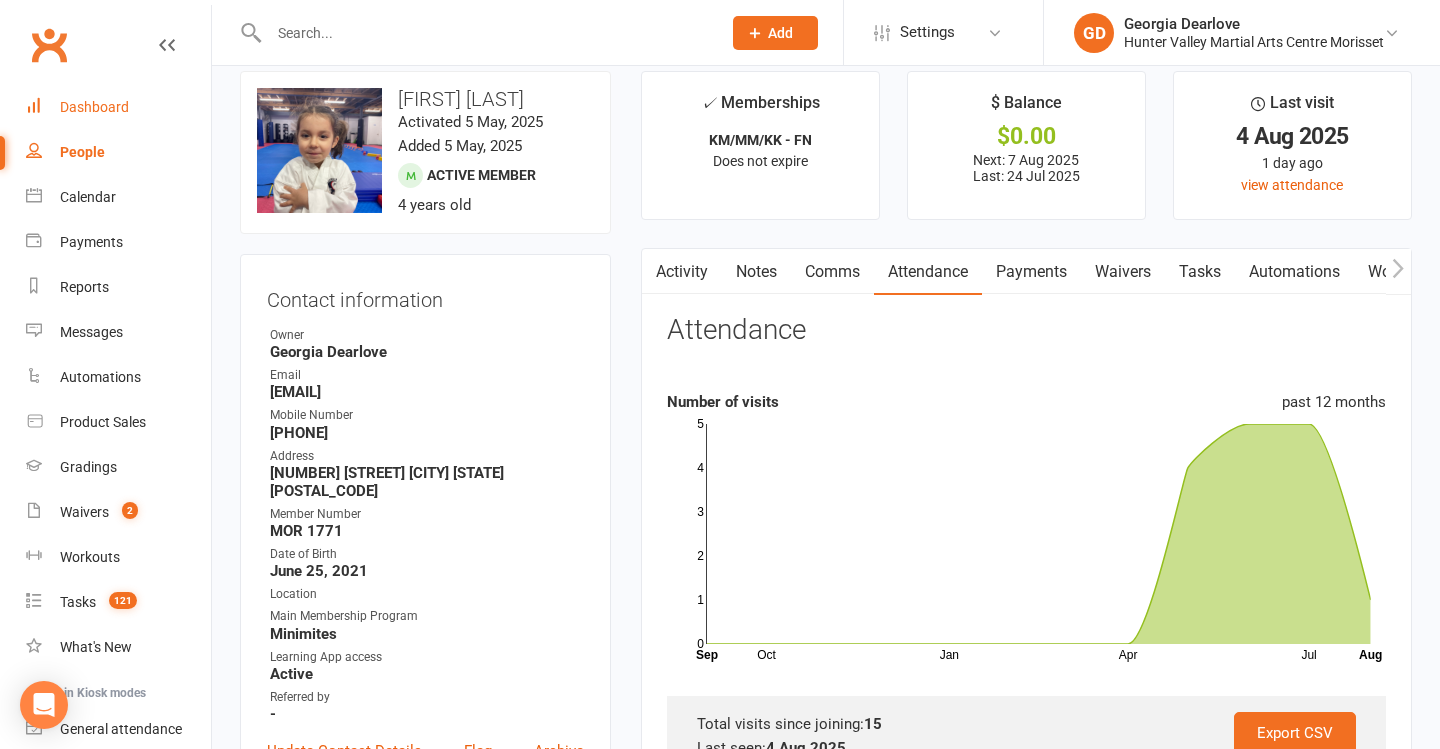 click on "Dashboard" at bounding box center (94, 107) 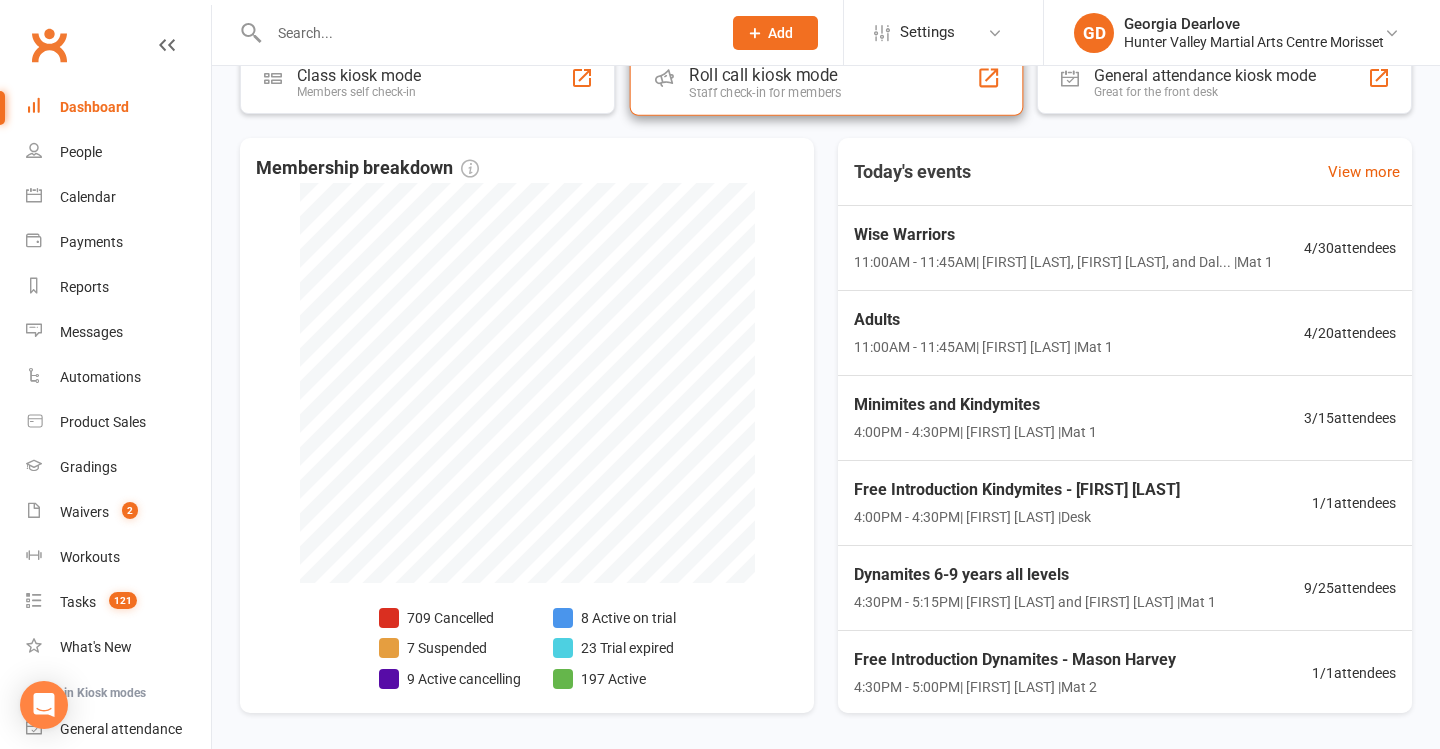 scroll, scrollTop: 398, scrollLeft: 0, axis: vertical 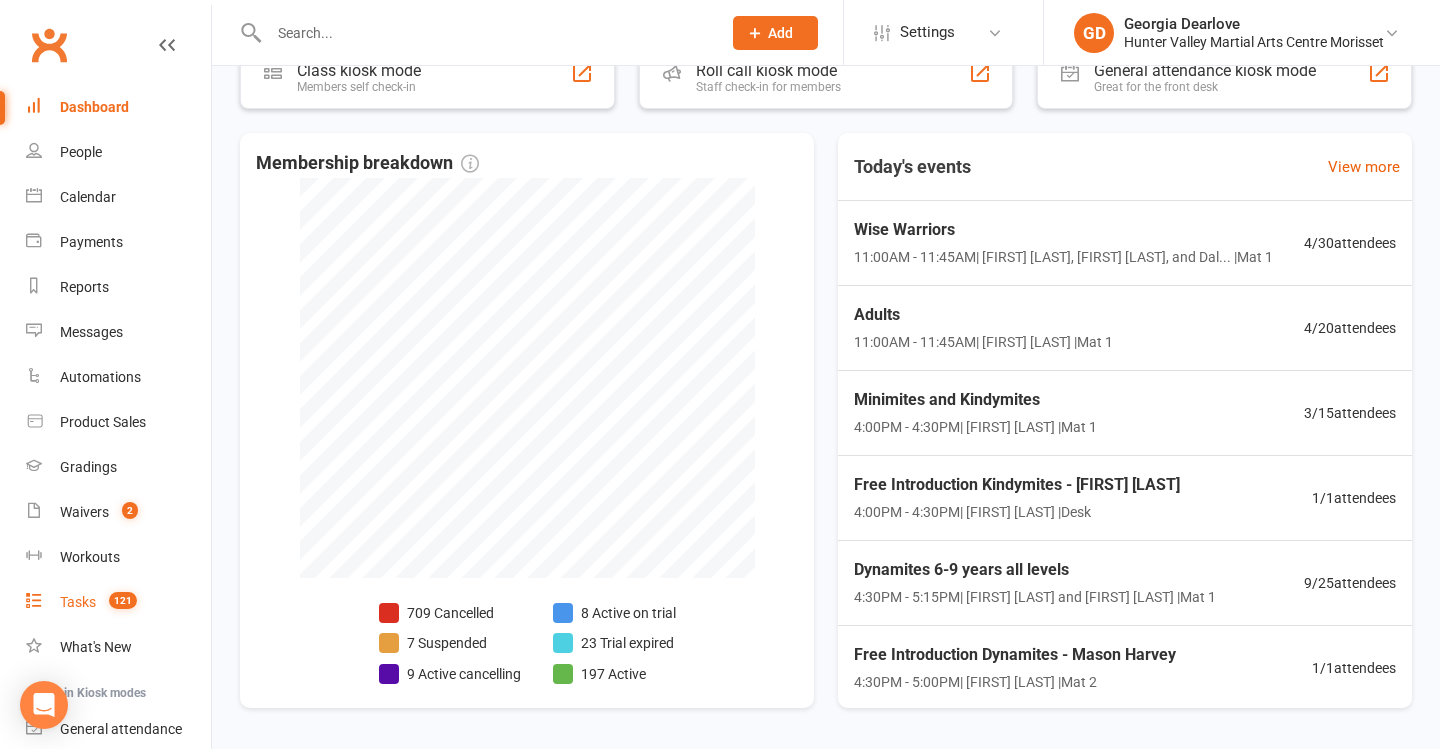 click on "Tasks   121" at bounding box center (118, 602) 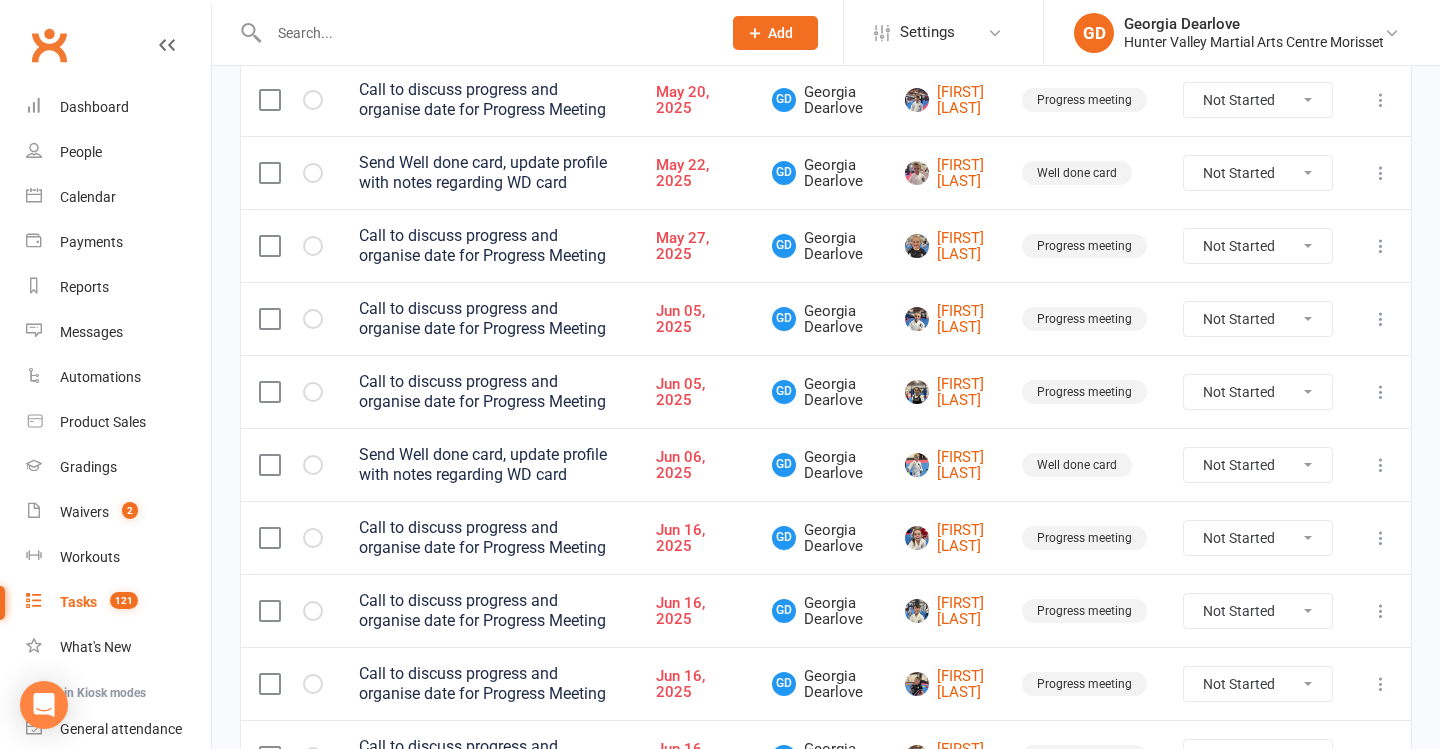 scroll, scrollTop: 395, scrollLeft: 0, axis: vertical 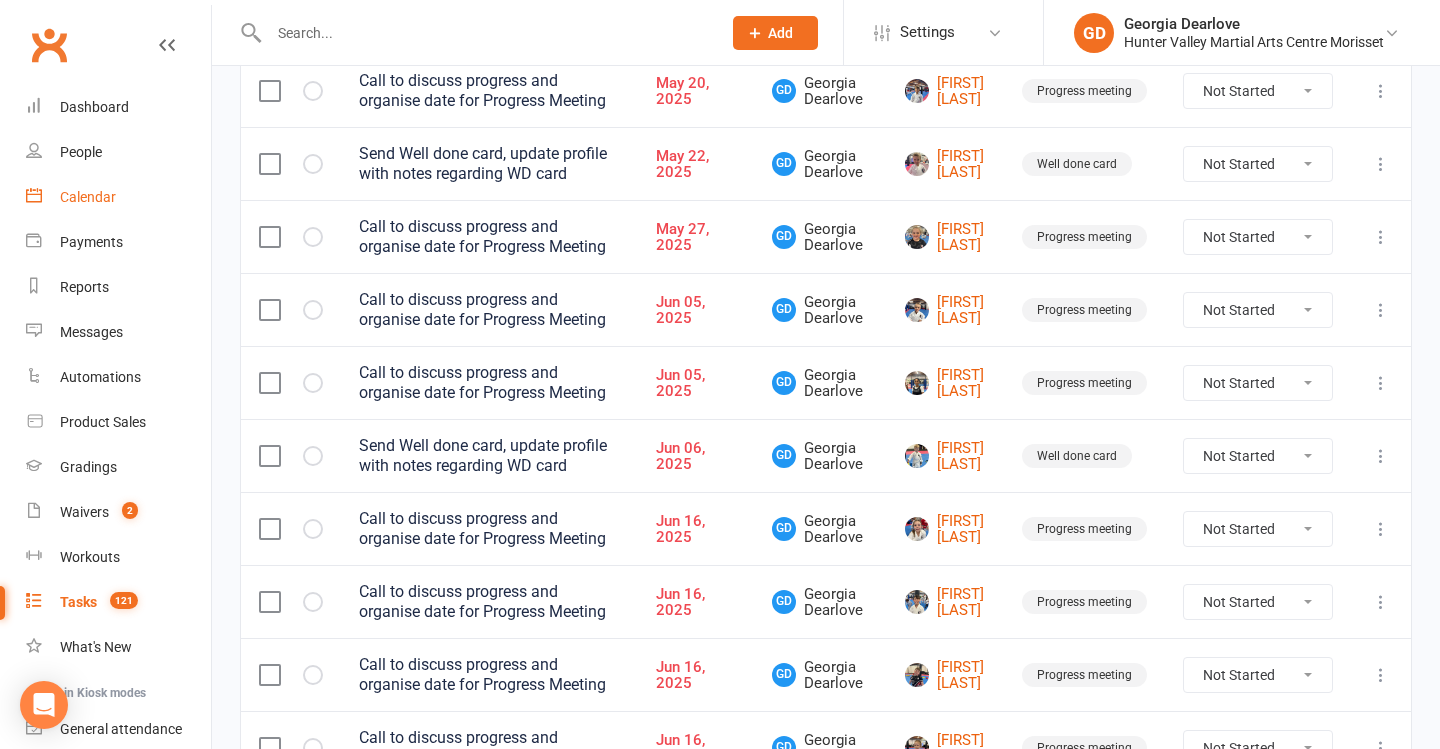 click on "Calendar" at bounding box center [118, 197] 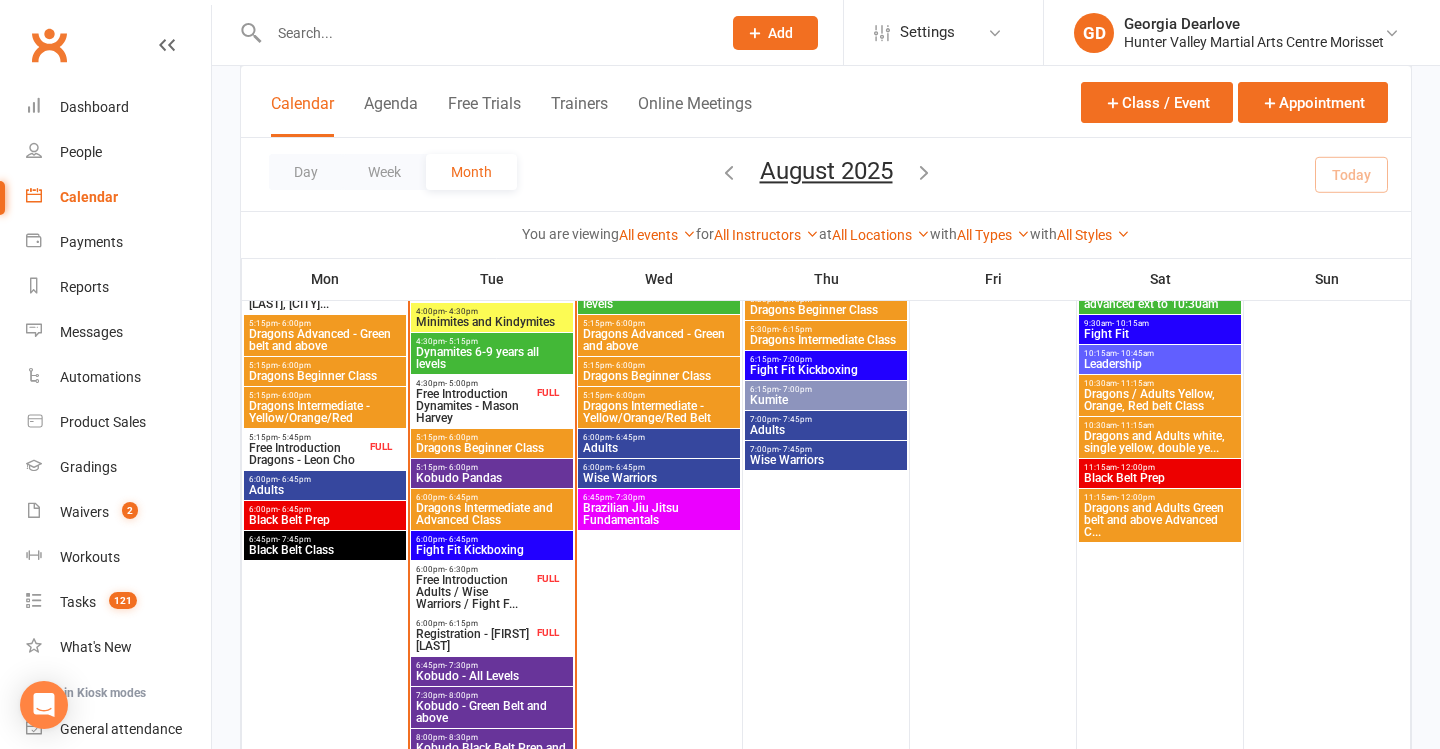scroll, scrollTop: 756, scrollLeft: 0, axis: vertical 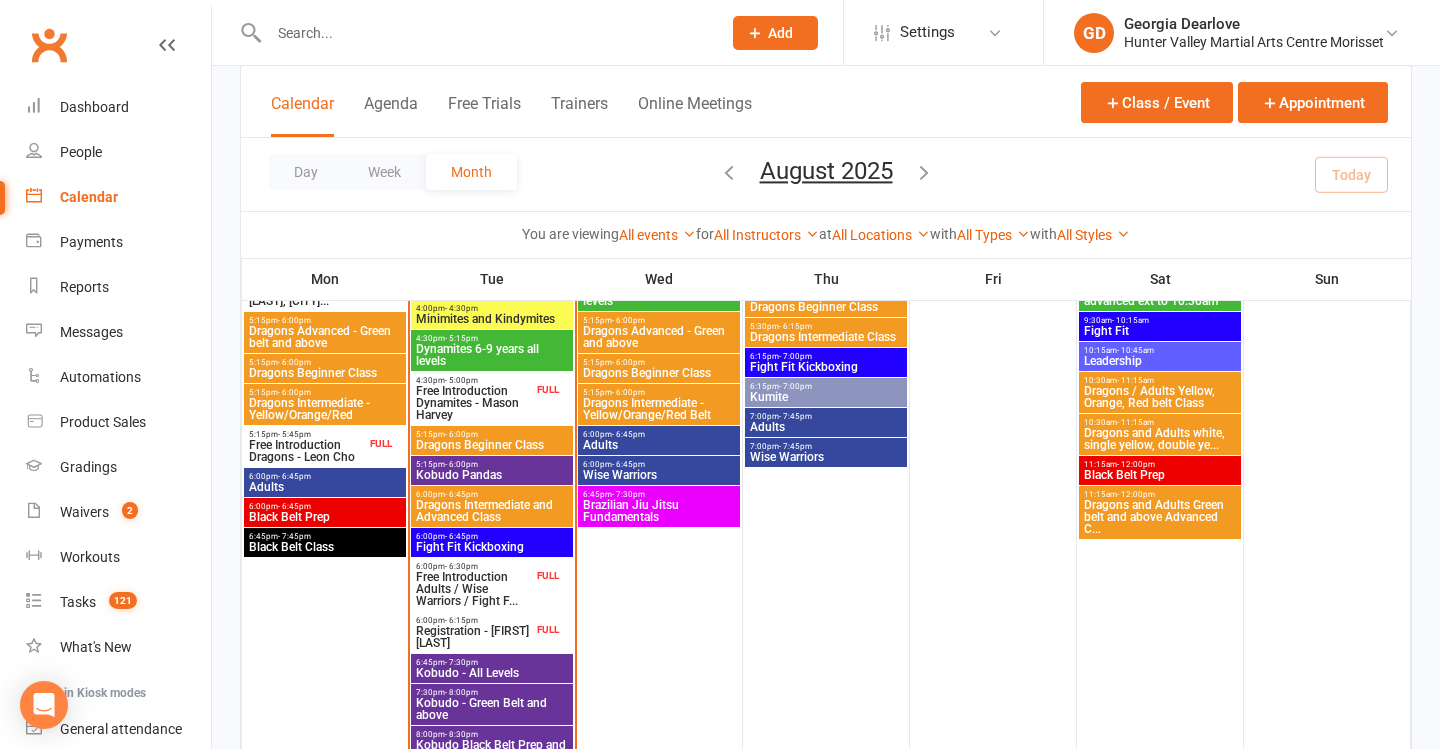 click on "Free Introduction Adults / Wise Warriors / Fight F..." at bounding box center (474, 589) 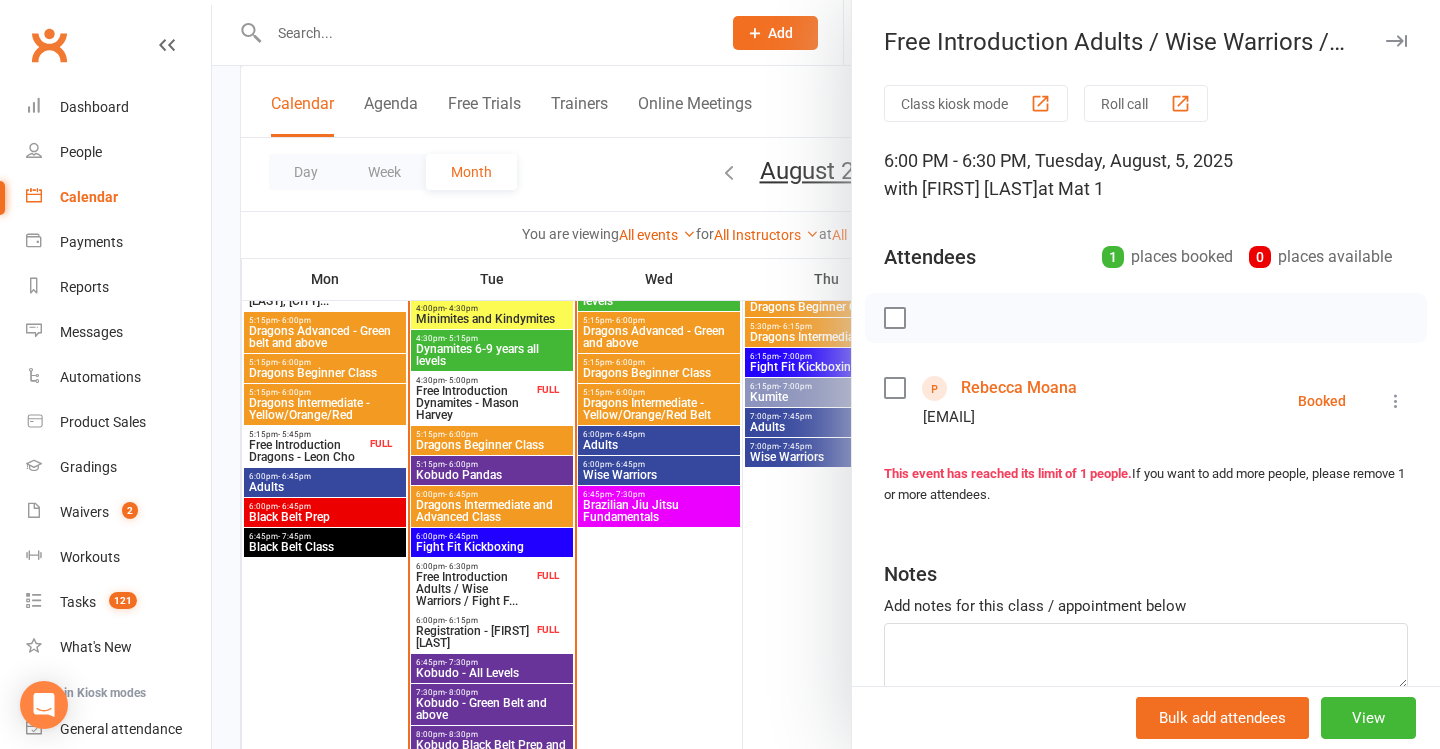 click at bounding box center (826, 374) 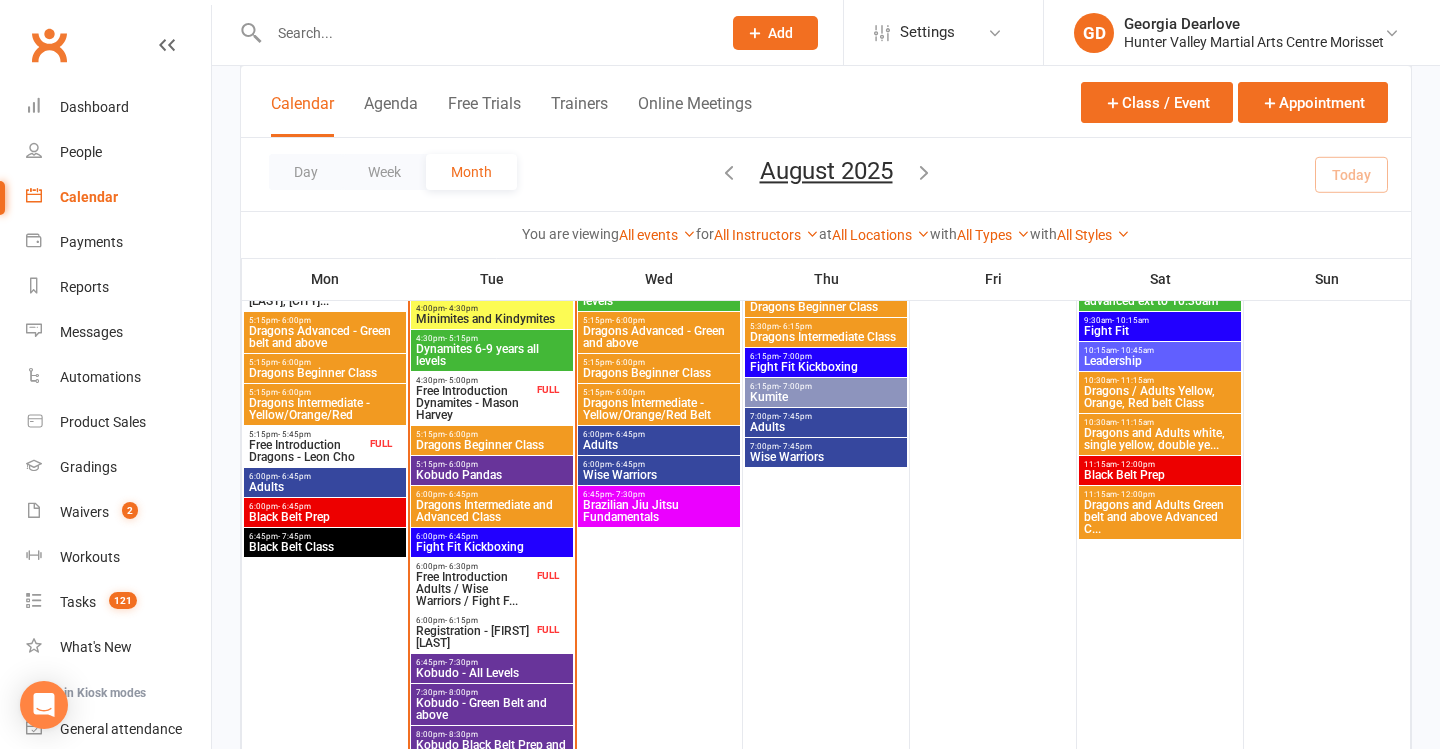 click on "Registration - Colin Kerr" at bounding box center (474, 637) 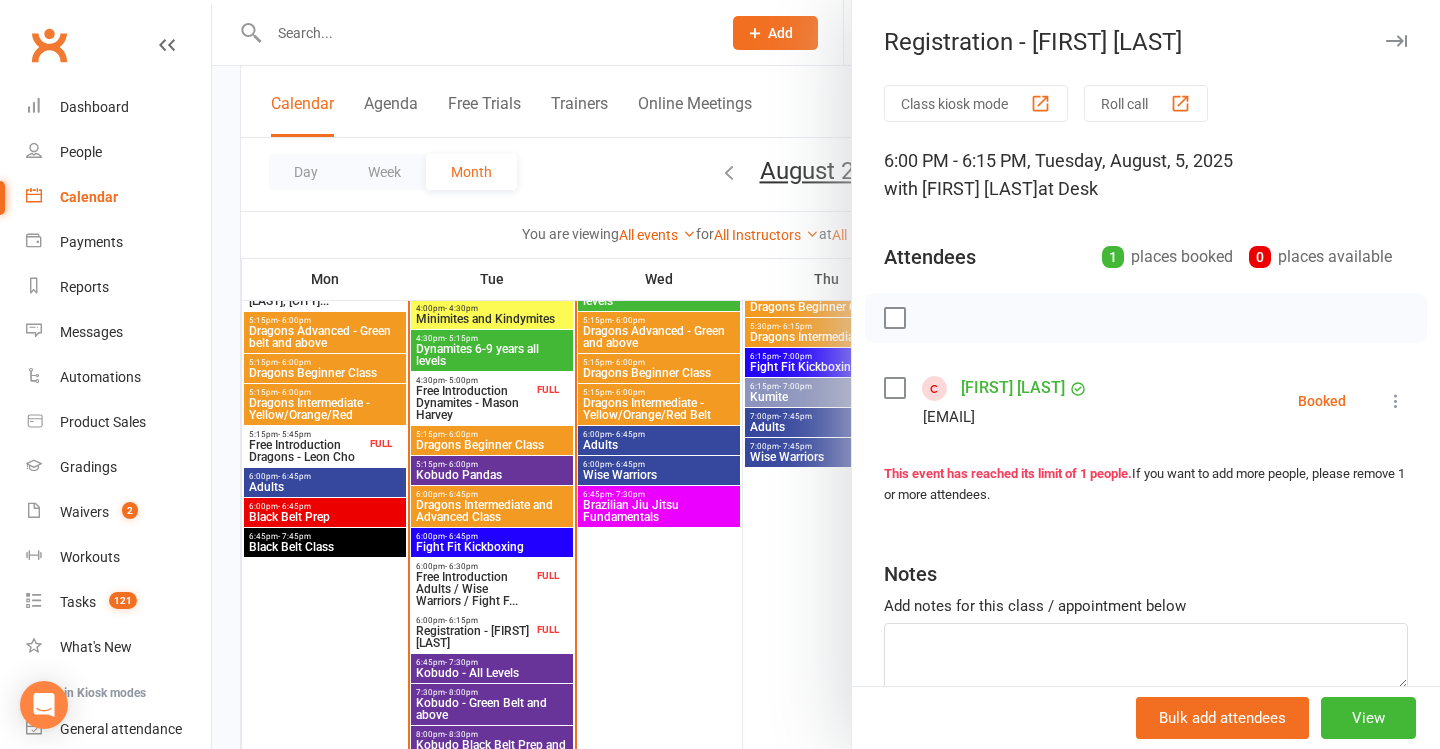 click at bounding box center [826, 374] 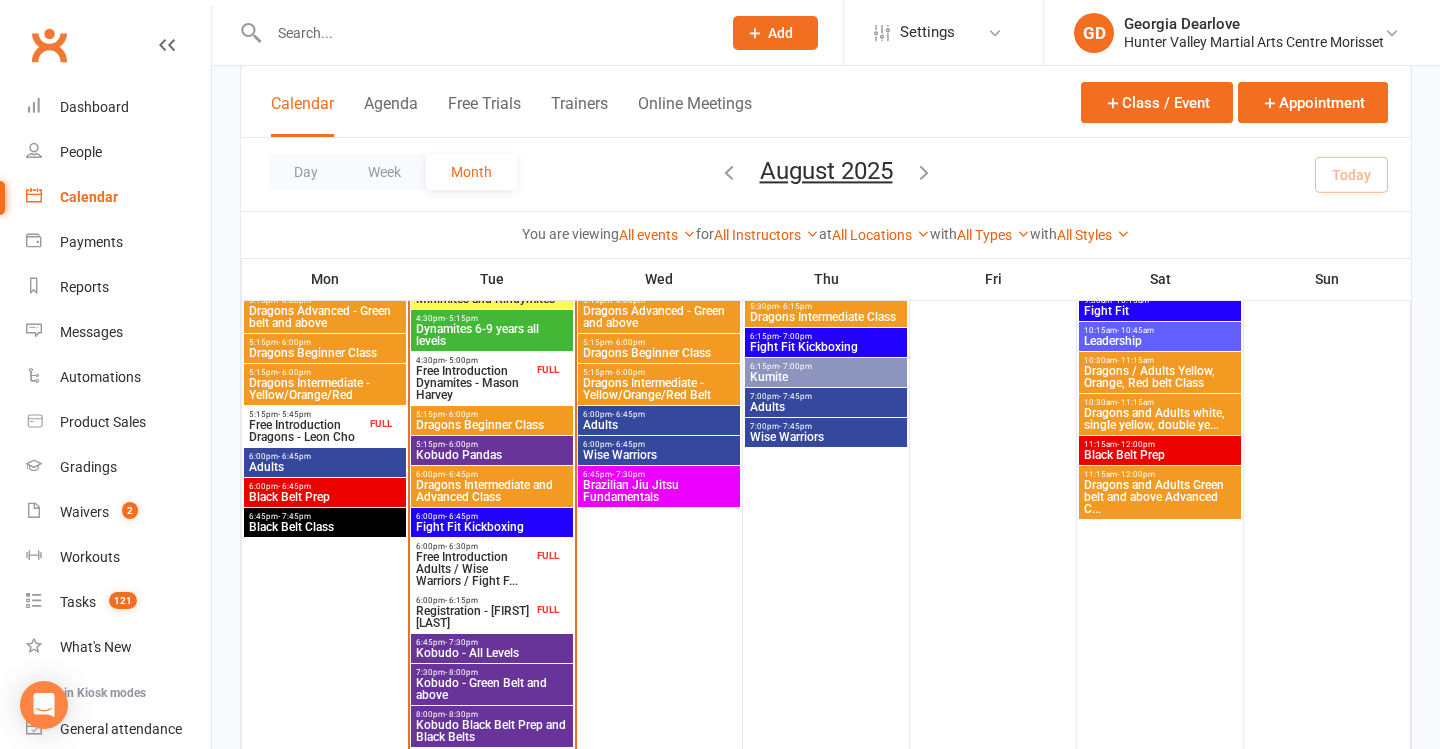 scroll, scrollTop: 769, scrollLeft: 0, axis: vertical 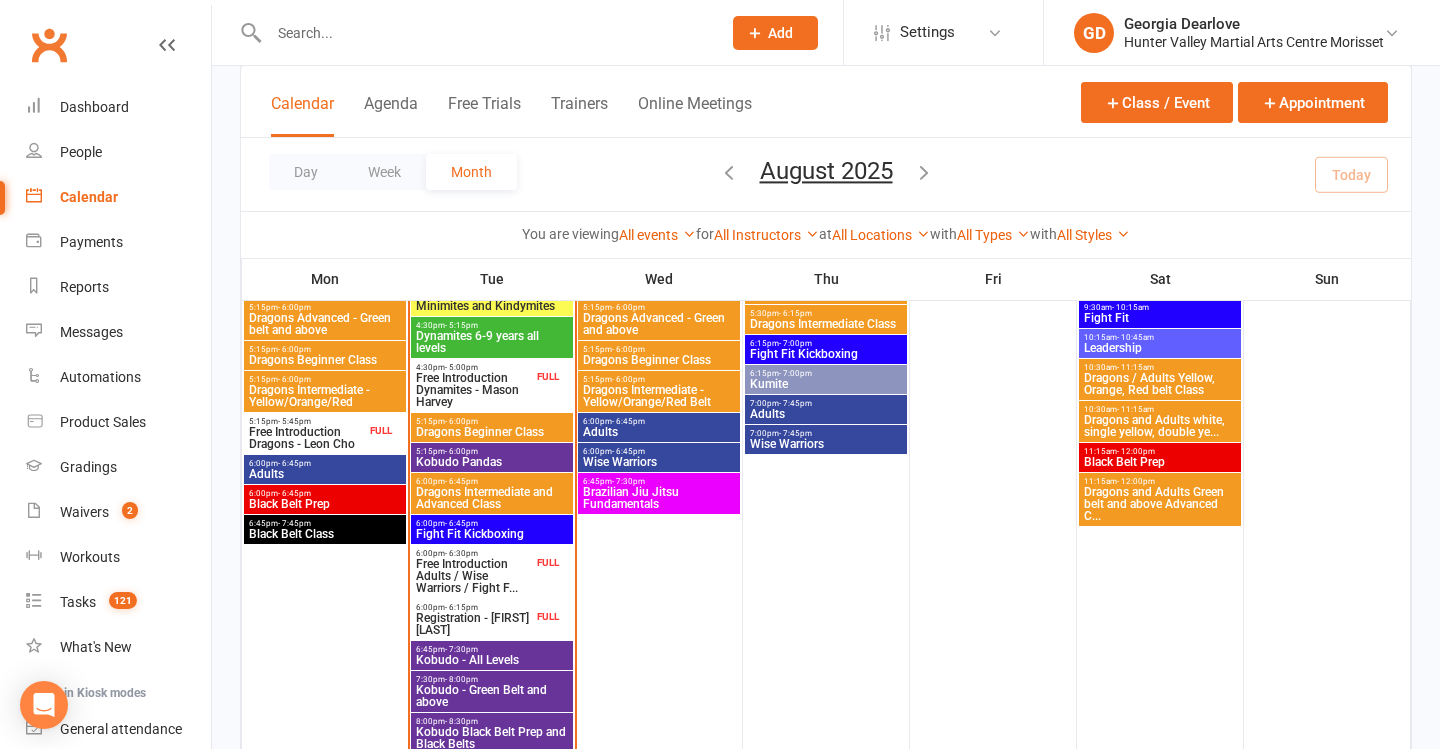 click on "Dynamites 6-9 years all levels" at bounding box center (492, 342) 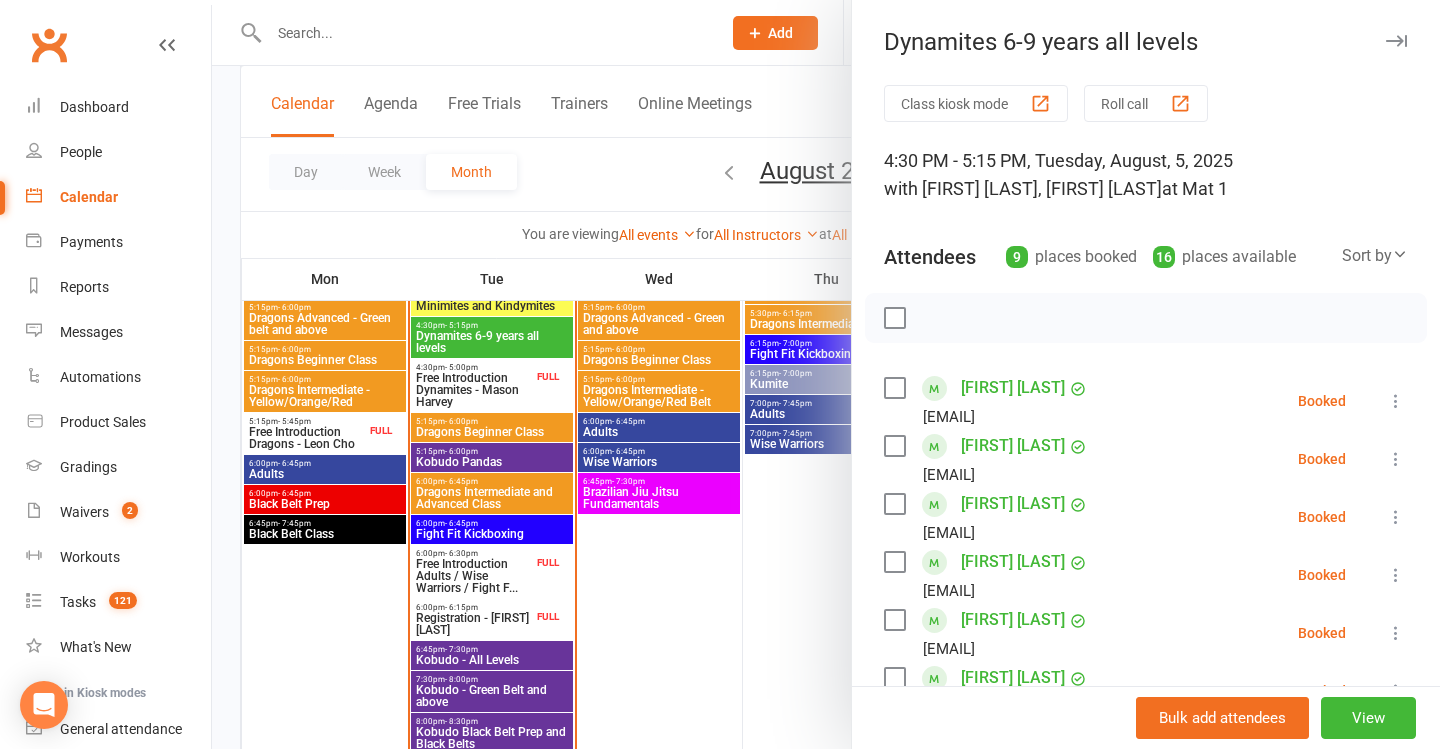 click at bounding box center (826, 374) 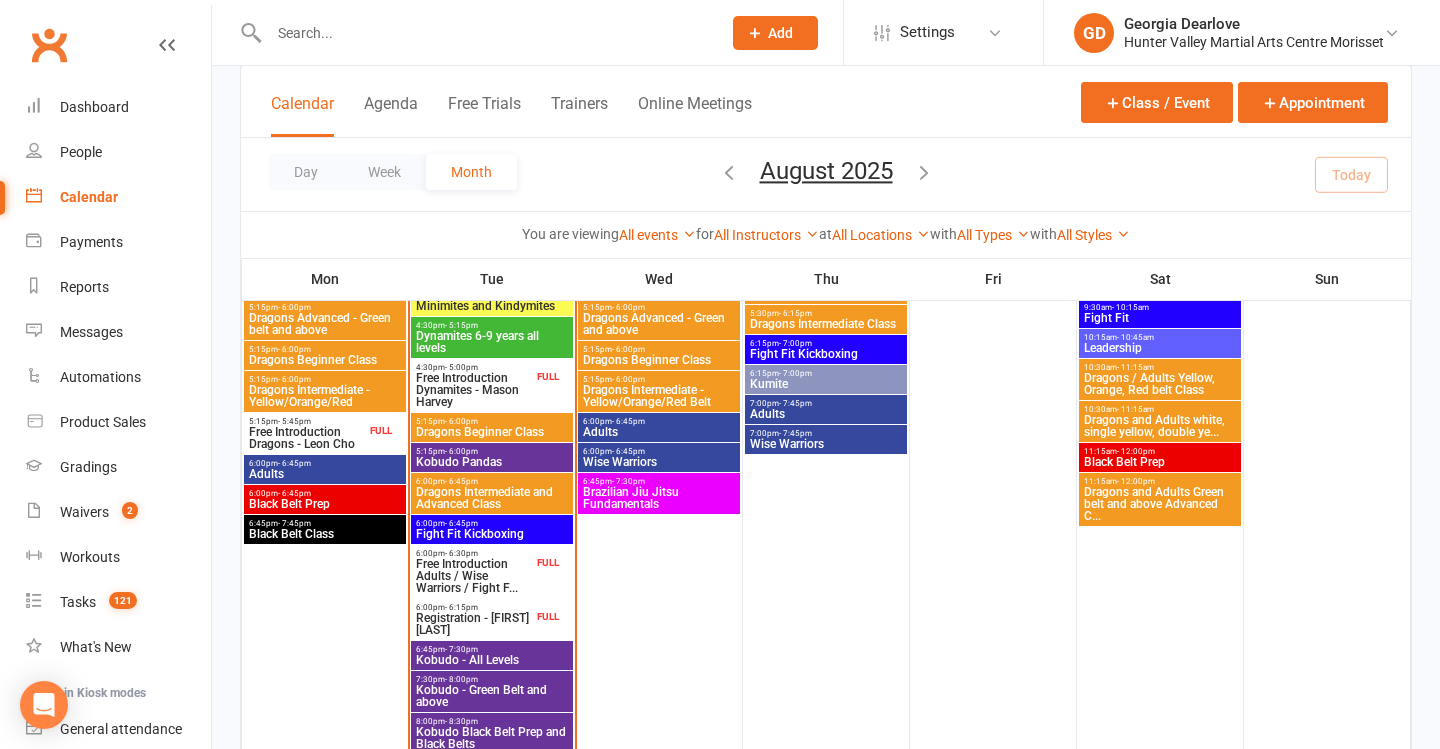 click on "Dynamites 6-9 years all levels" at bounding box center (492, 342) 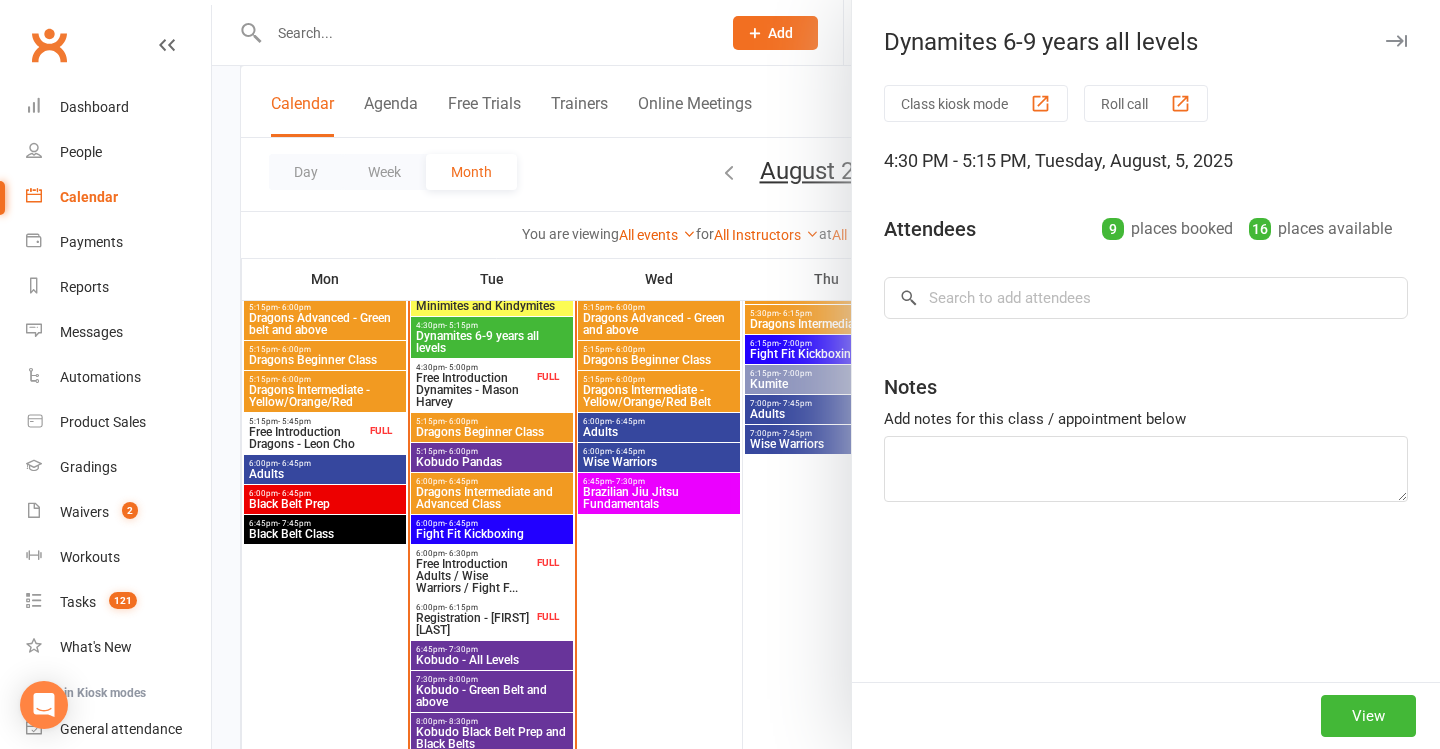 click at bounding box center (826, 374) 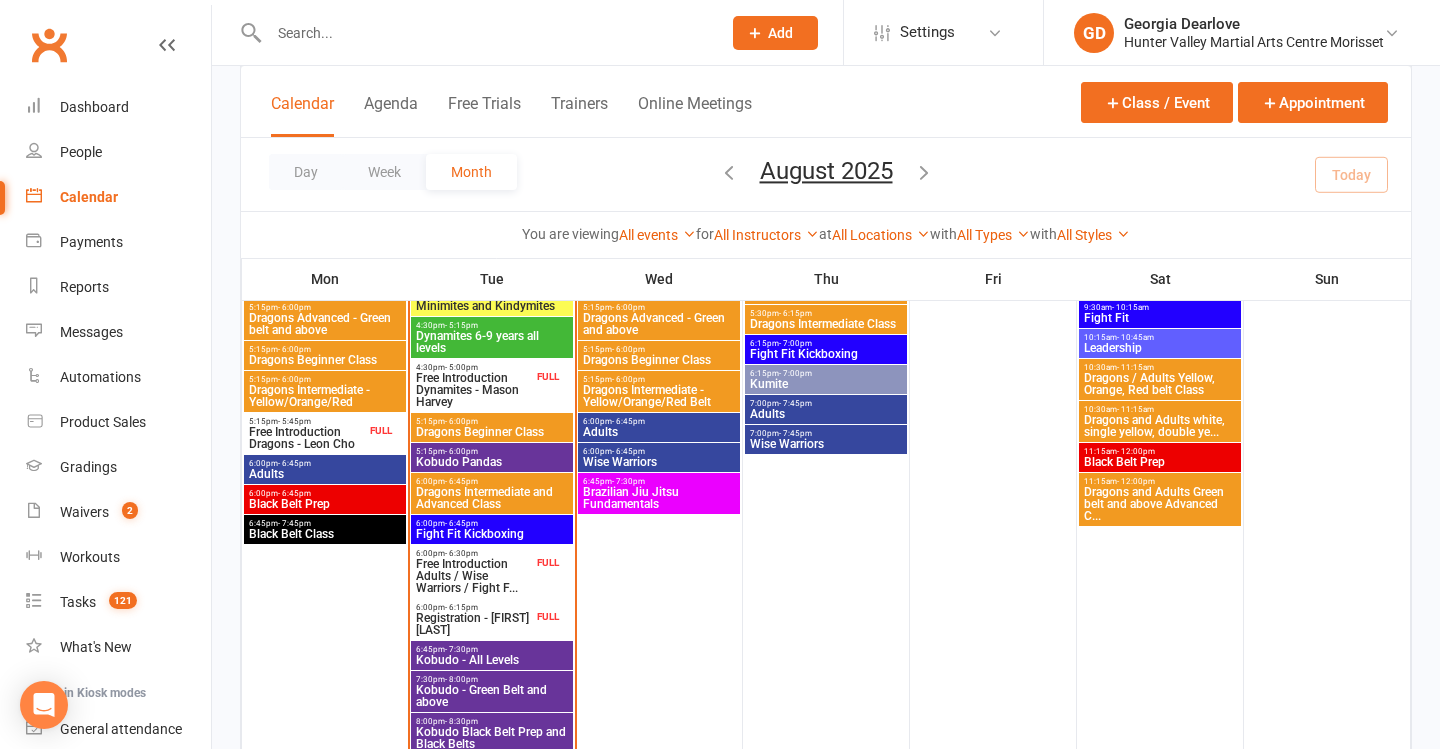 click on "Minimites and Kindymites" at bounding box center [492, 306] 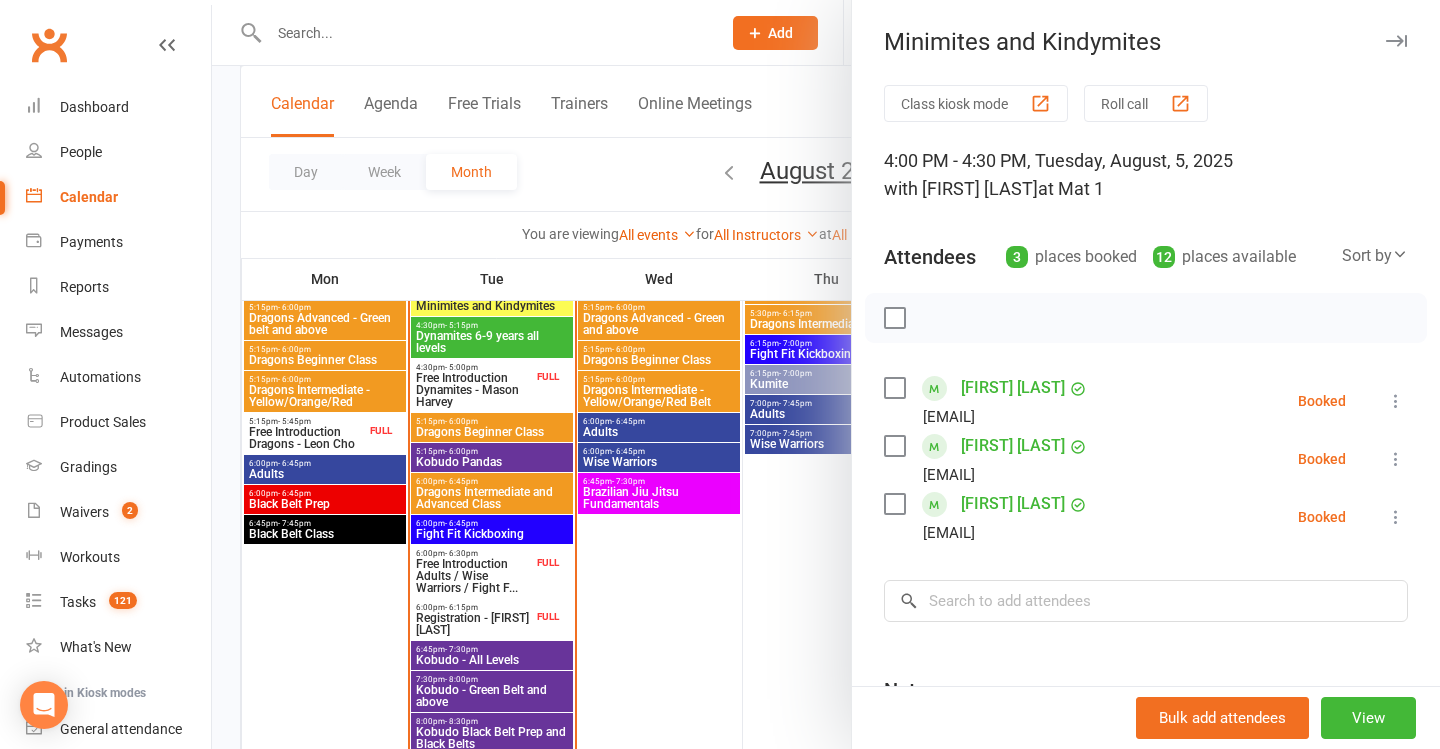 click at bounding box center [826, 374] 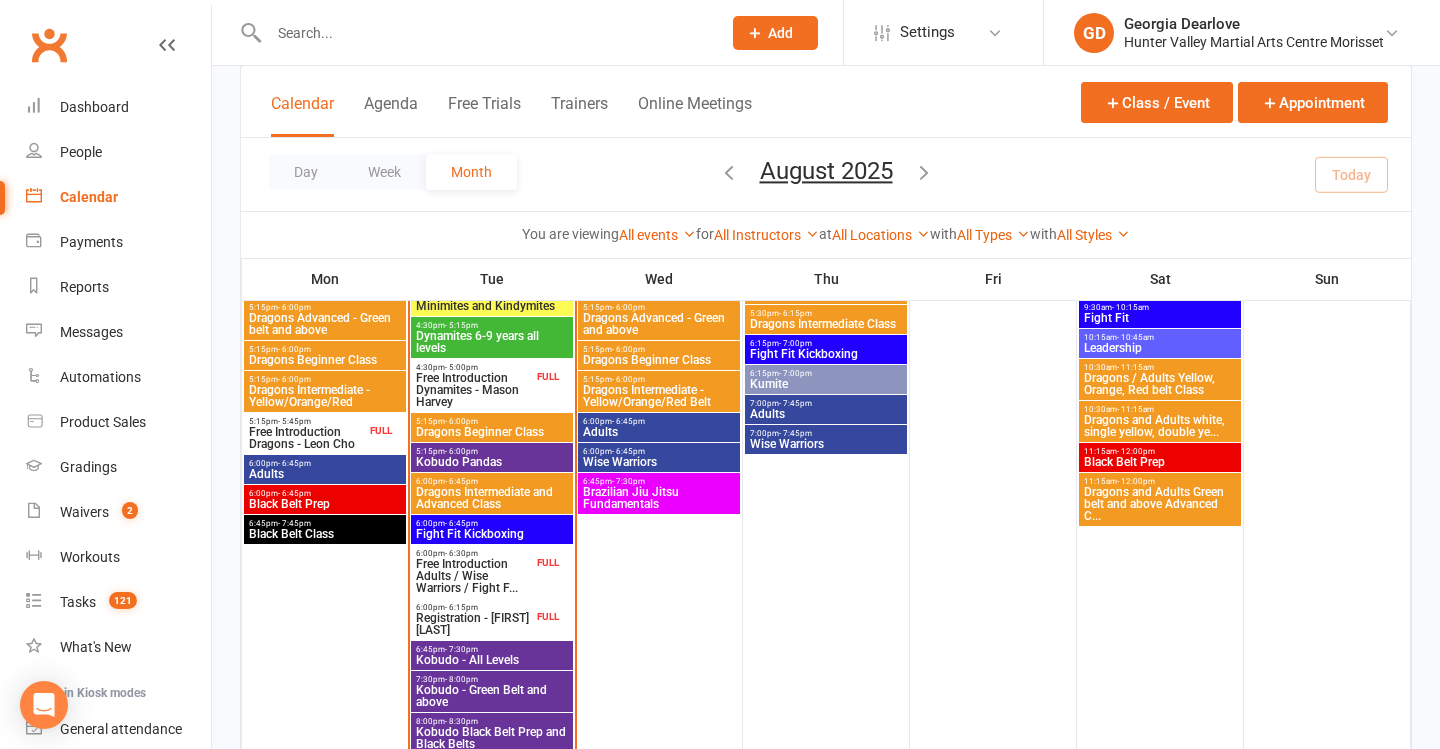 click on "4:30pm  - 5:15pm" at bounding box center (492, 325) 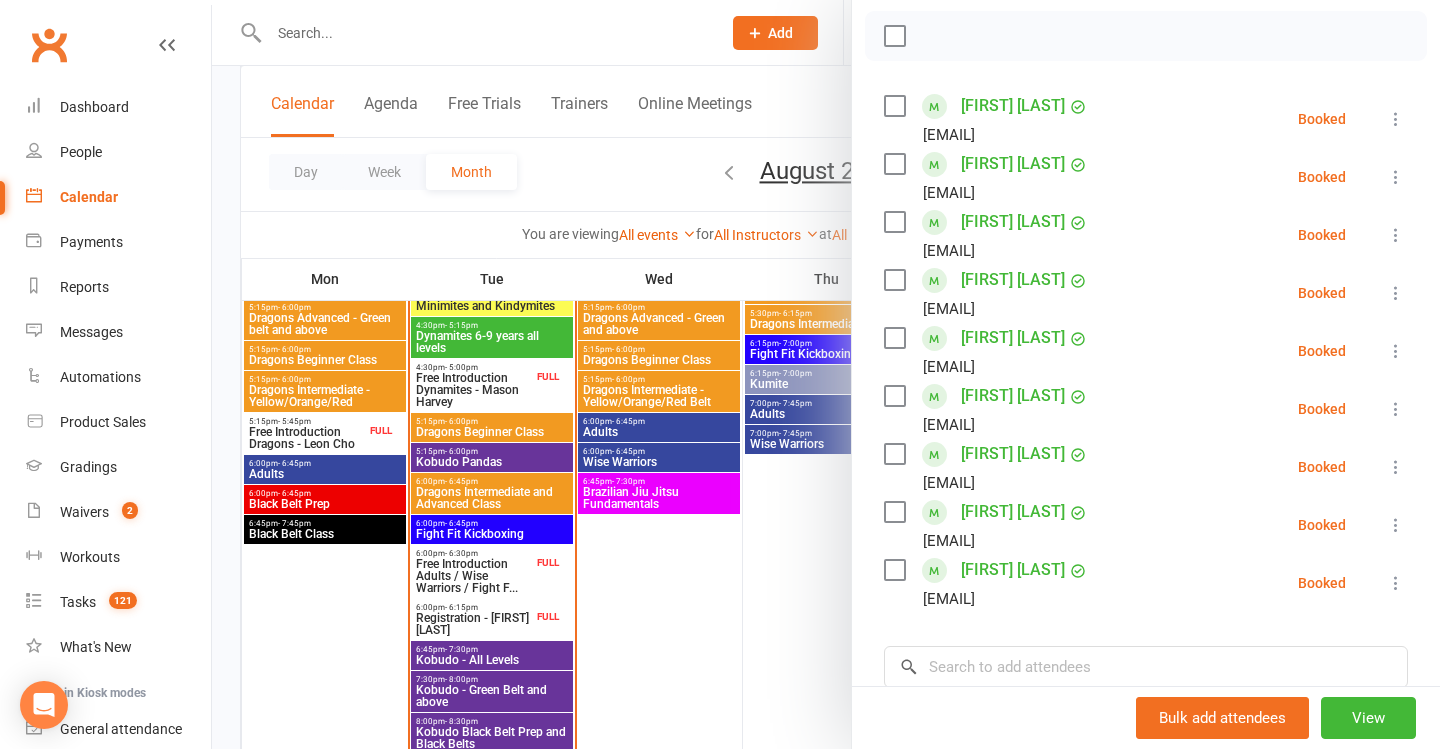 scroll, scrollTop: 293, scrollLeft: 0, axis: vertical 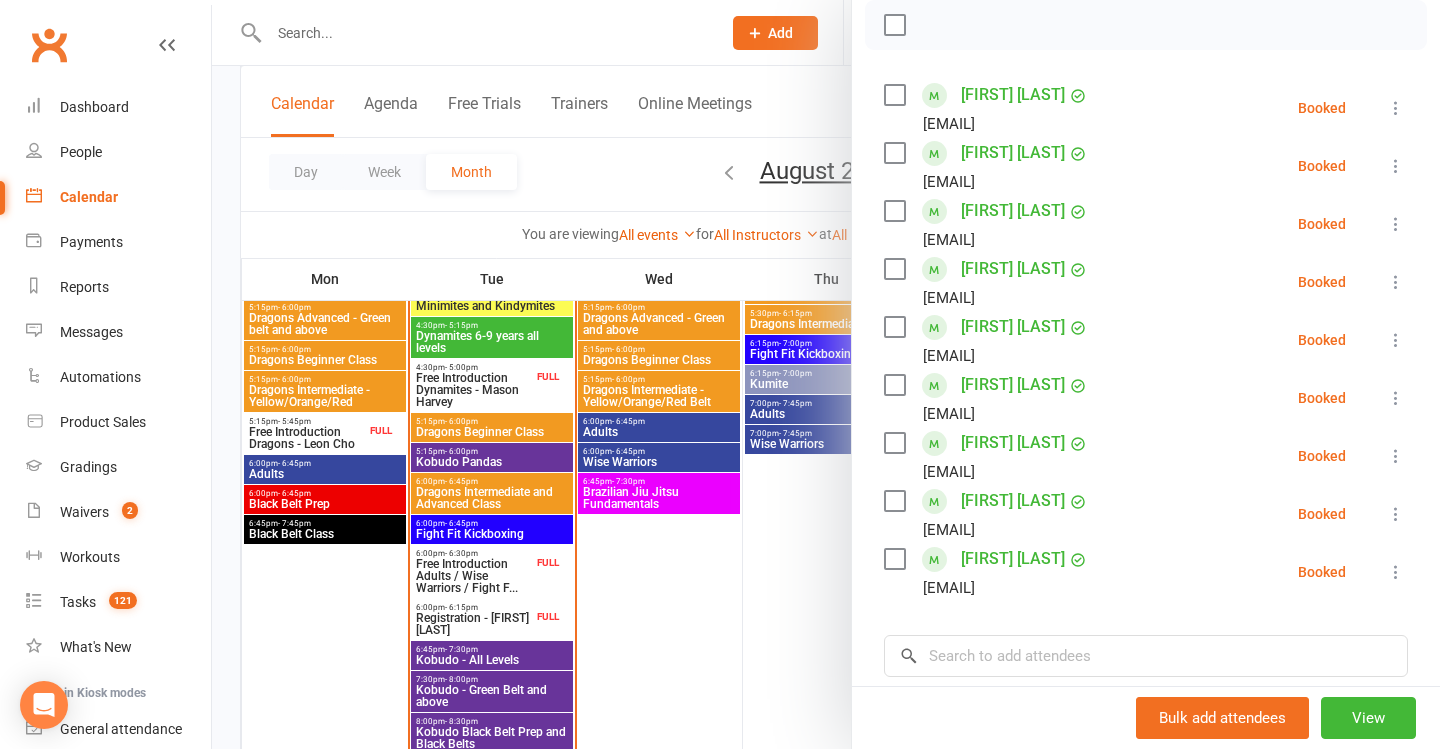 click at bounding box center [826, 374] 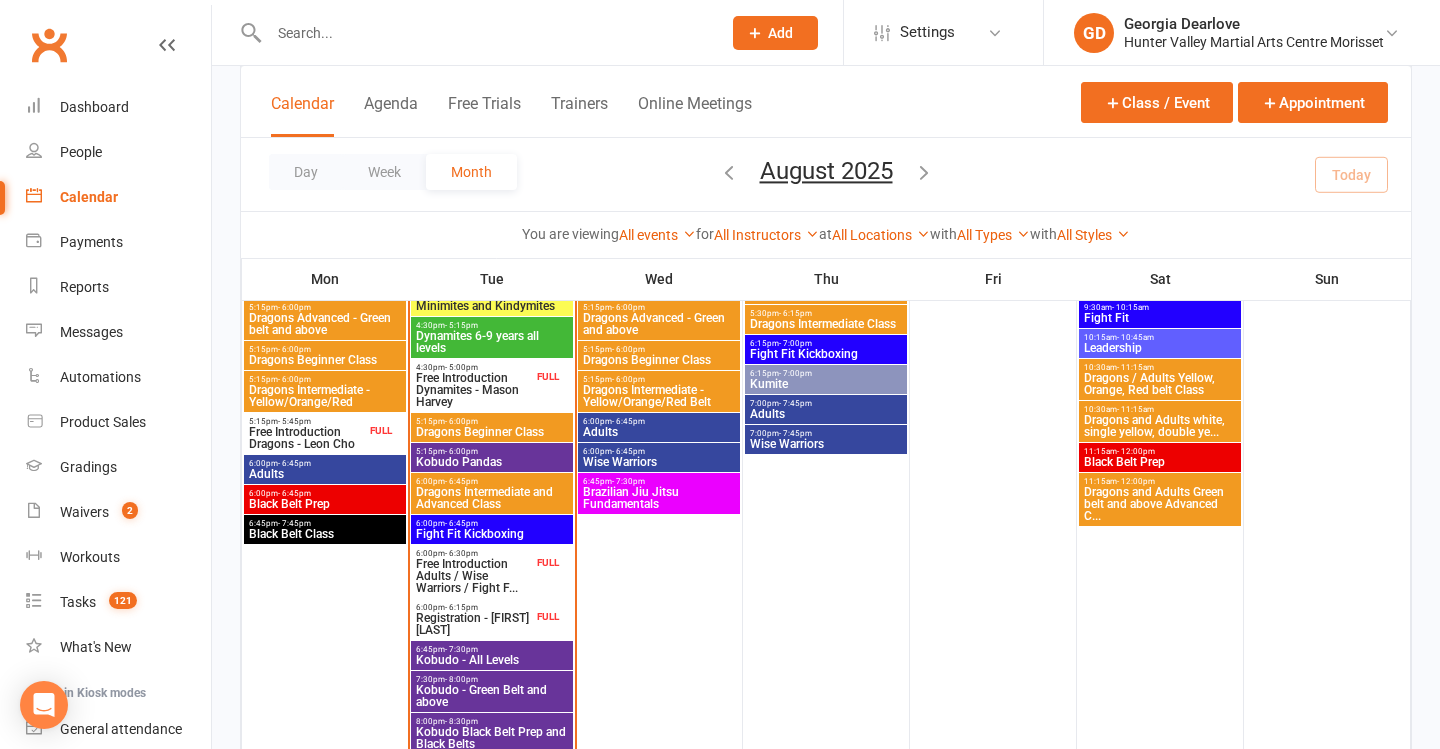 click on "Dragons Beginner Class" at bounding box center (492, 432) 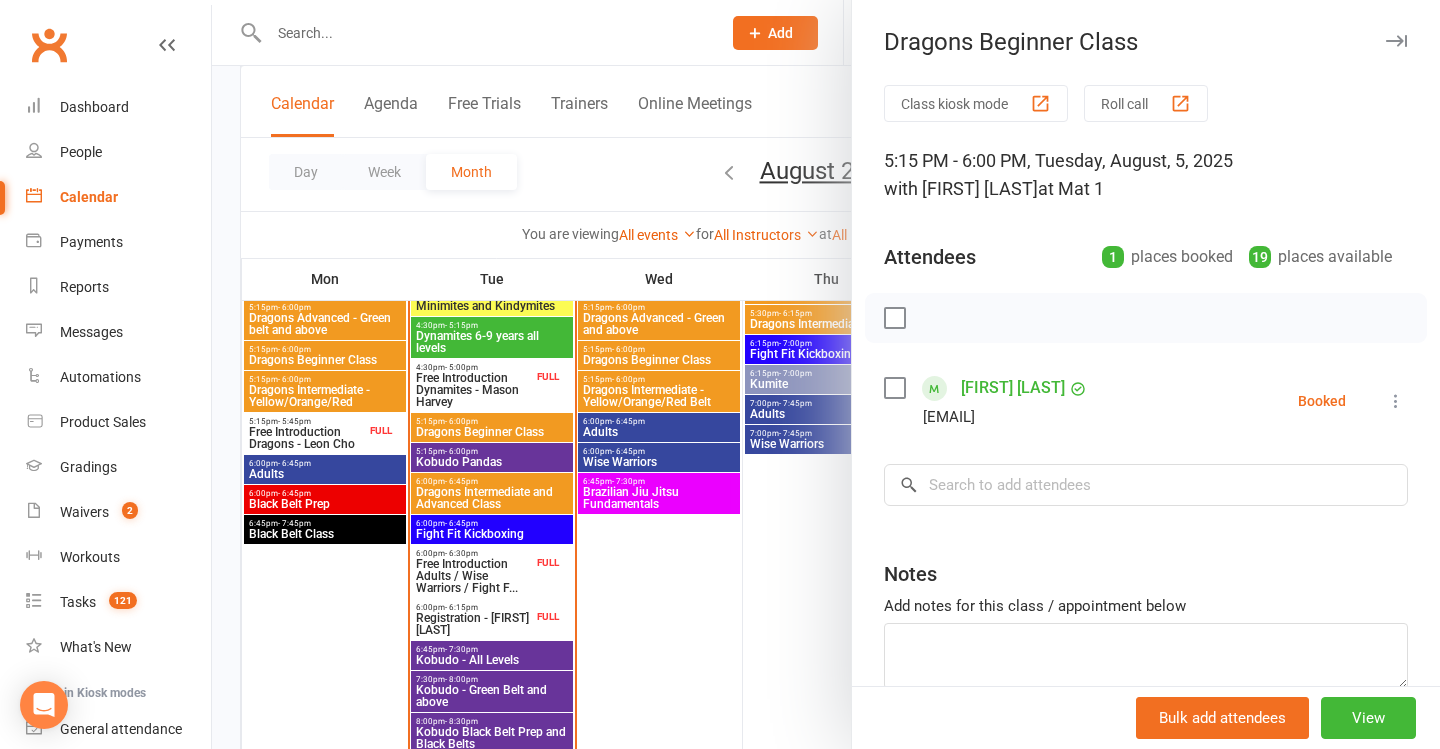 click at bounding box center [826, 374] 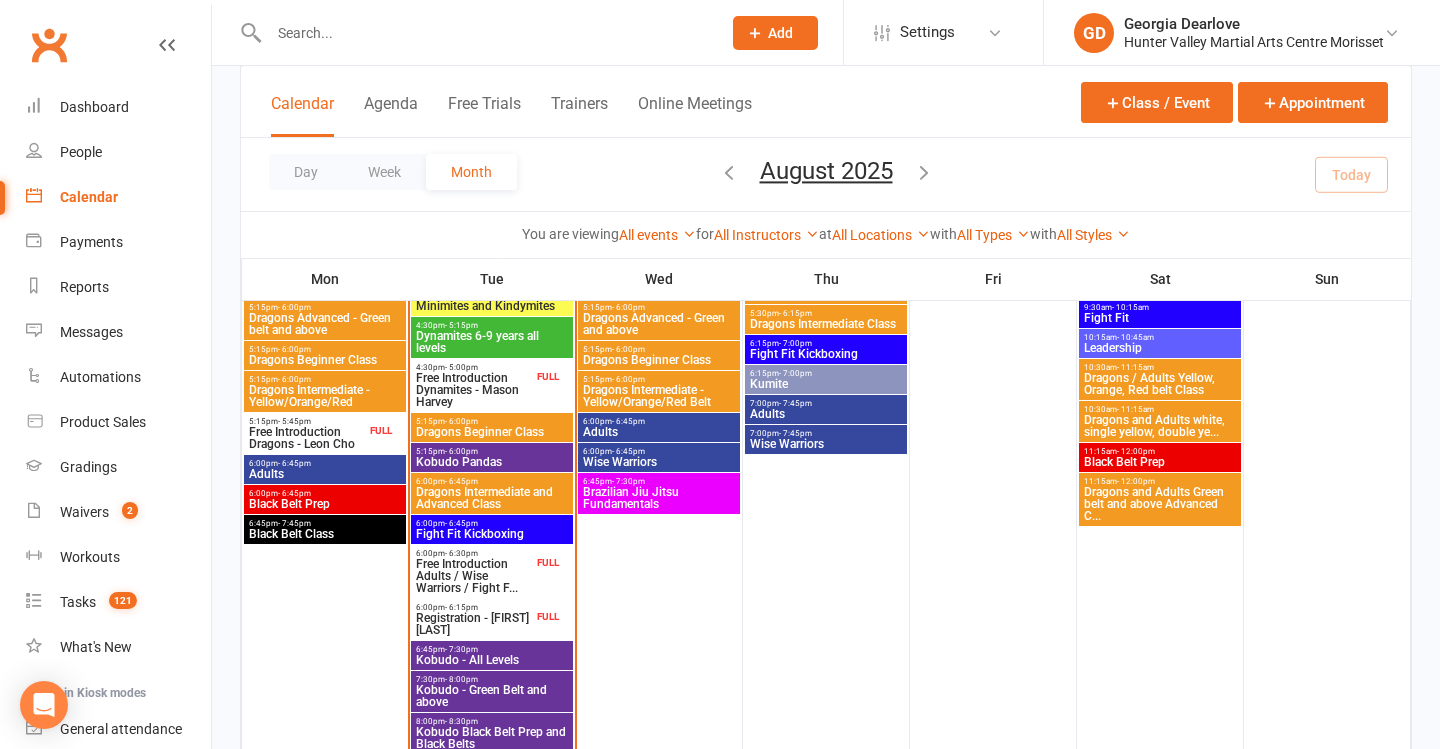 click on "4:30pm  - 5:00pm Free Introduction Dynamites - Mason Harvey FULL" at bounding box center [492, 385] 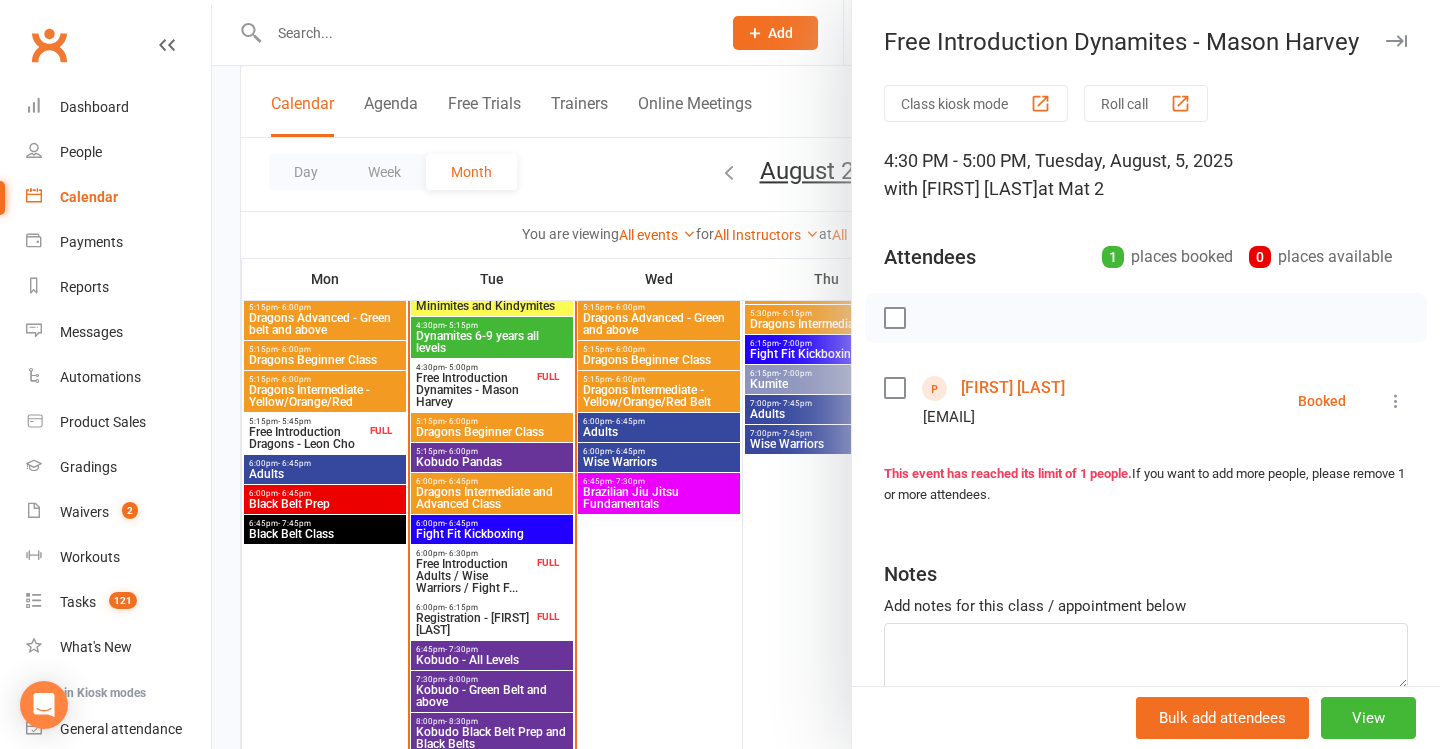click on "Mason Harvey" at bounding box center [1013, 388] 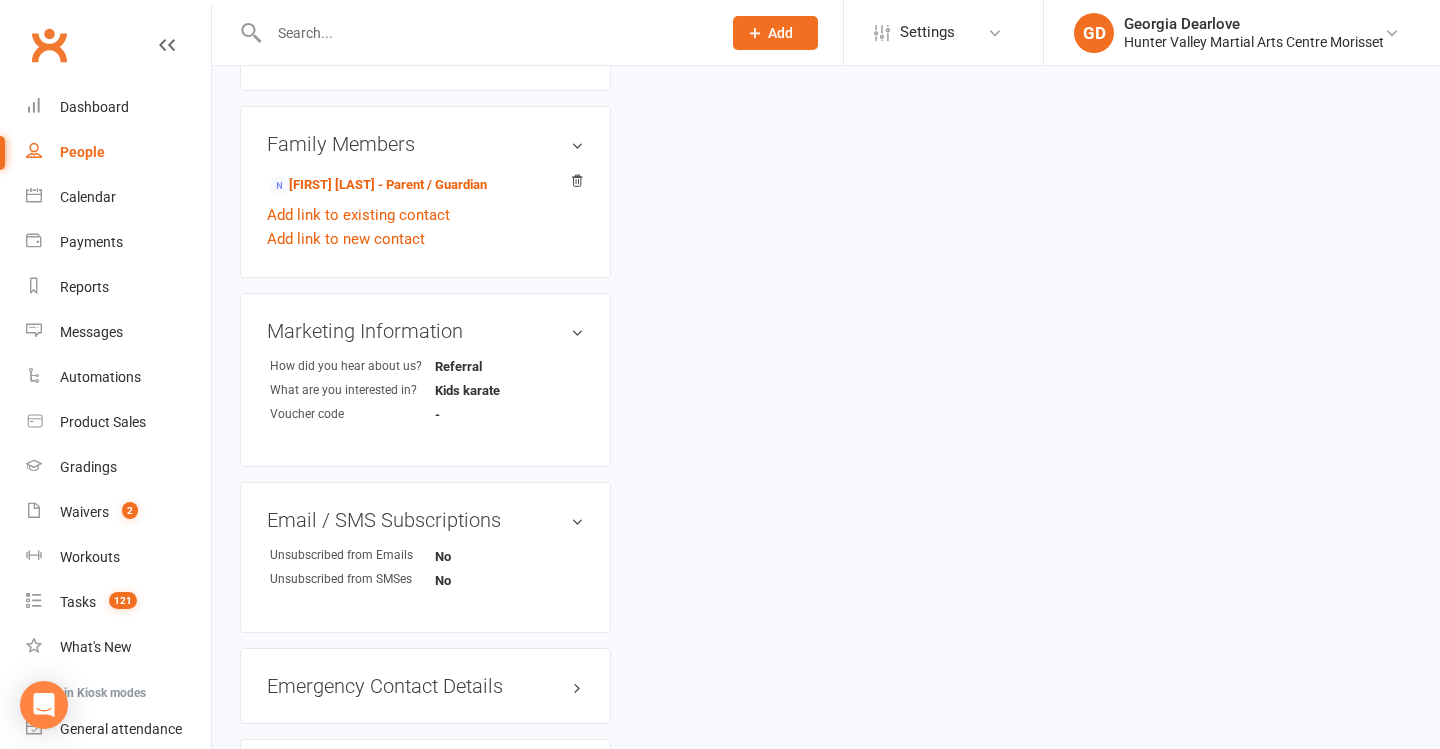 scroll, scrollTop: 0, scrollLeft: 0, axis: both 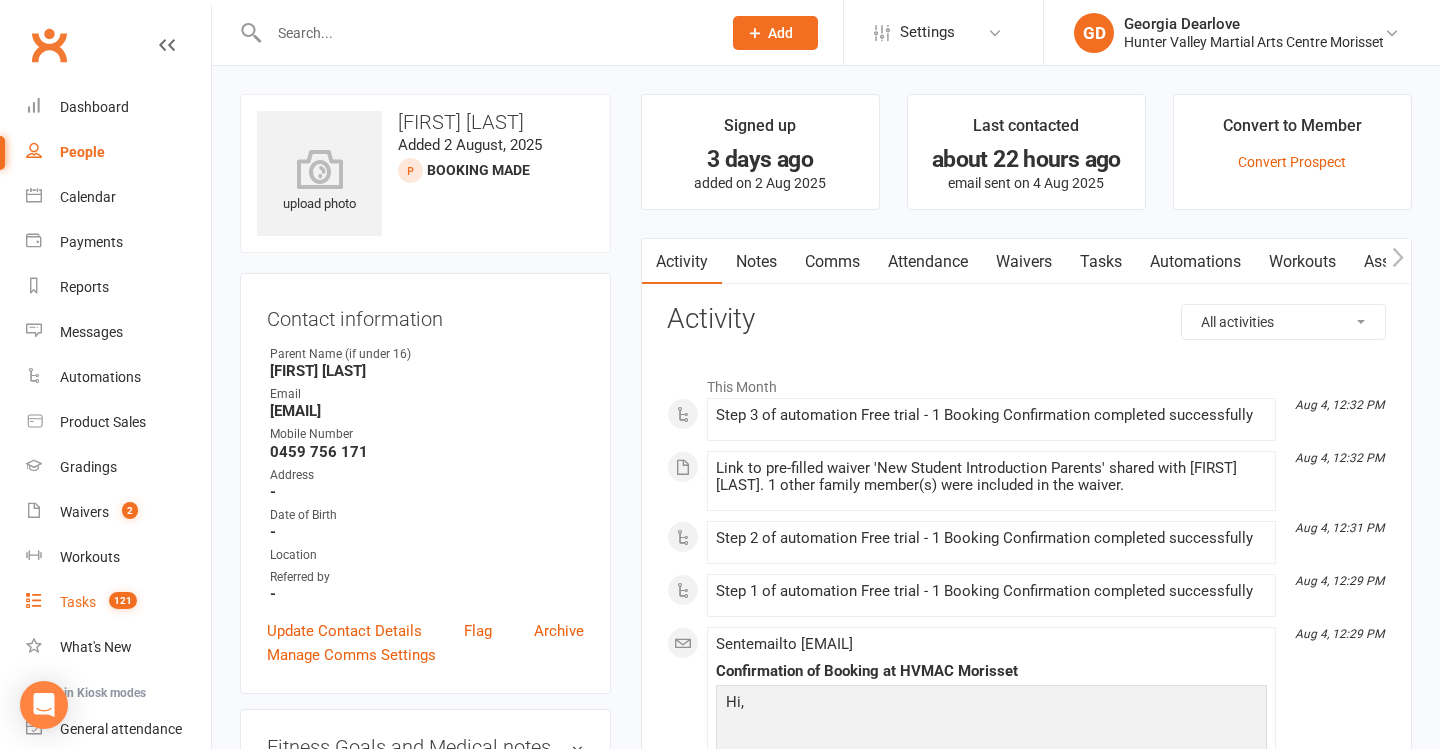 click on "121" at bounding box center (123, 600) 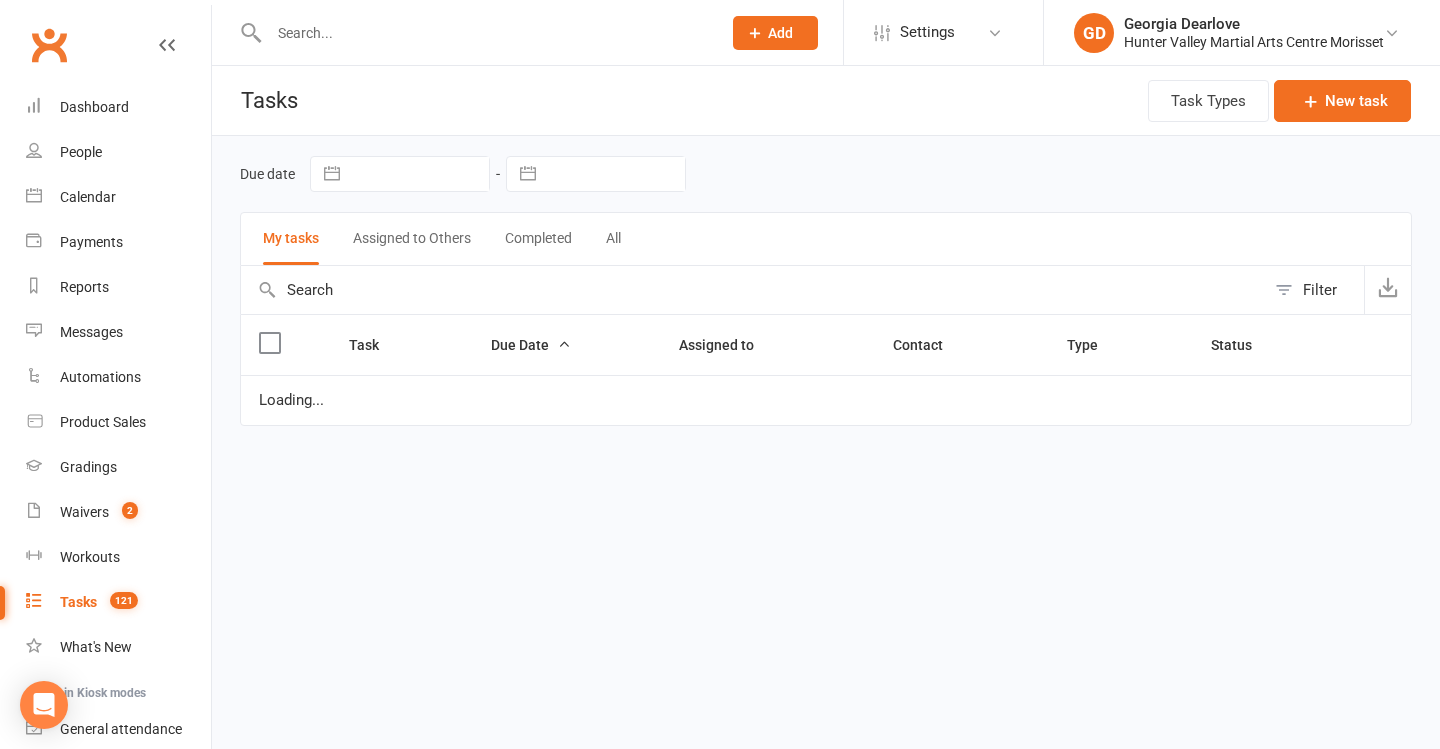 click on "Assigned to Others" at bounding box center [412, 239] 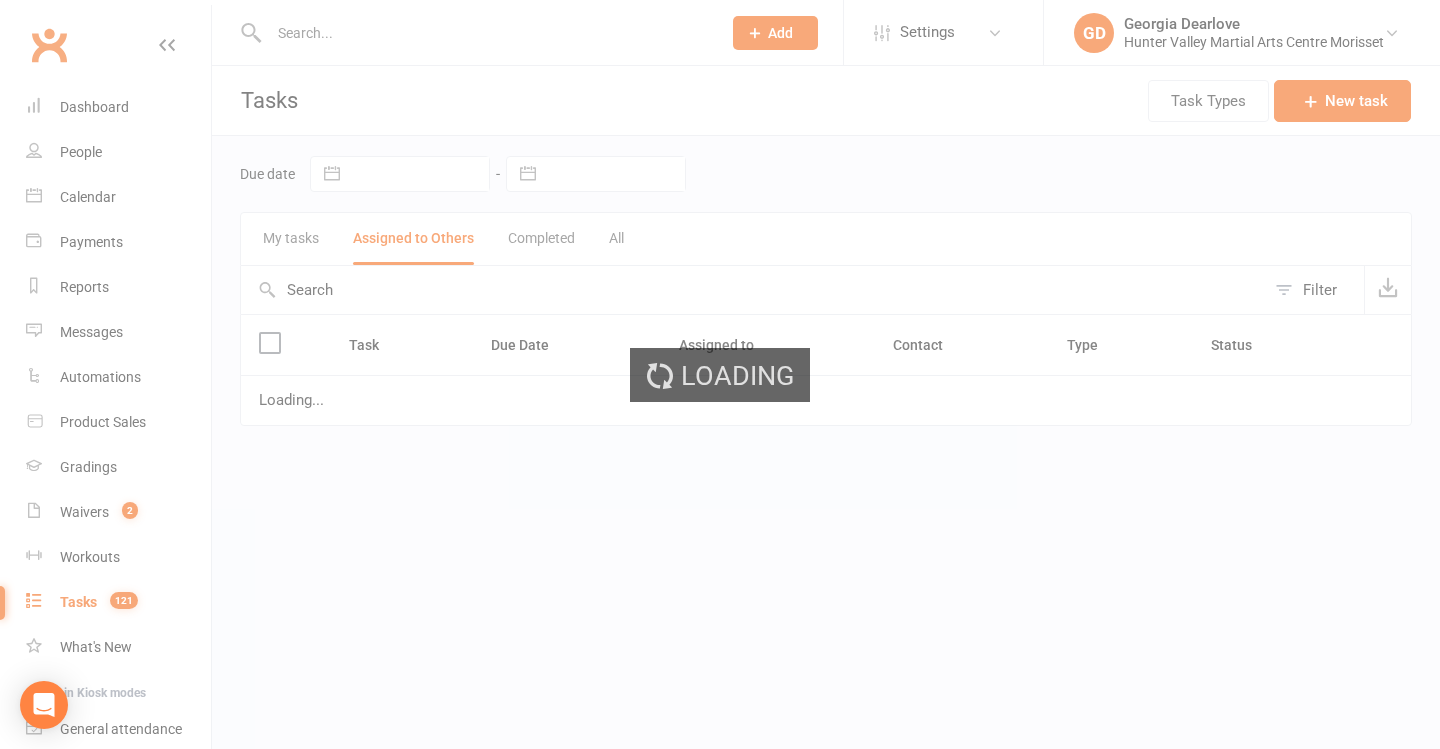 click on "Loading" at bounding box center (720, 374) 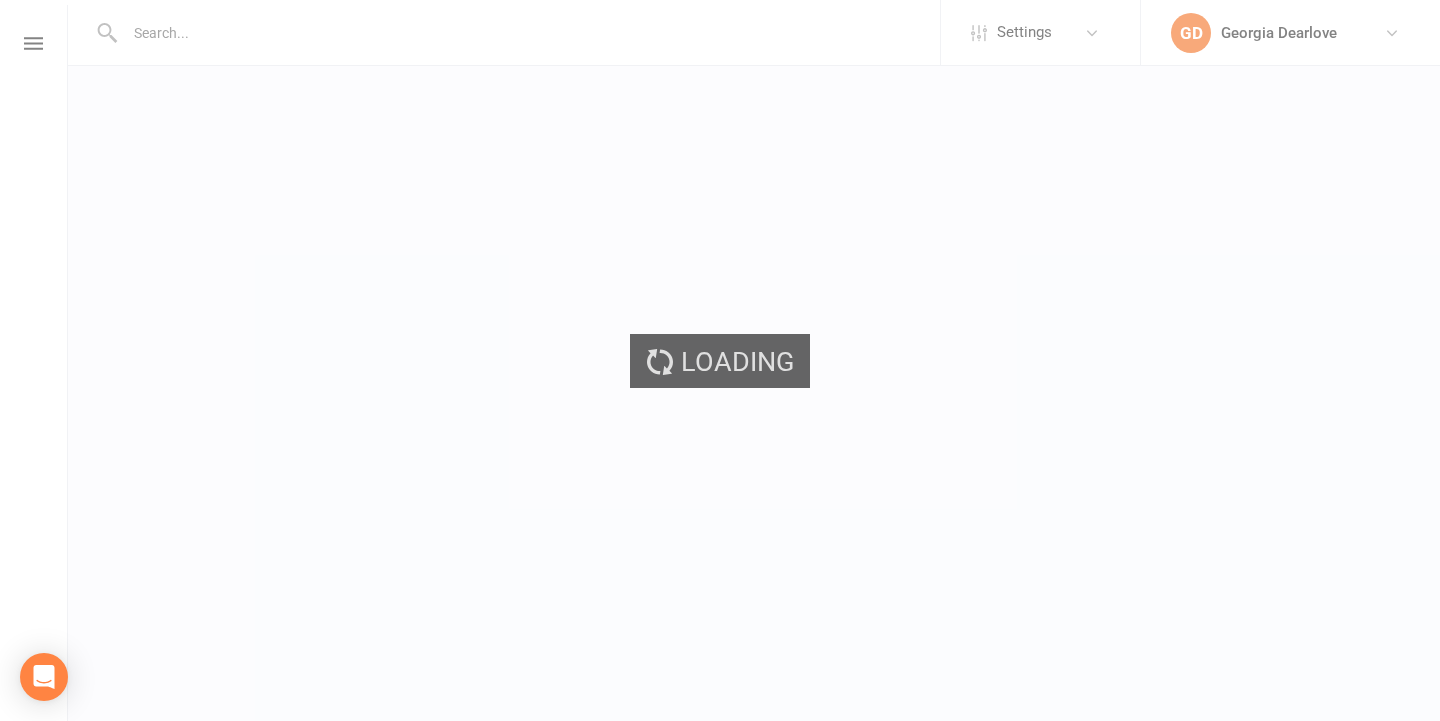 scroll, scrollTop: 0, scrollLeft: 0, axis: both 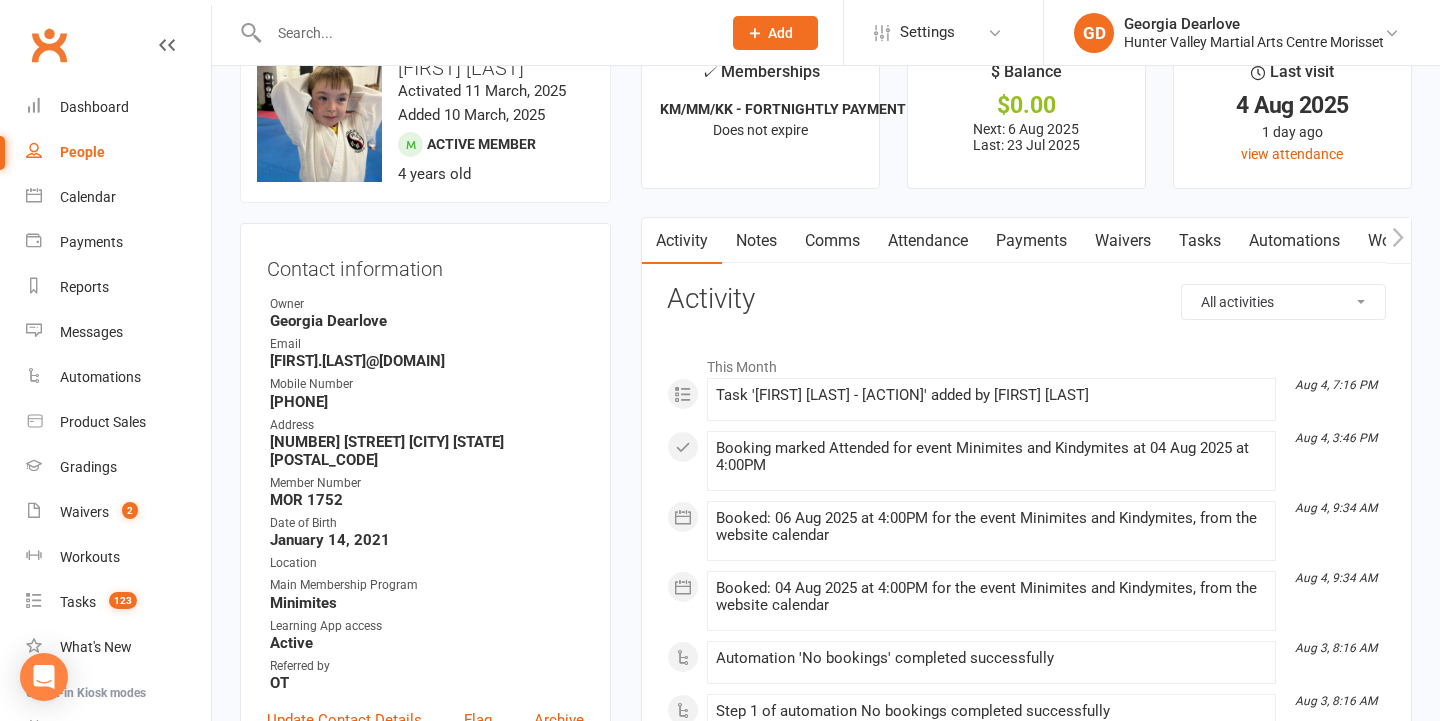 click on "Attendance" at bounding box center (928, 241) 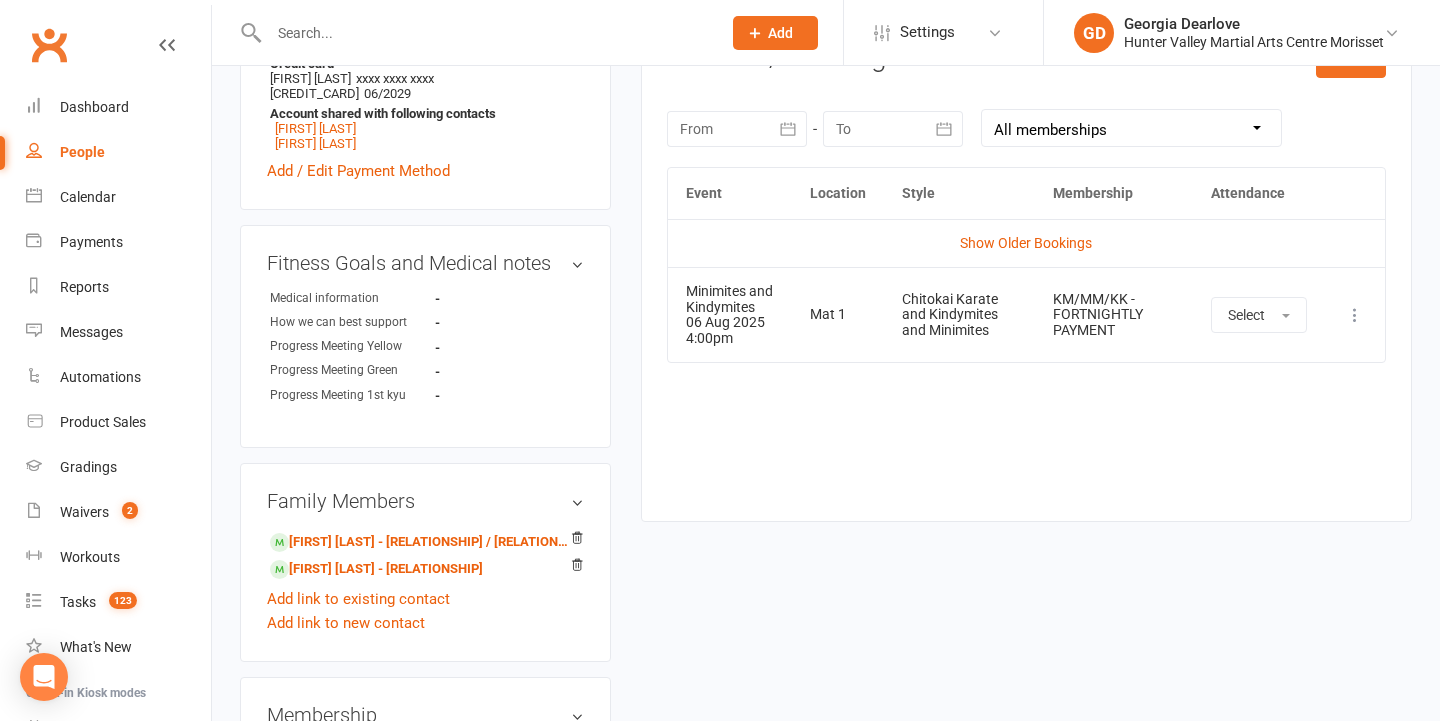 scroll, scrollTop: 793, scrollLeft: 0, axis: vertical 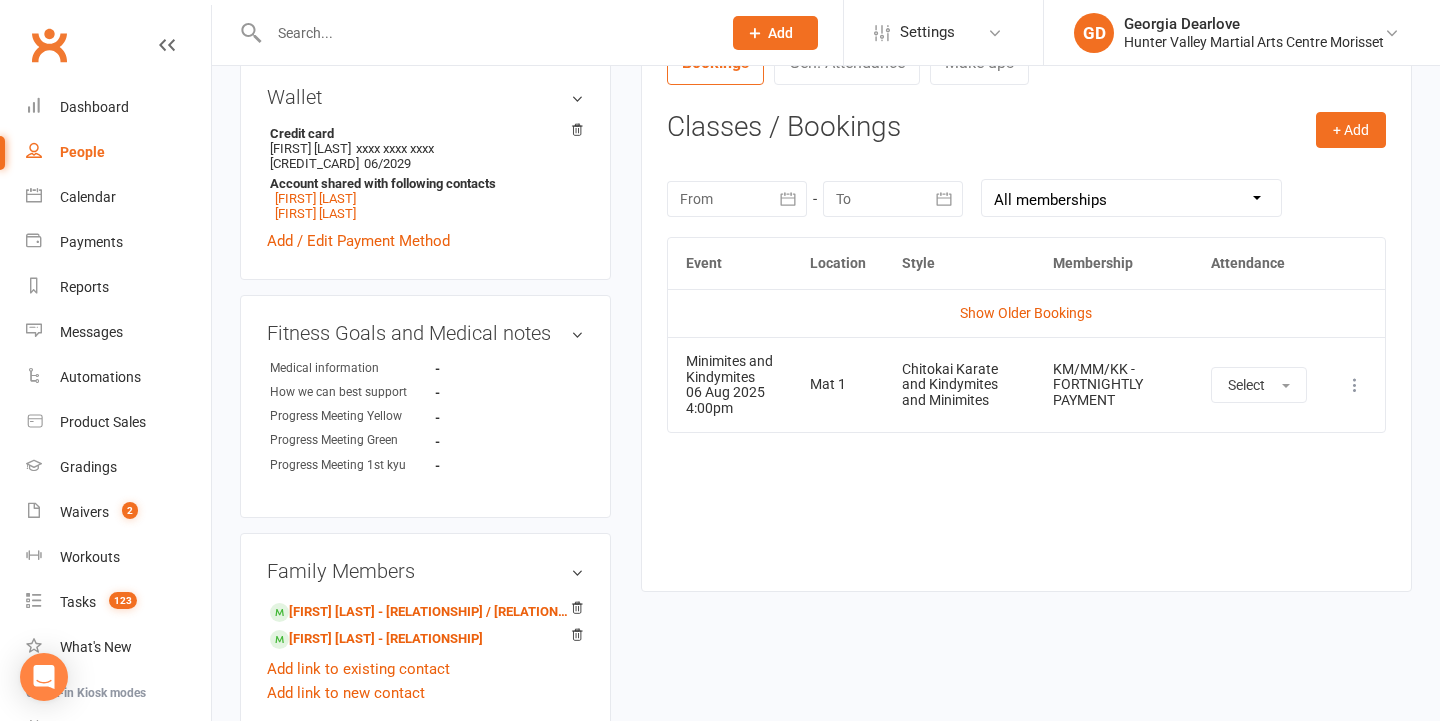 click at bounding box center (737, 199) 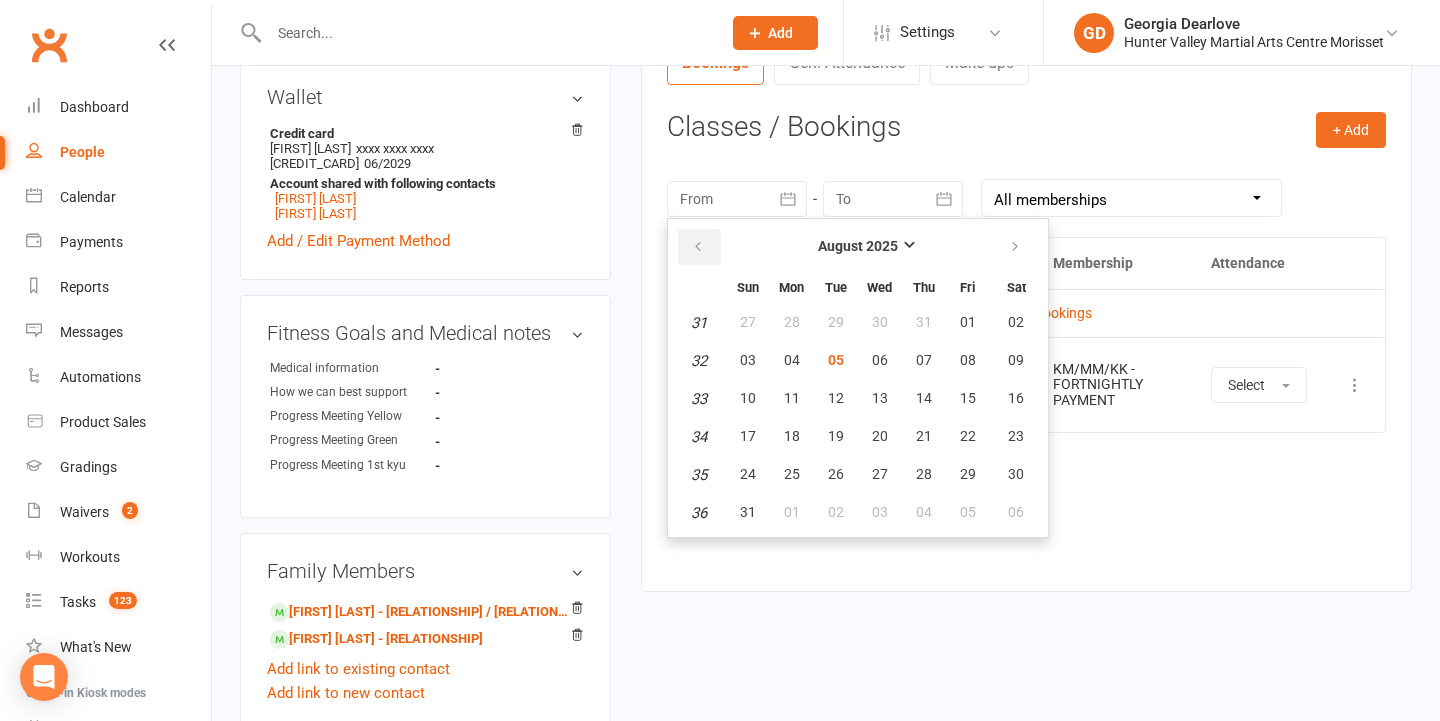 click at bounding box center [699, 247] 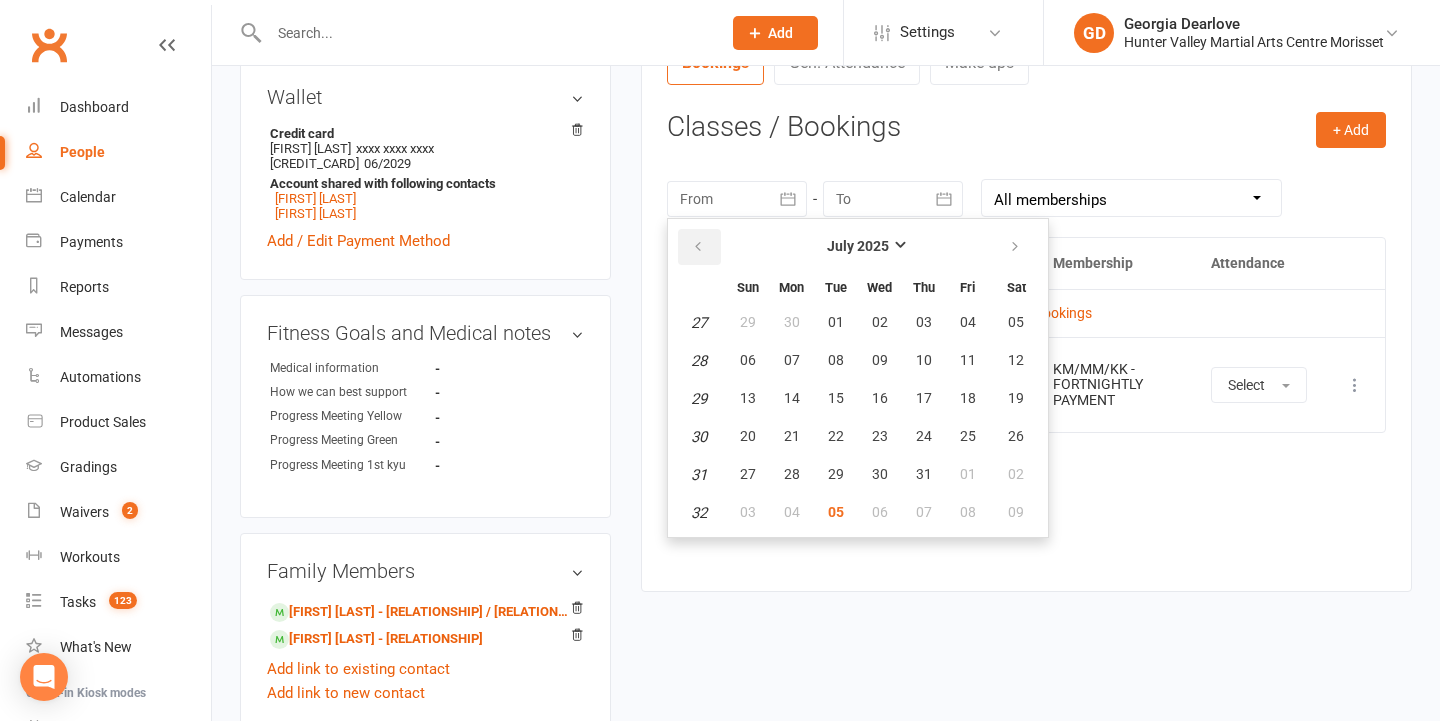 click at bounding box center [699, 247] 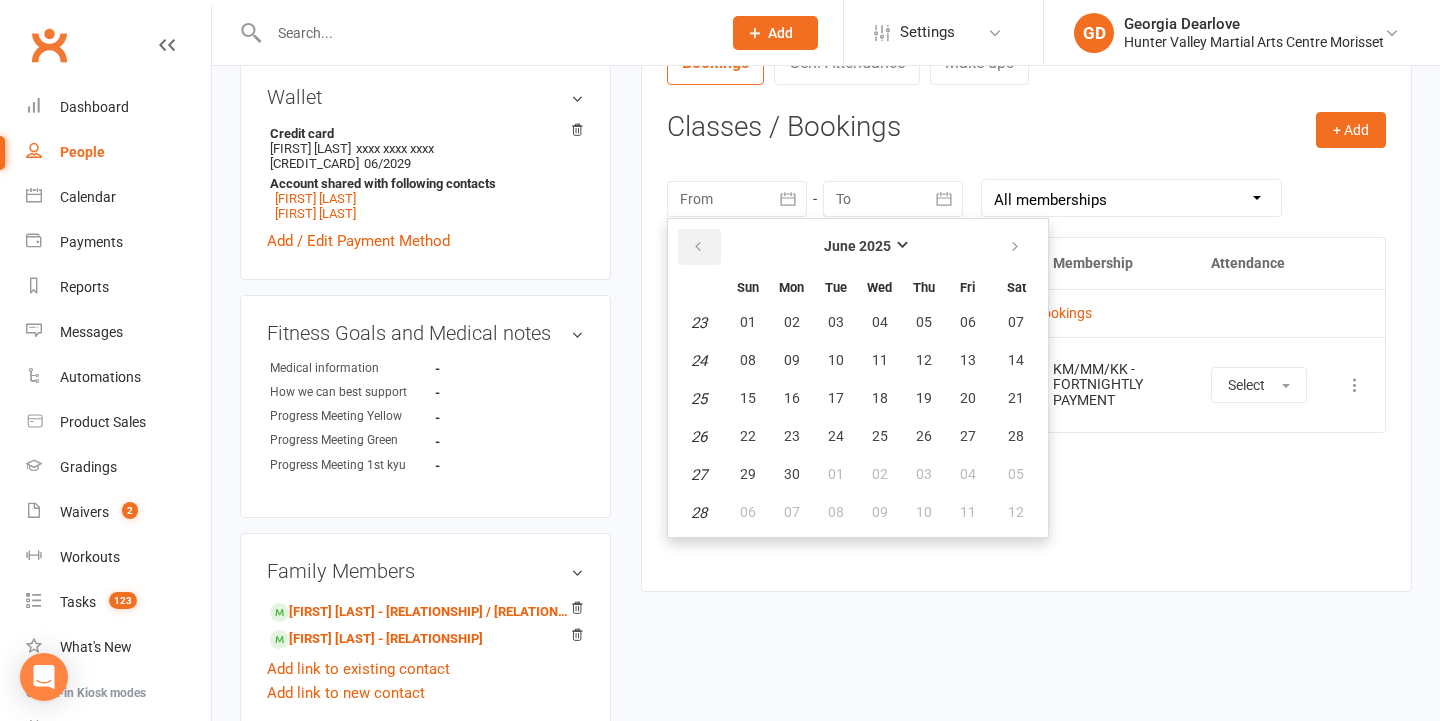 click at bounding box center [699, 247] 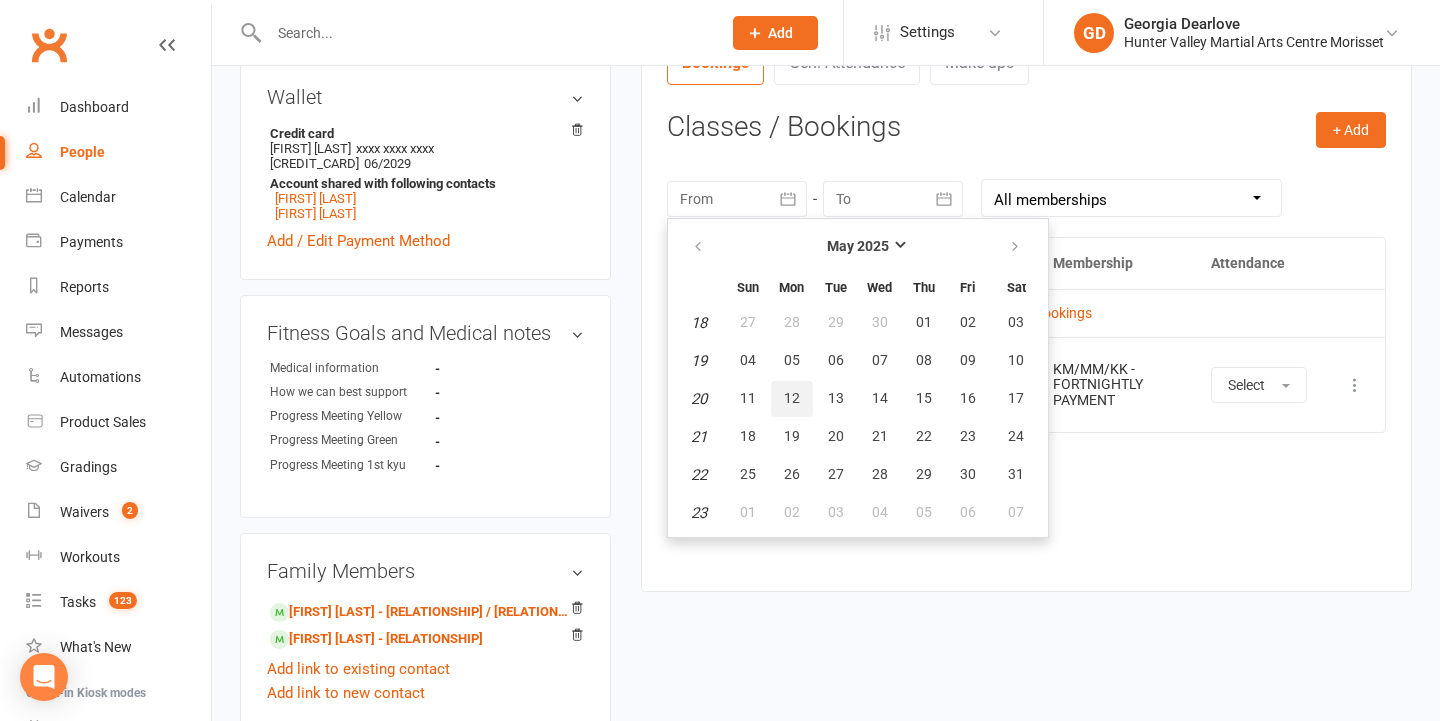 drag, startPoint x: 790, startPoint y: 394, endPoint x: 902, endPoint y: 553, distance: 194.4865 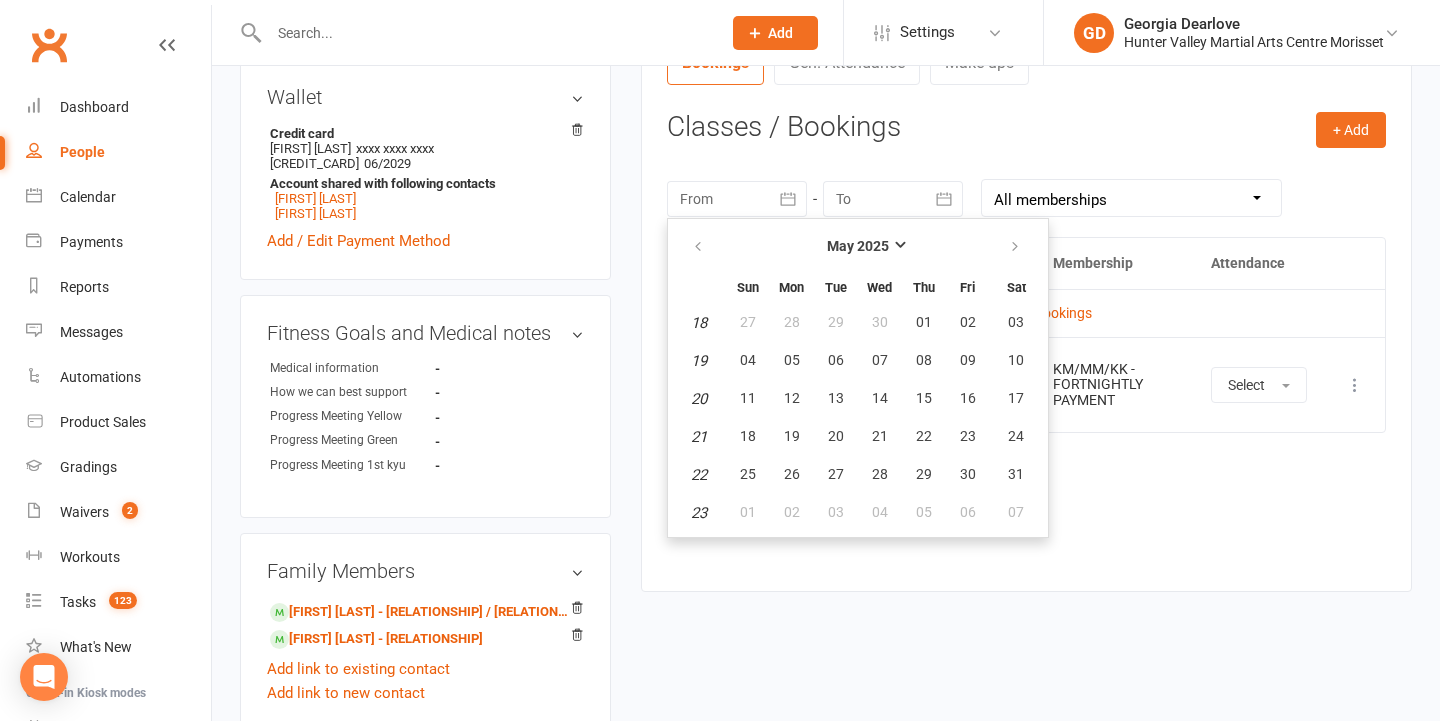 type on "12 May 2025" 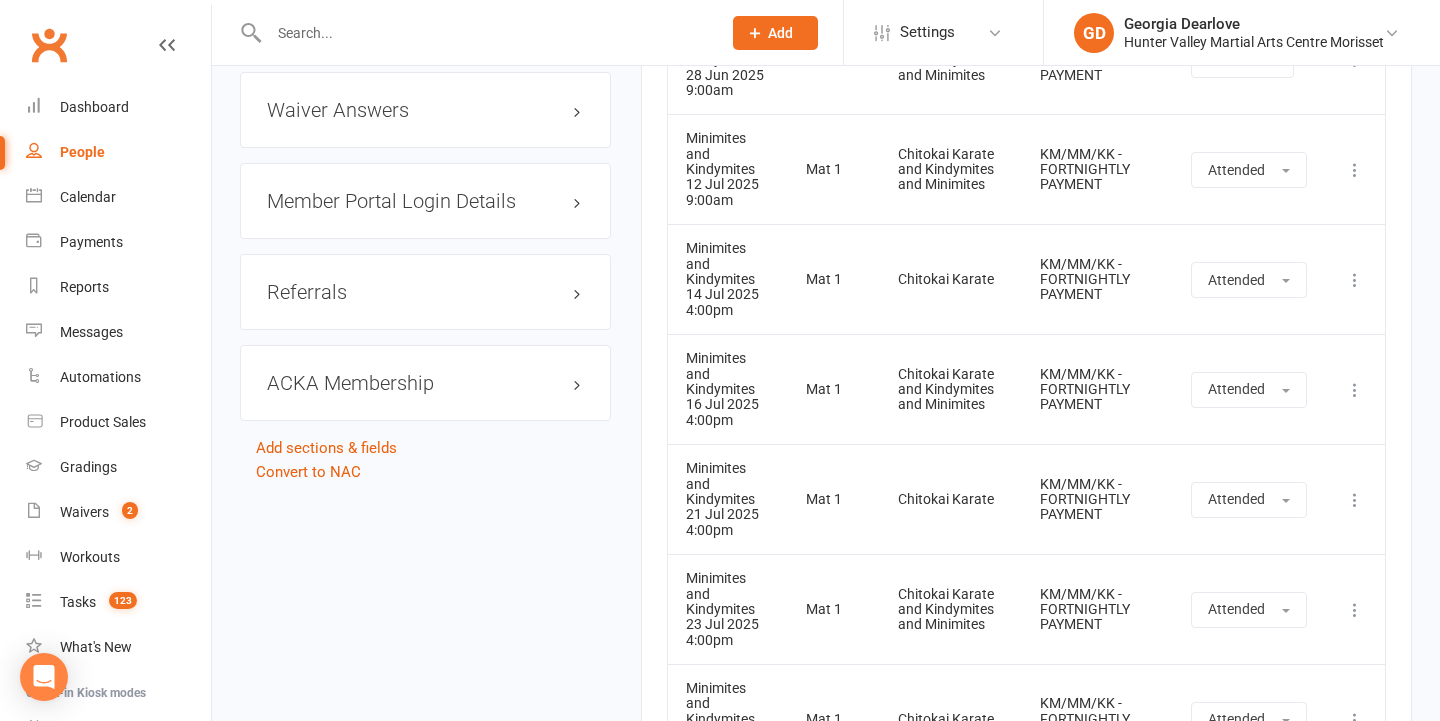 scroll, scrollTop: 2549, scrollLeft: 0, axis: vertical 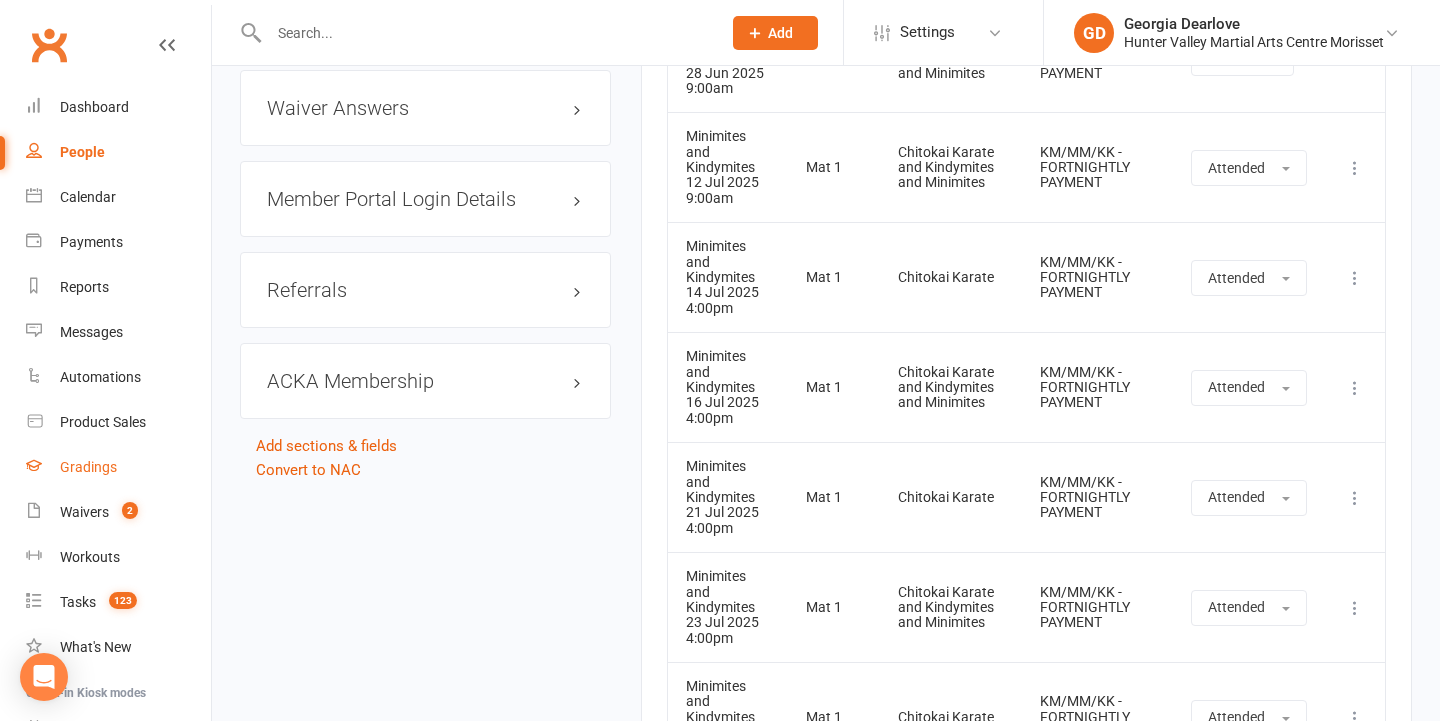 click on "Gradings" at bounding box center (118, 467) 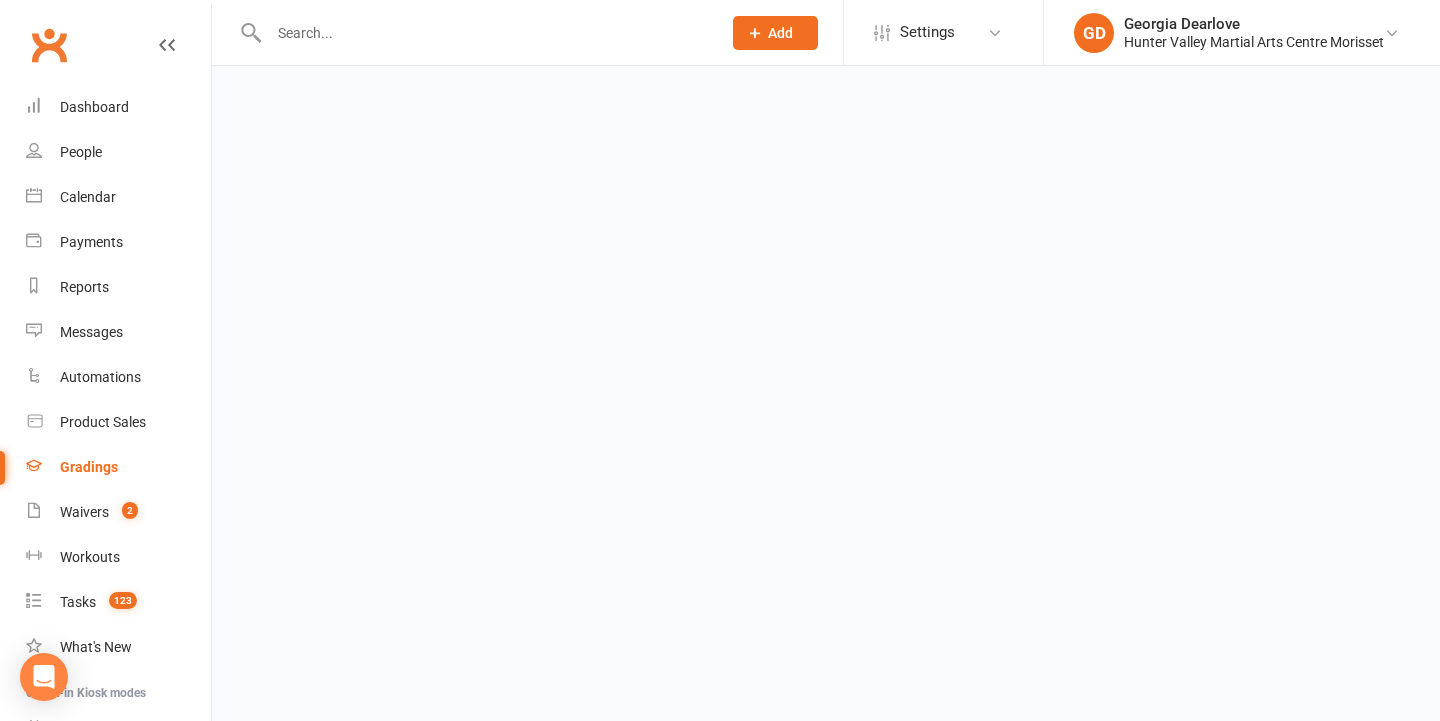 scroll, scrollTop: 0, scrollLeft: 0, axis: both 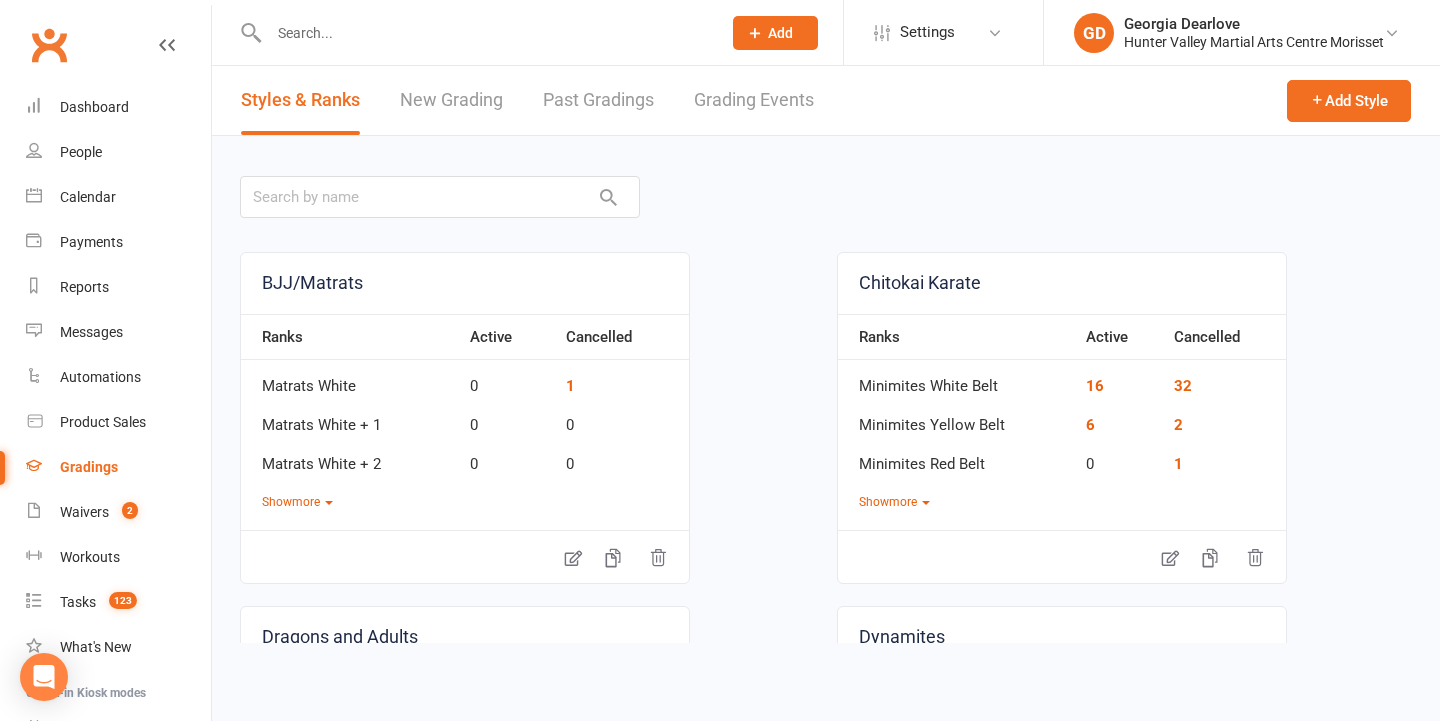 click on "New Grading" at bounding box center [451, 100] 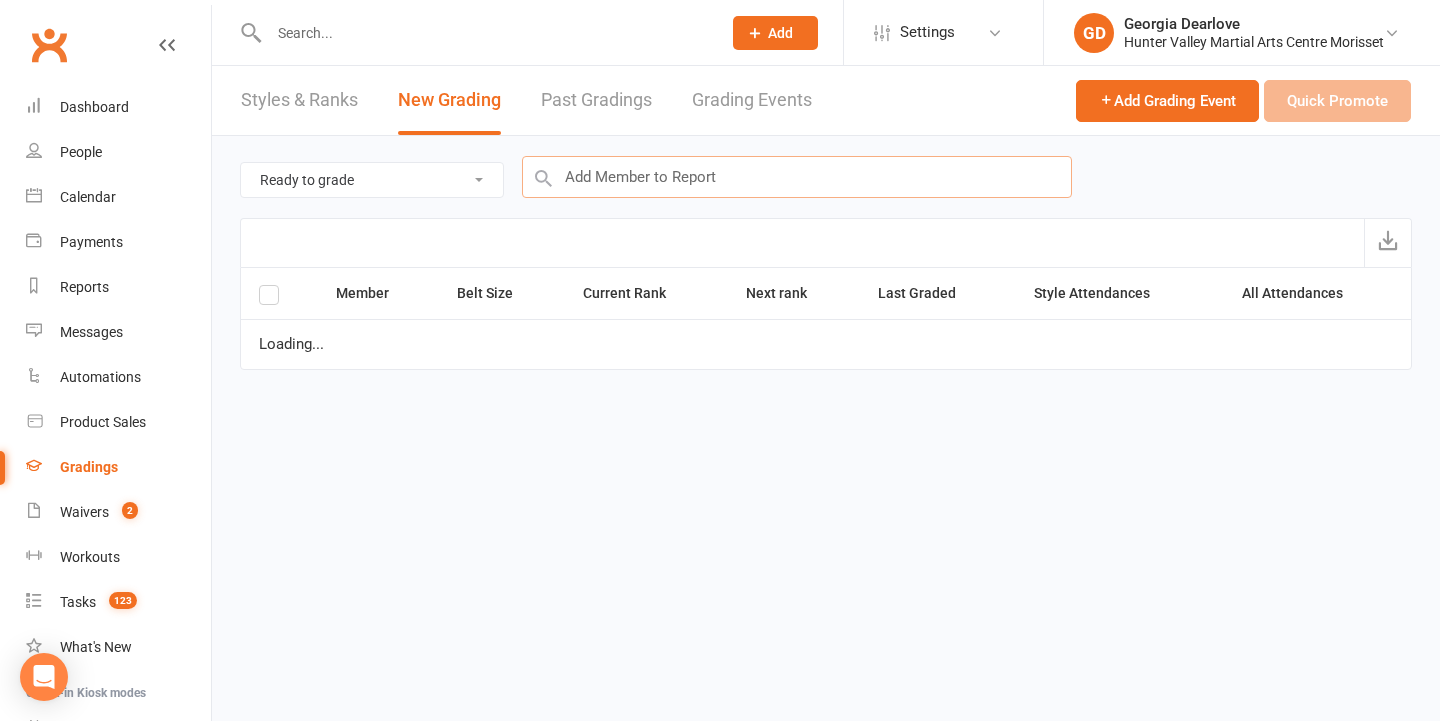 click at bounding box center [797, 177] 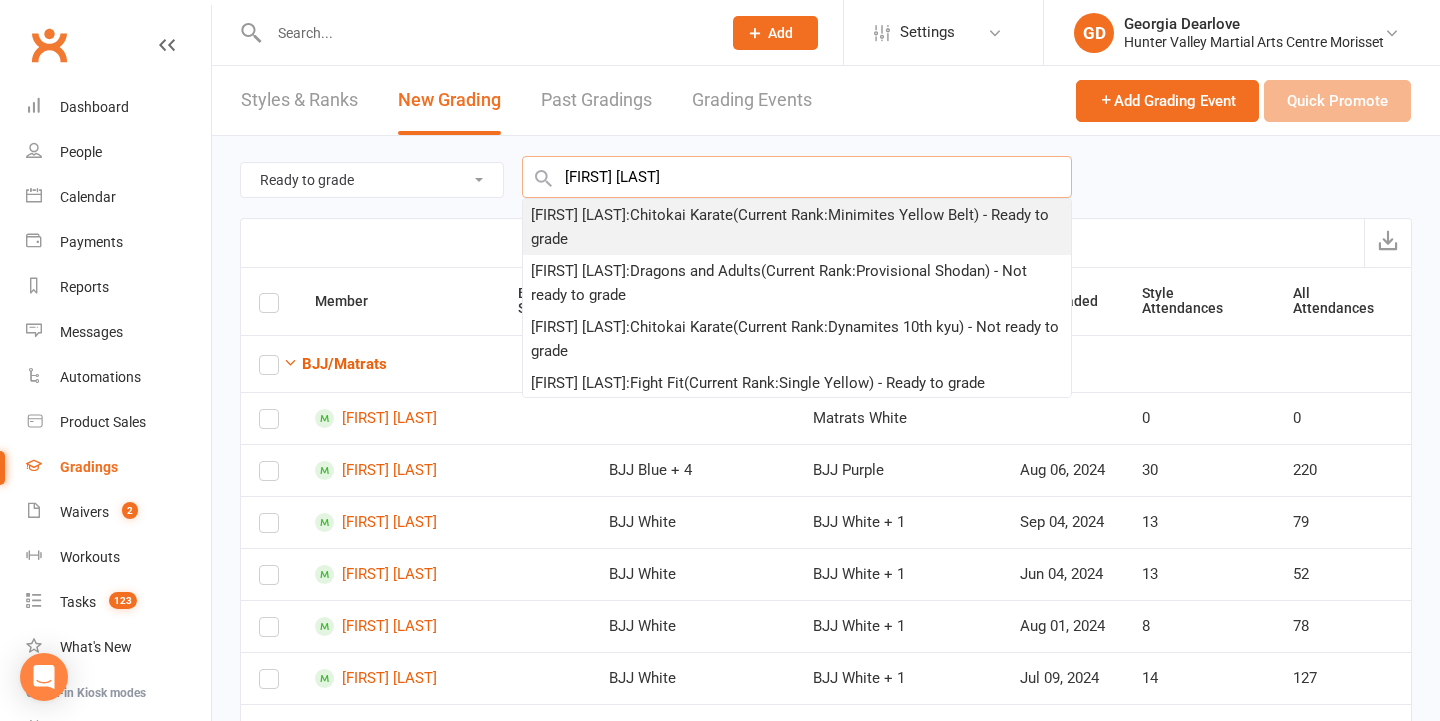 type on "[FIRST] [LAST]" 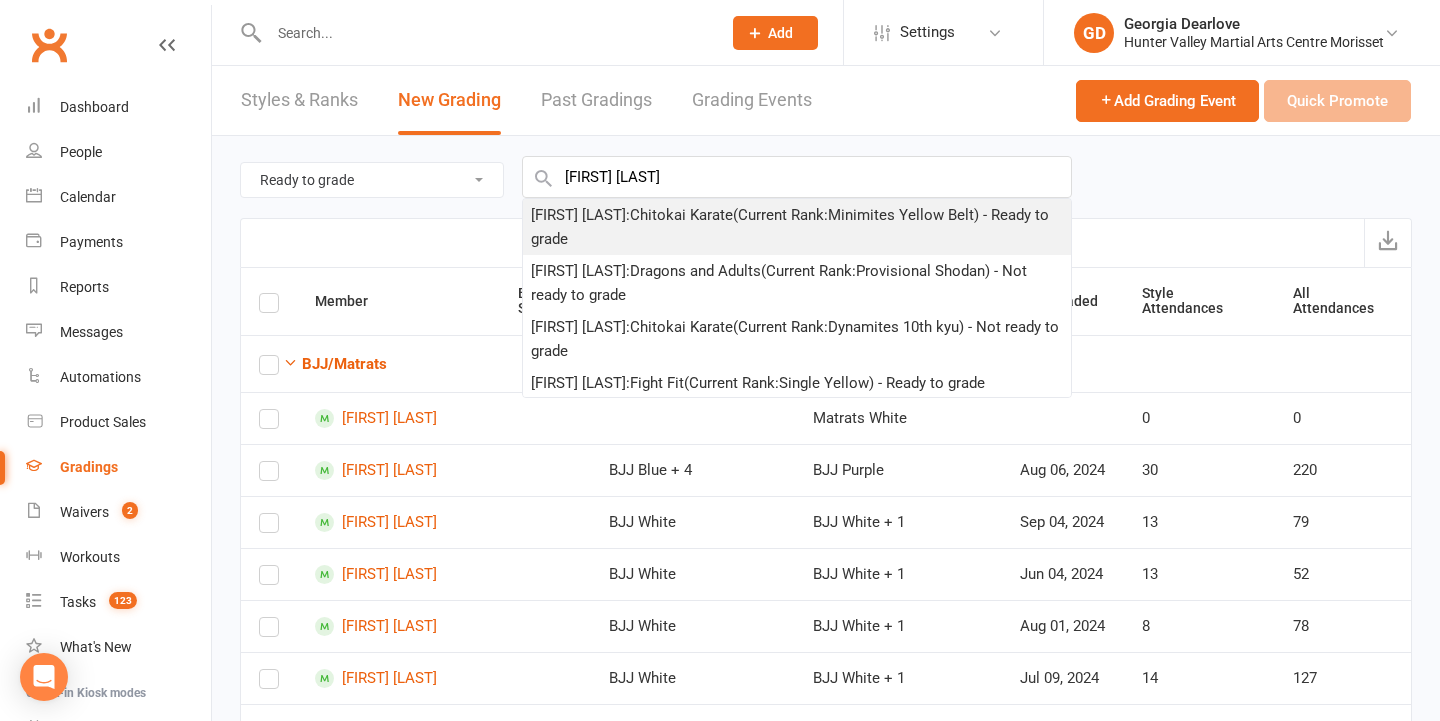click on "[FIRST] [LAST] : Chitokai Karate (Current Rank: Minimites Yellow Belt ) - Ready to grade" at bounding box center [797, 227] 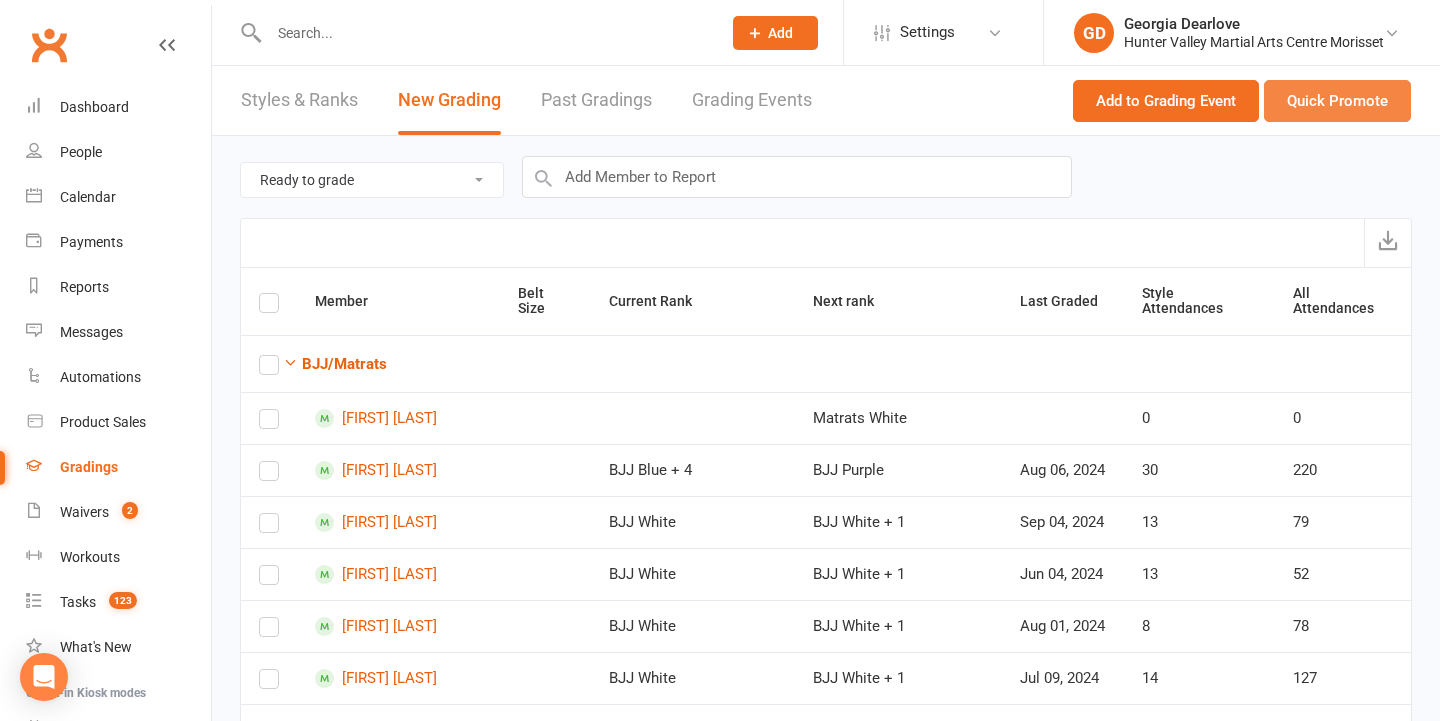 click on "Quick Promote" at bounding box center (1337, 101) 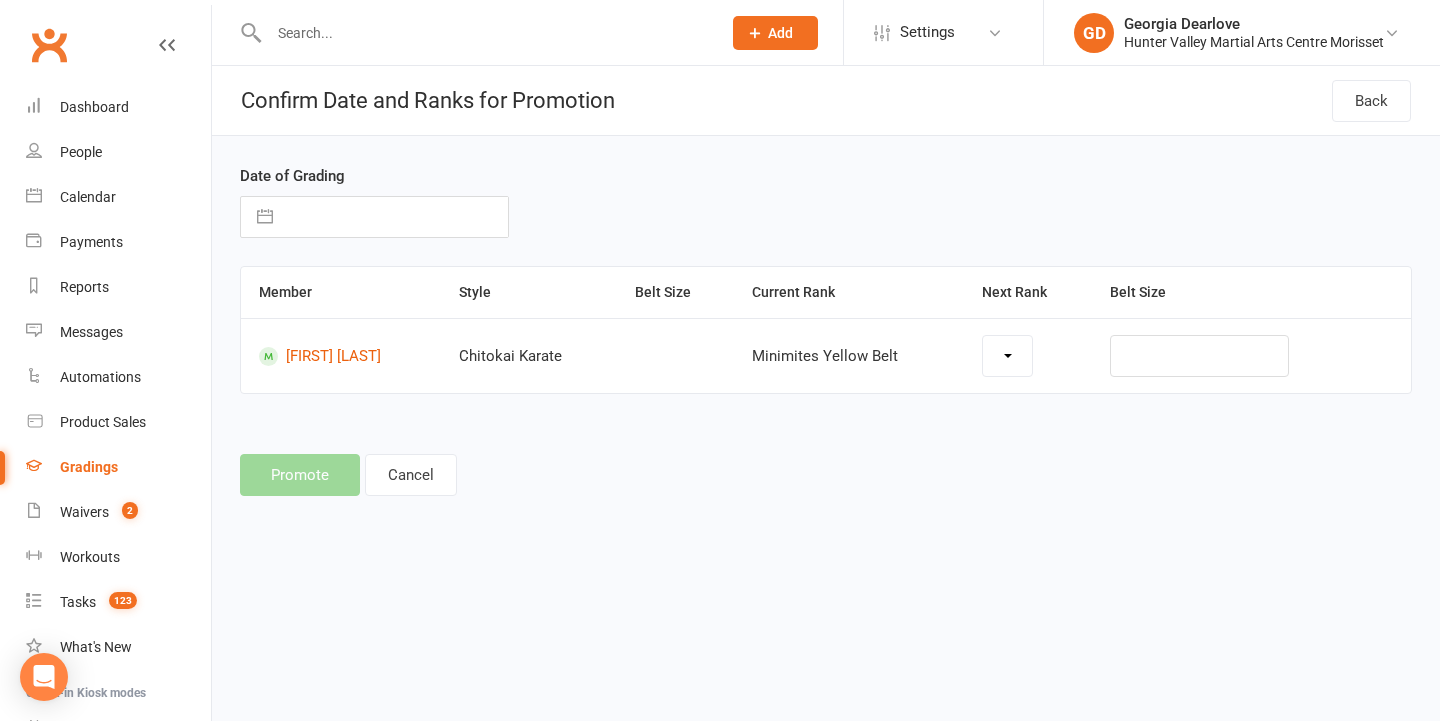 select on "[NUMBER]" 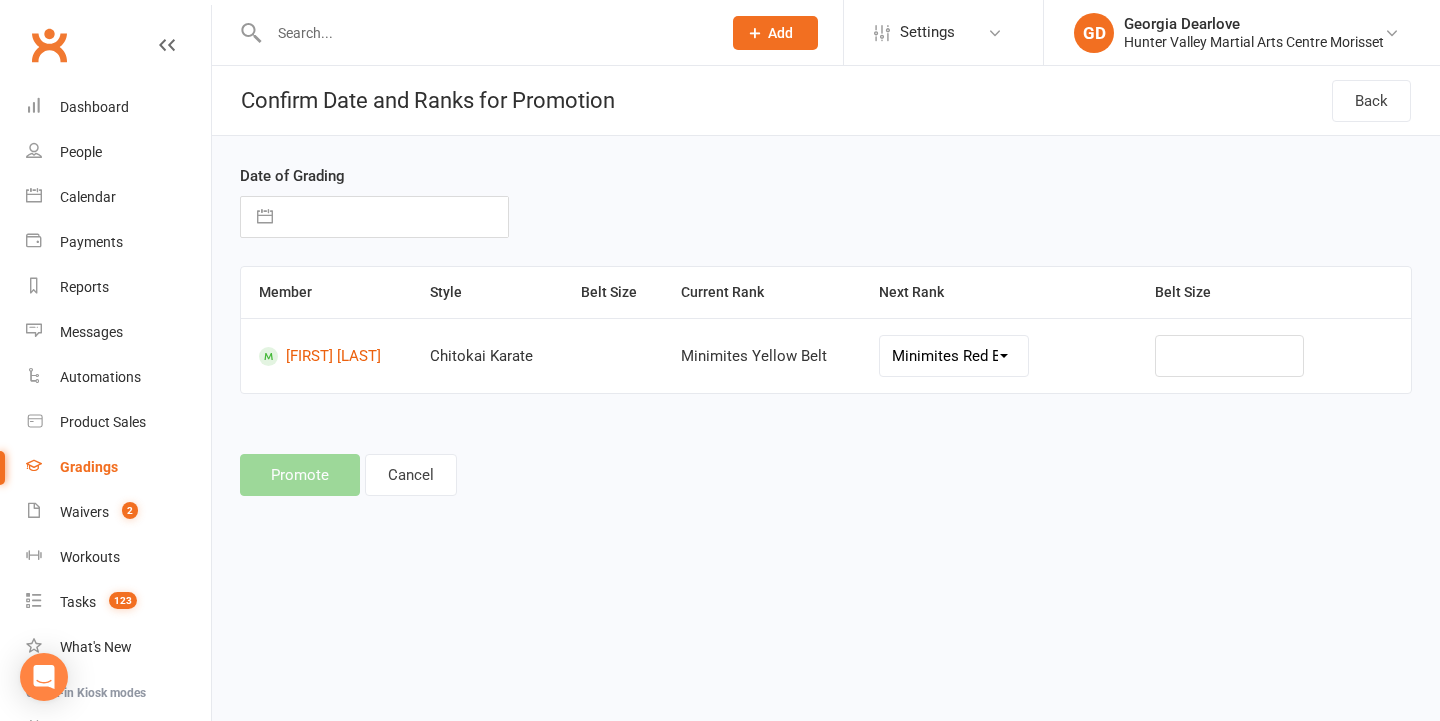 select on "6" 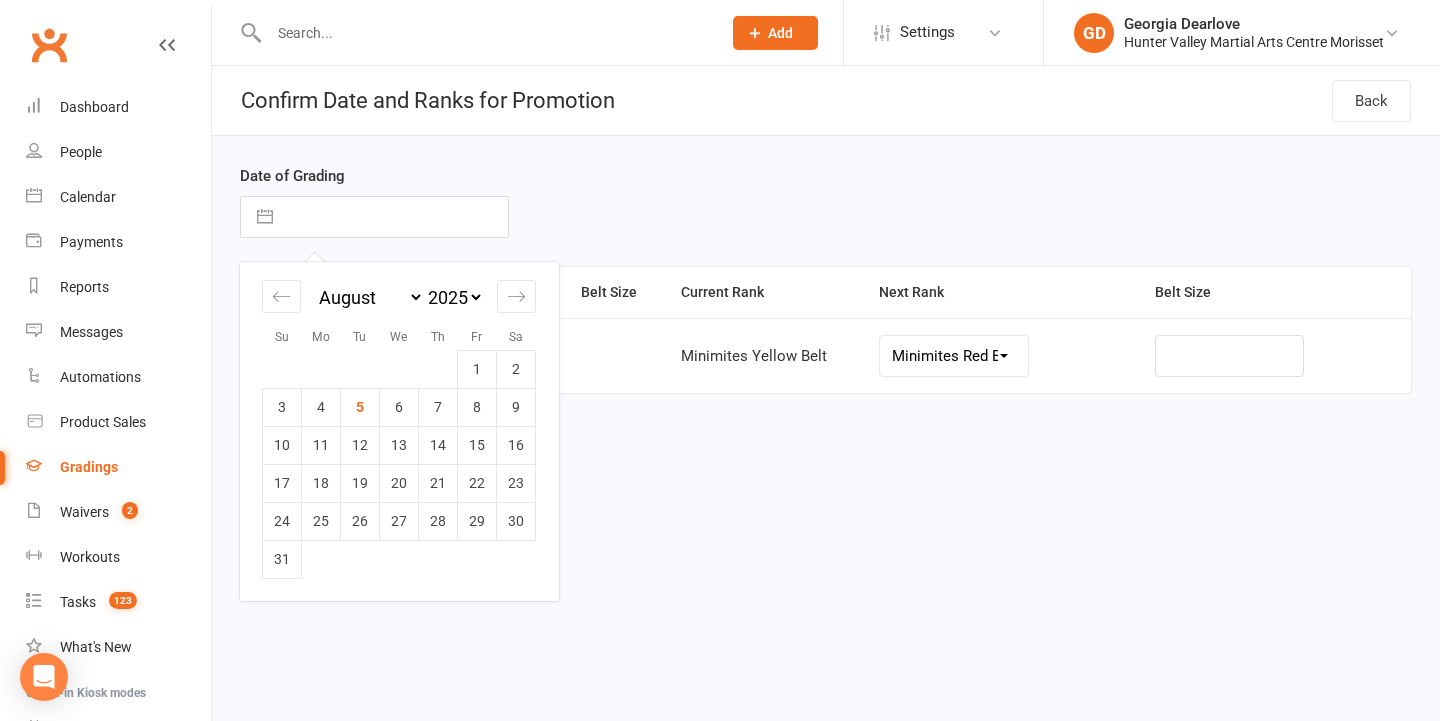 click at bounding box center [395, 217] 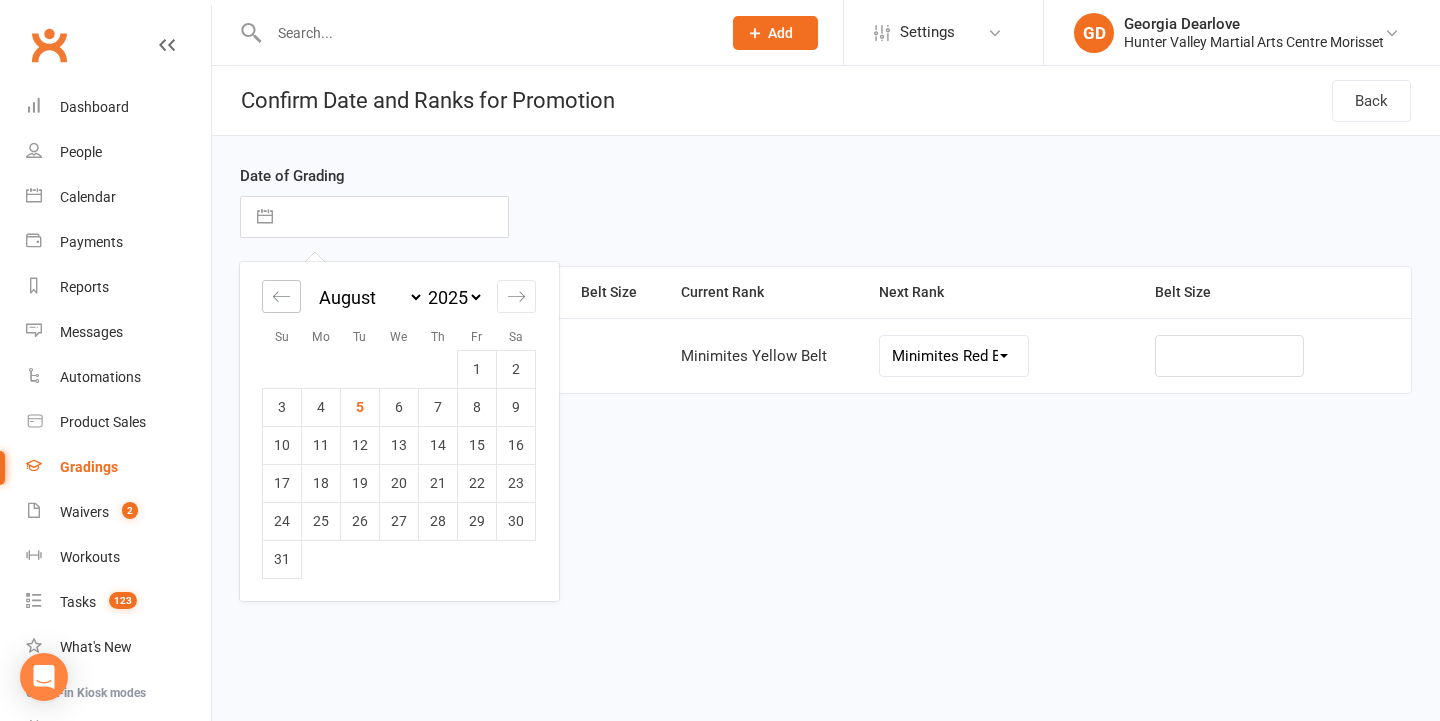 click at bounding box center [281, 296] 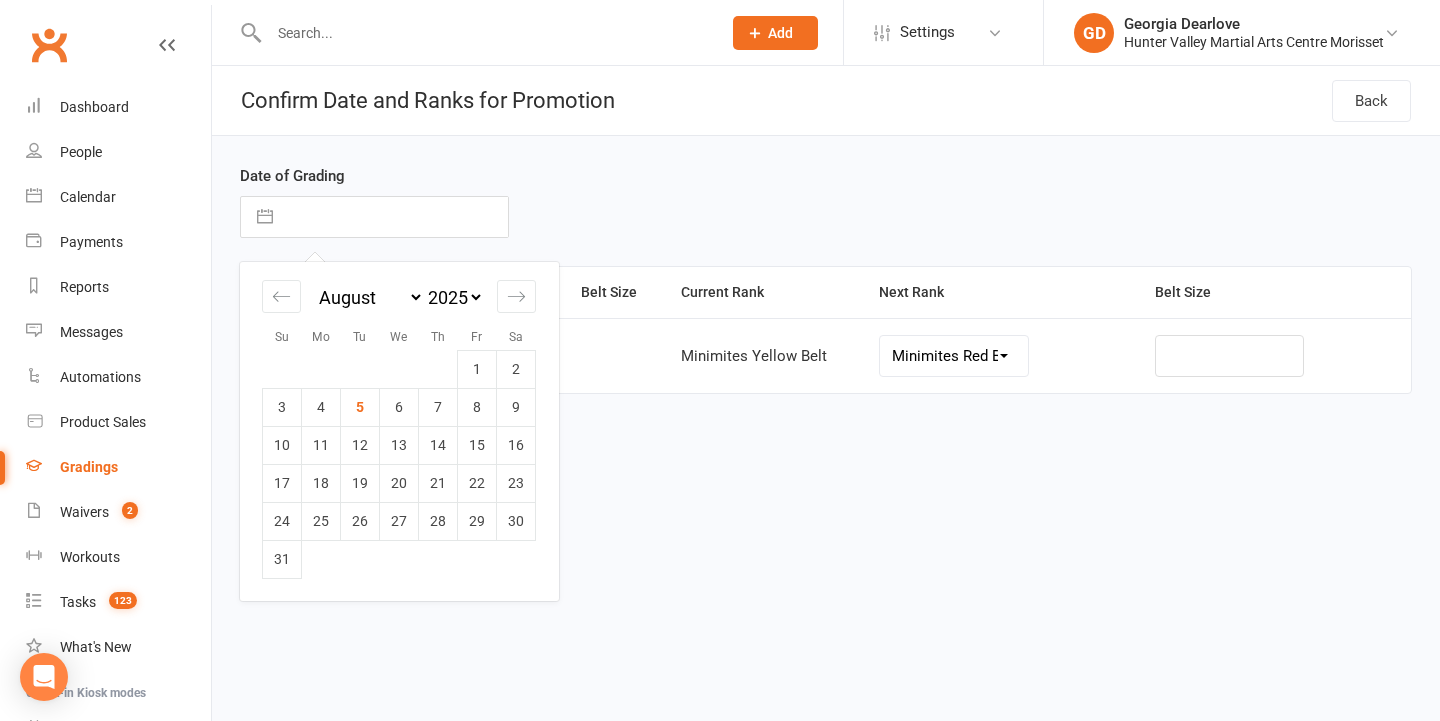 select on "5" 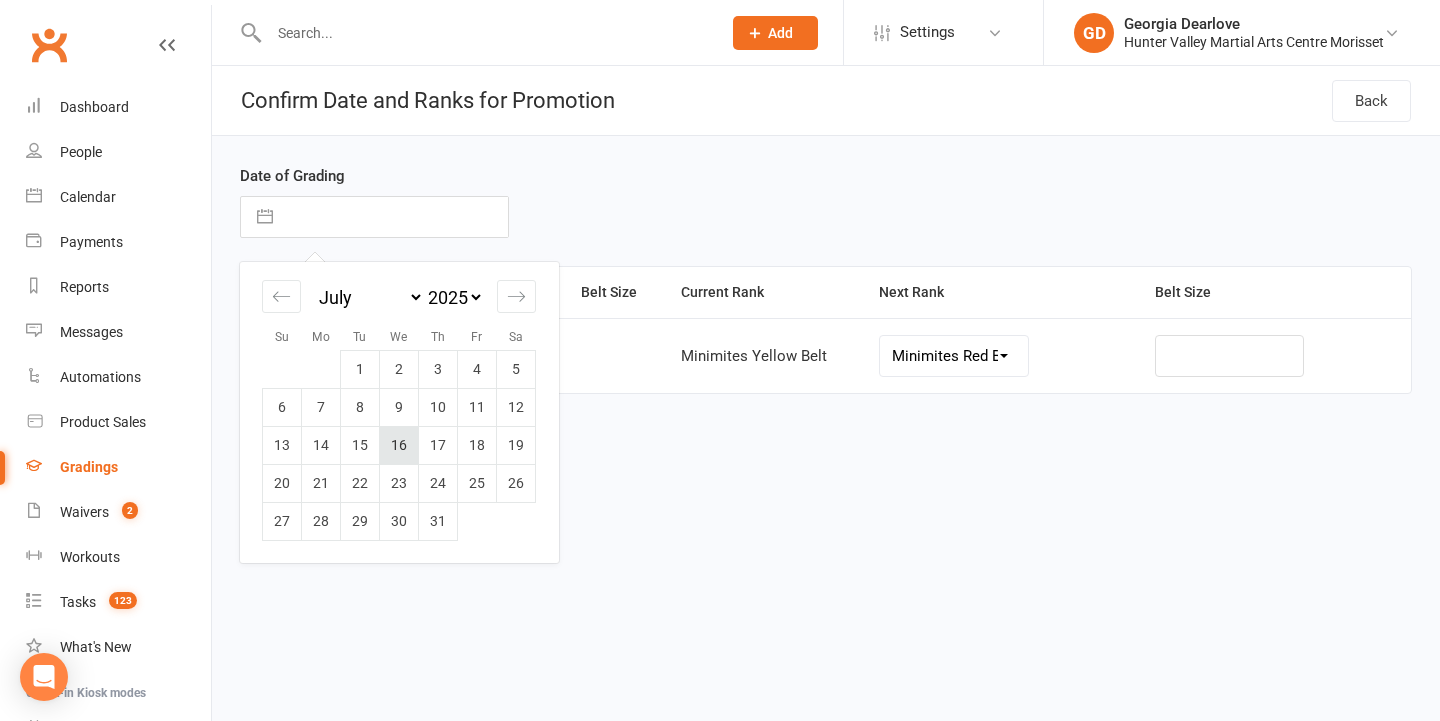 click on "16" at bounding box center [399, 445] 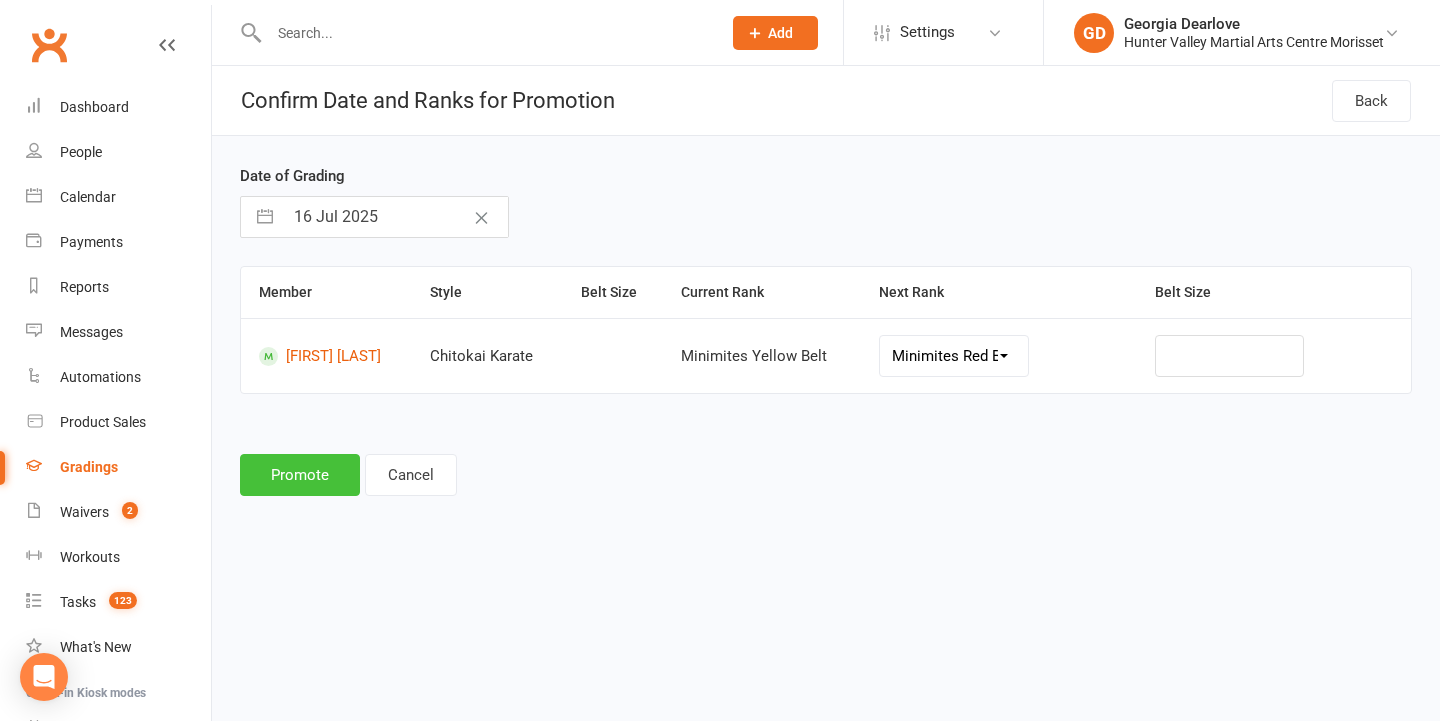 click on "Promote" at bounding box center (300, 475) 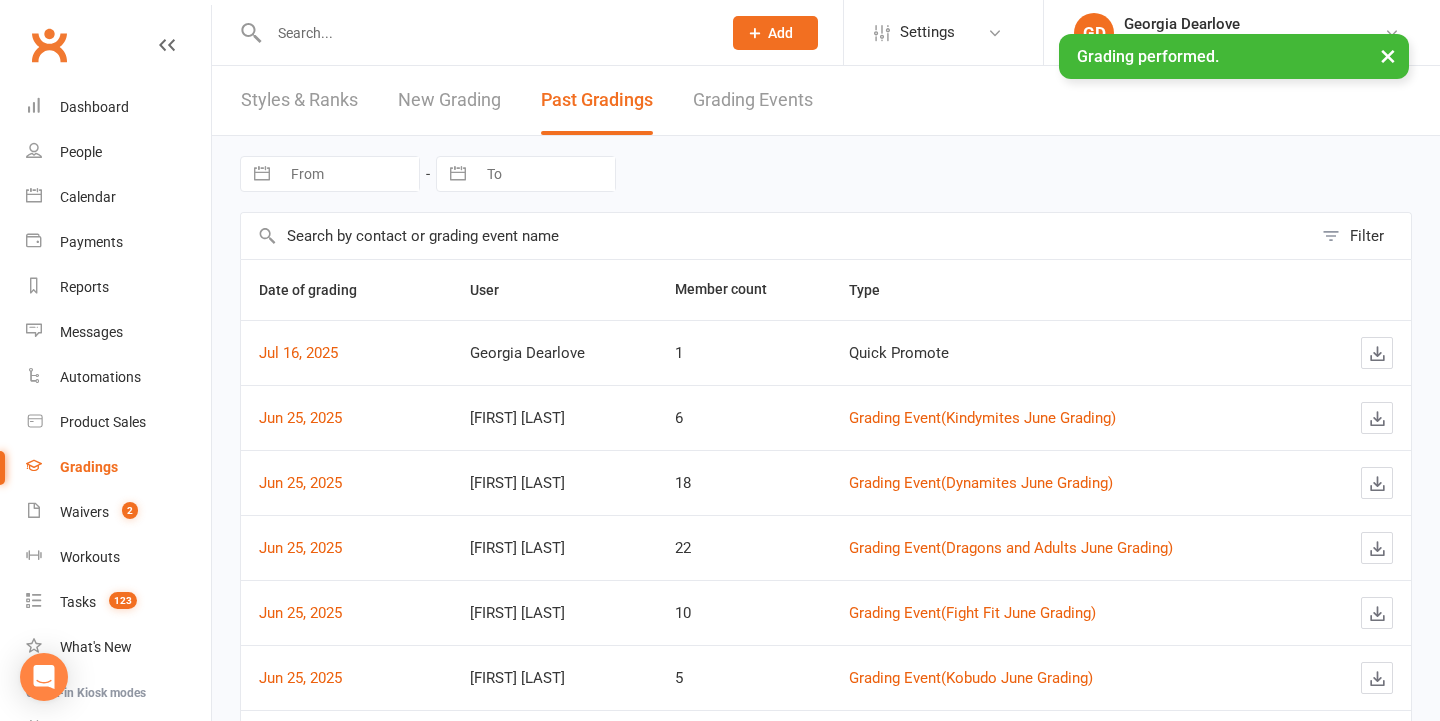 click on "× Grading performed." at bounding box center [707, 34] 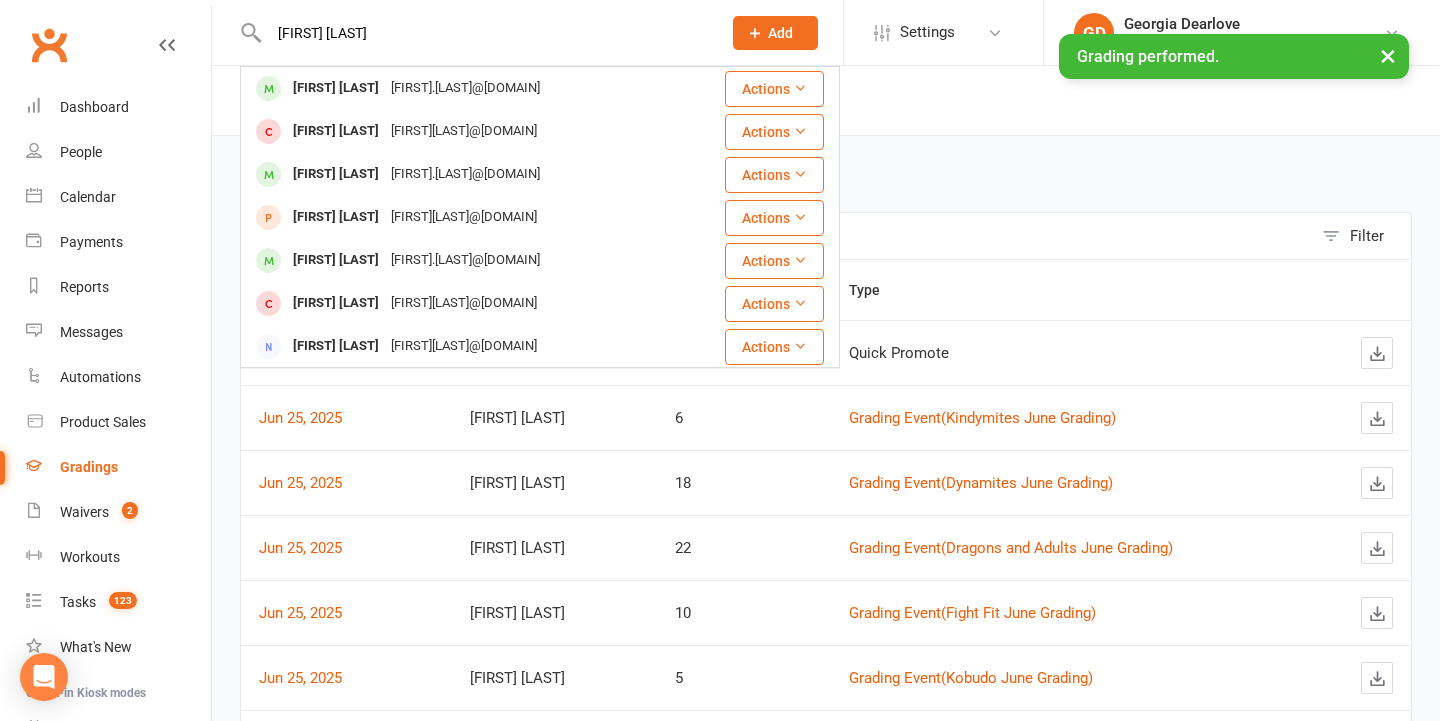type on "[FIRST] [LAST]" 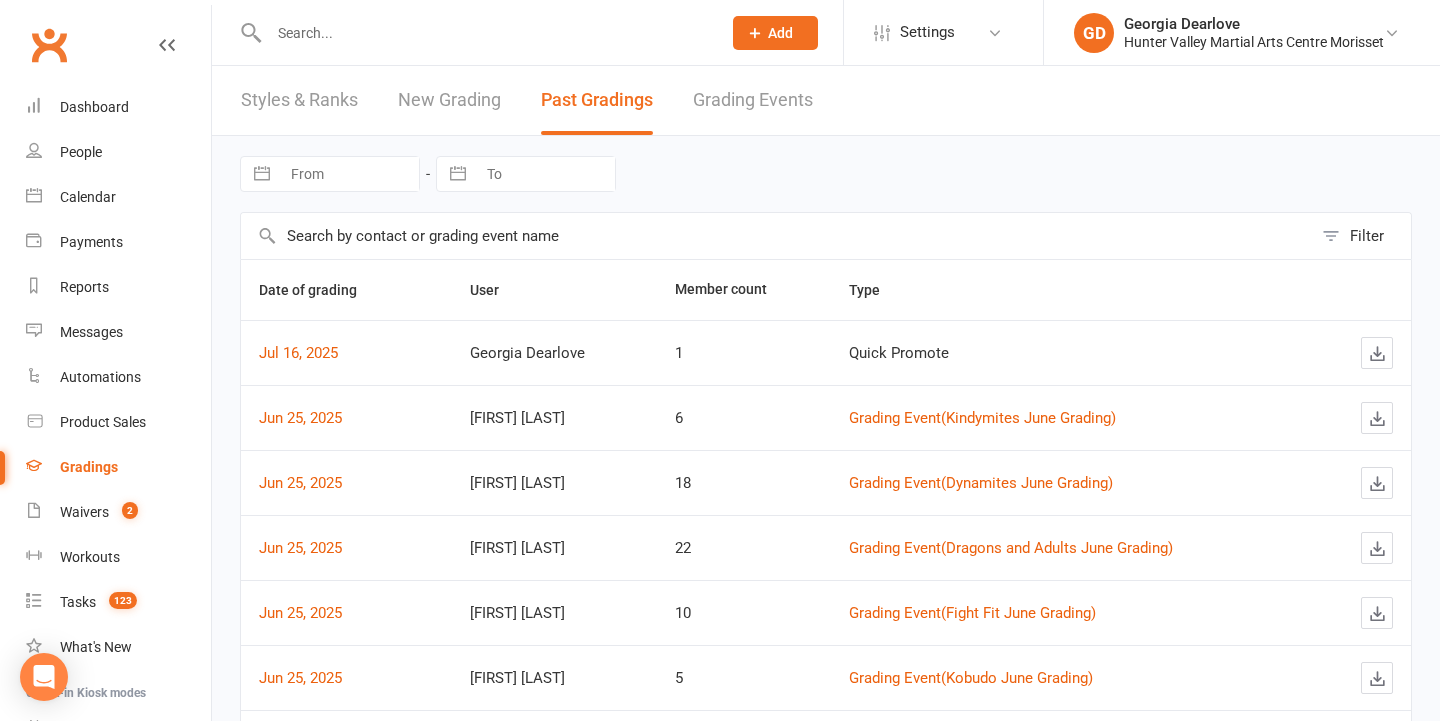 click at bounding box center [485, 33] 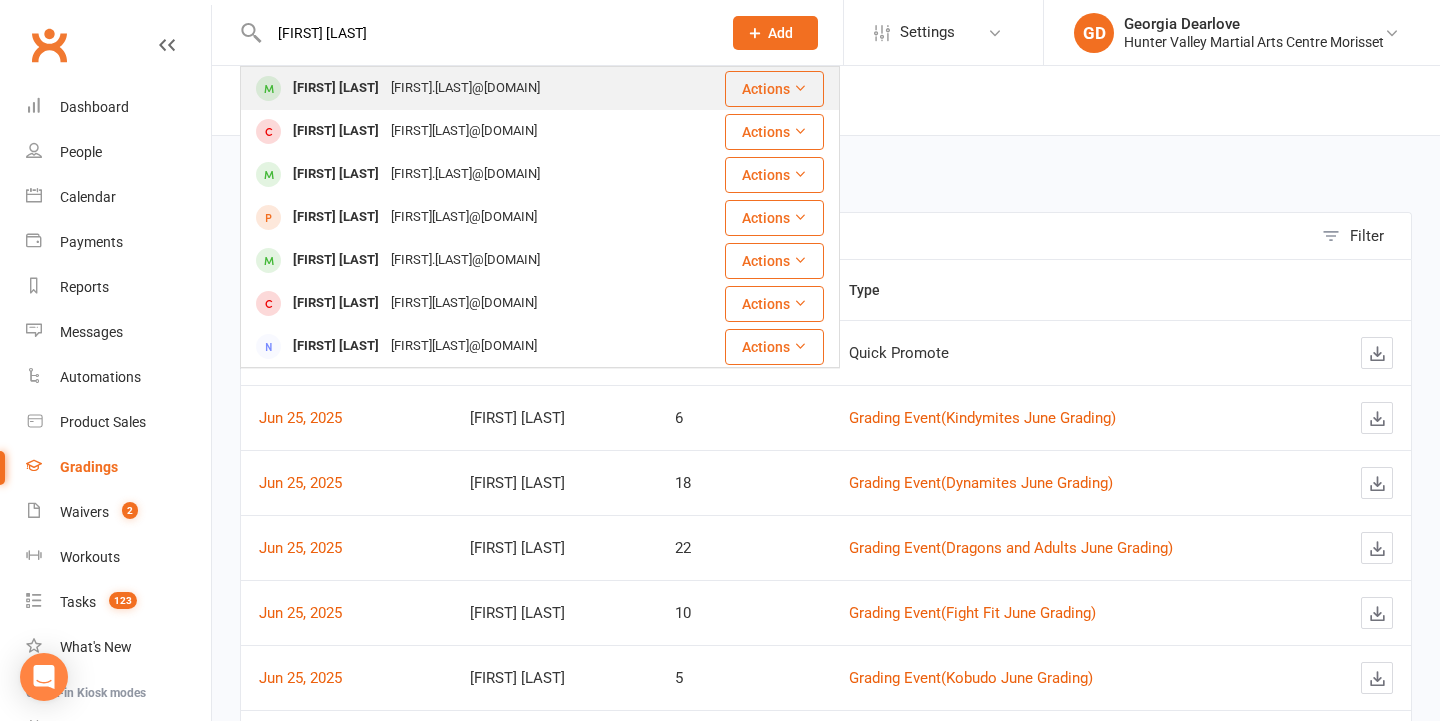 type on "[FIRST] [LAST]" 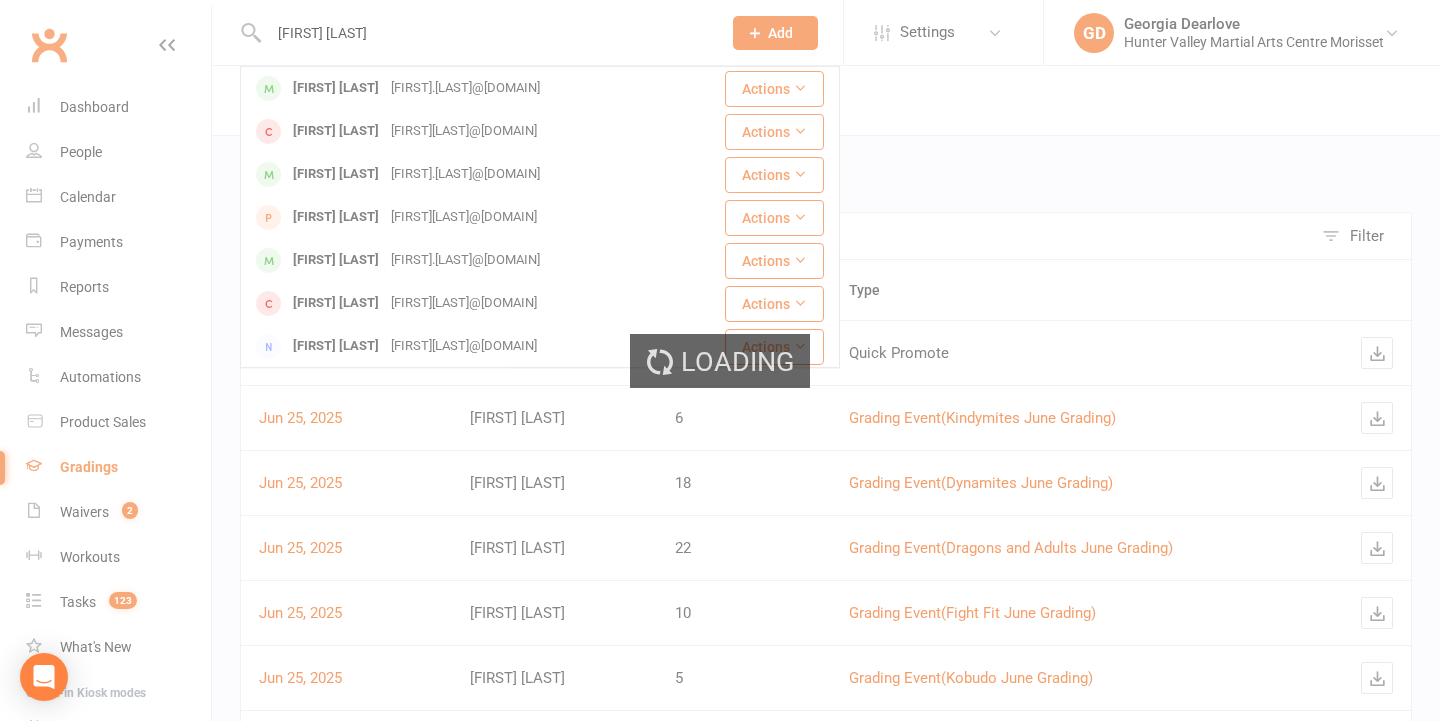 type 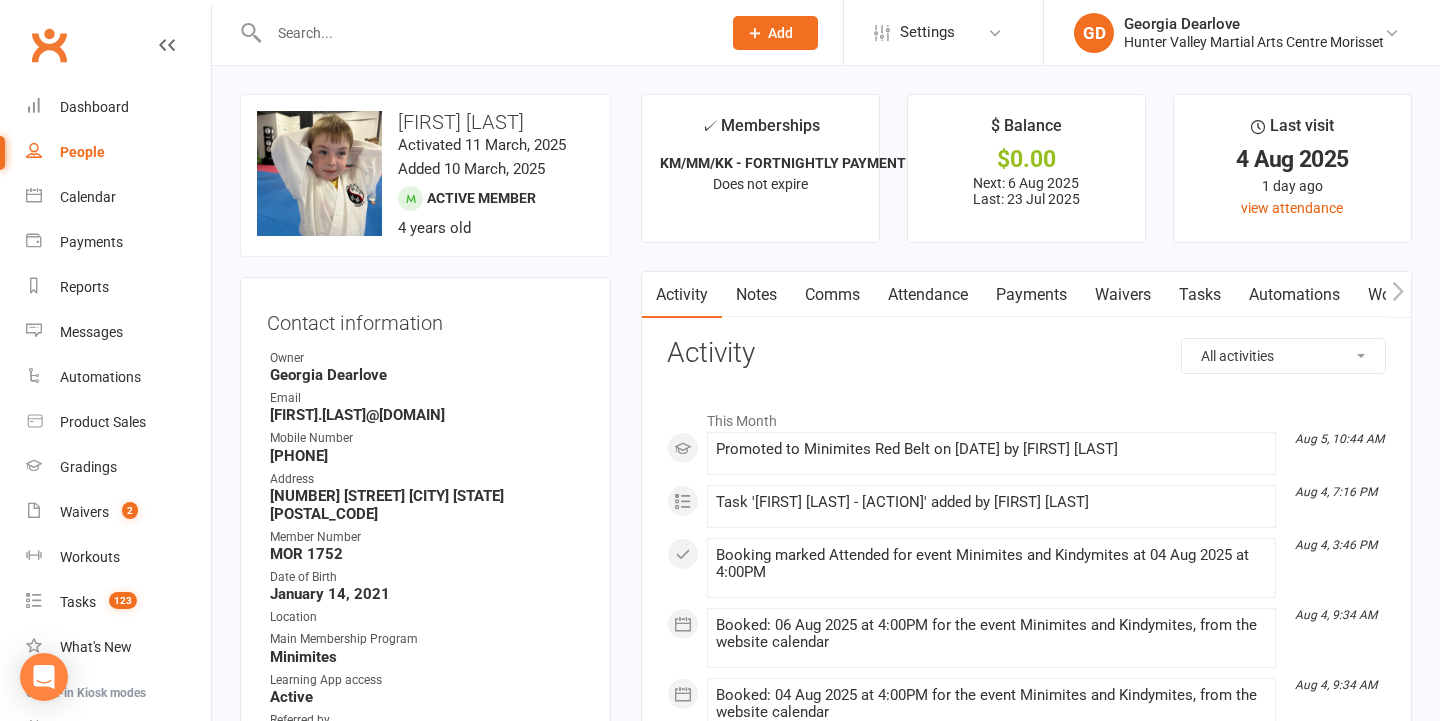 scroll, scrollTop: 0, scrollLeft: 0, axis: both 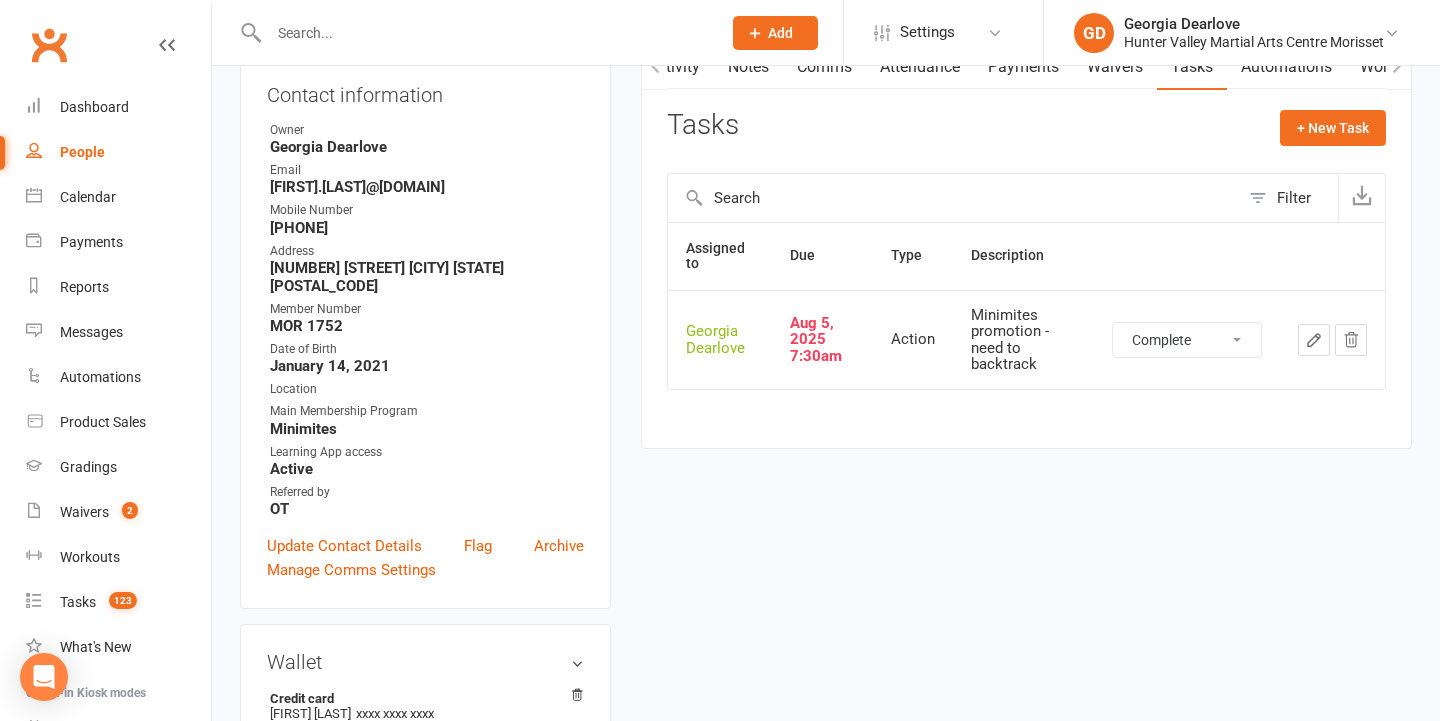 select on "unstarted" 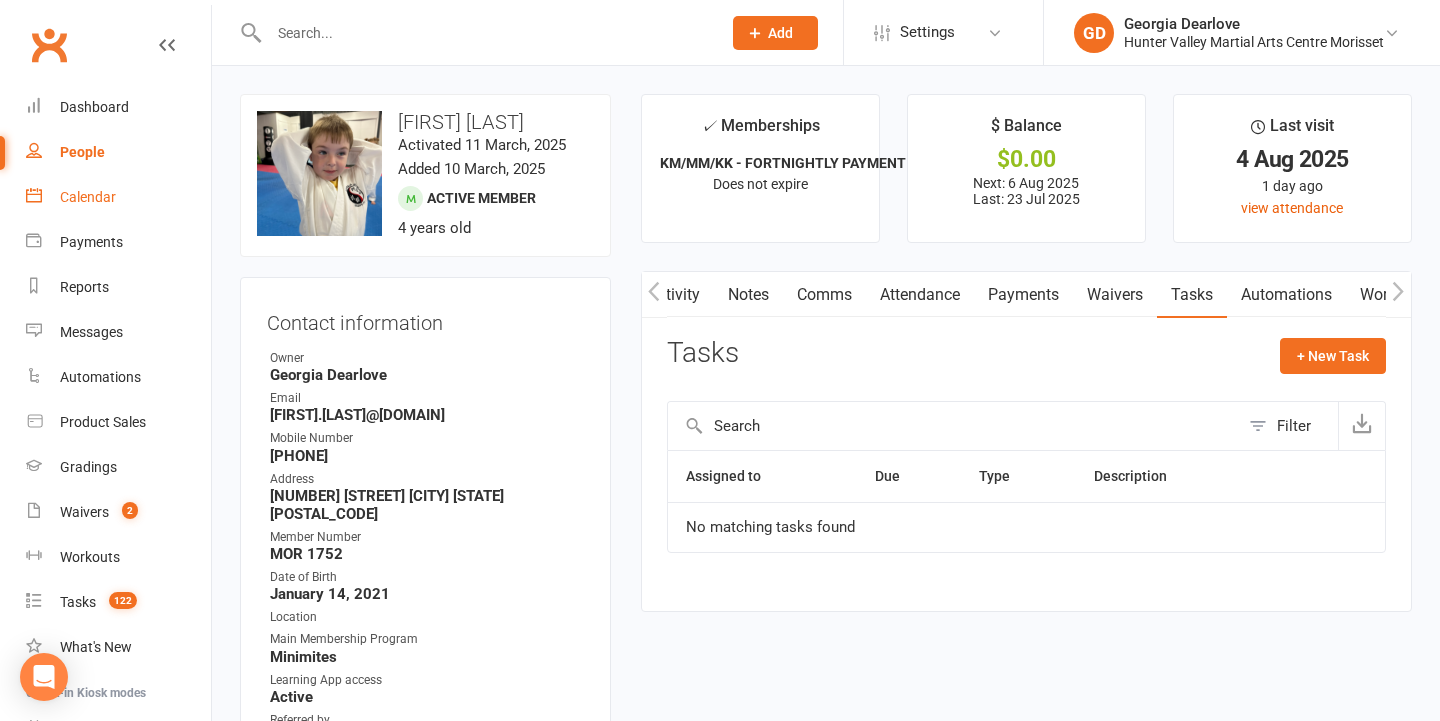 scroll, scrollTop: 0, scrollLeft: 0, axis: both 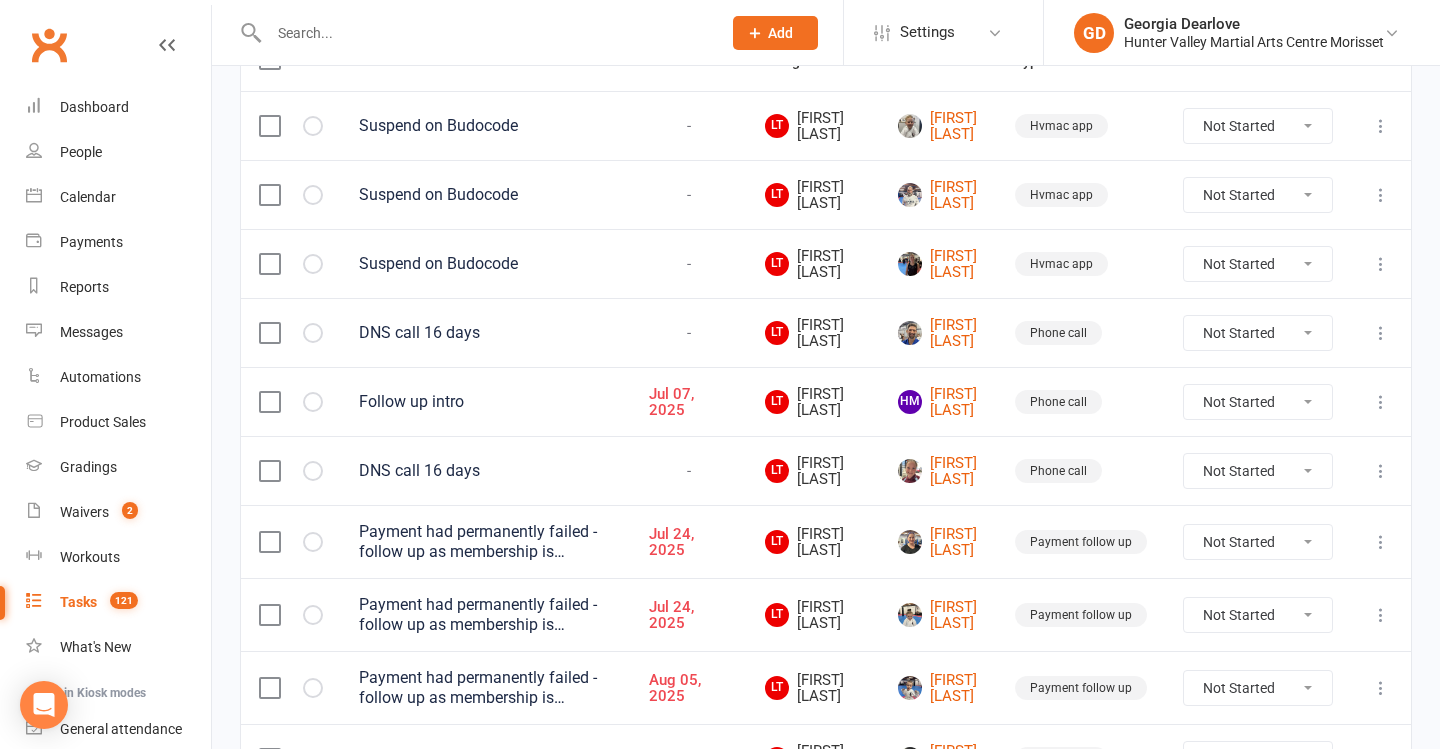 click at bounding box center (1381, 332) 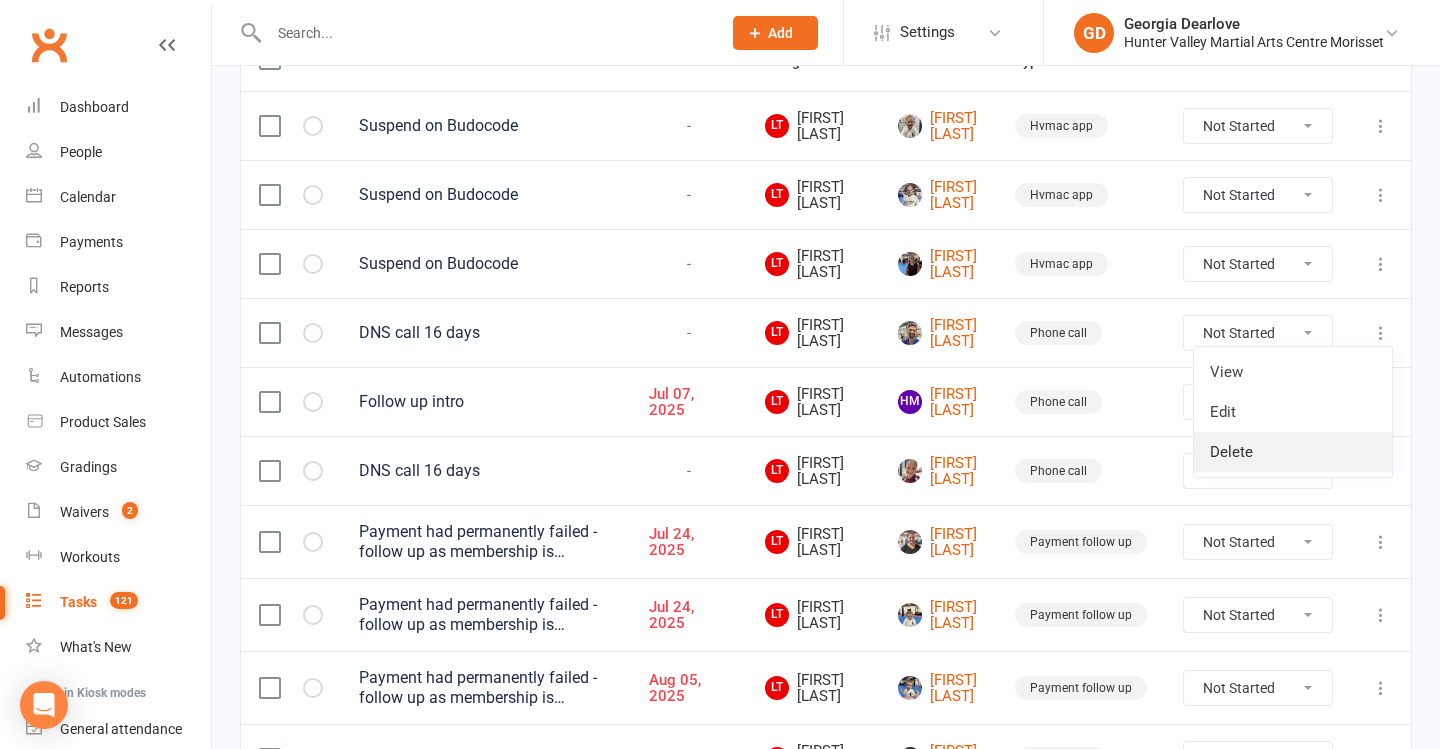 click on "Delete" at bounding box center [1293, 452] 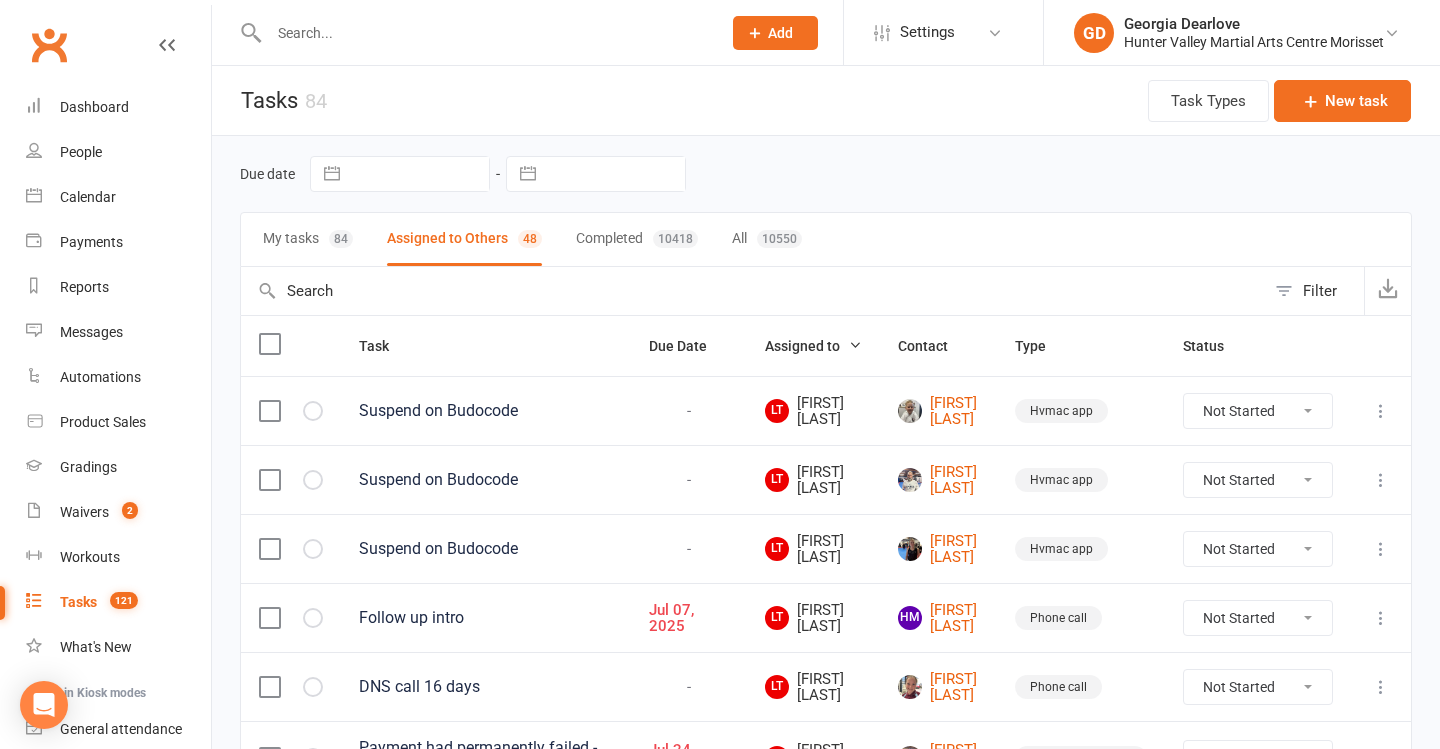 scroll, scrollTop: 0, scrollLeft: 0, axis: both 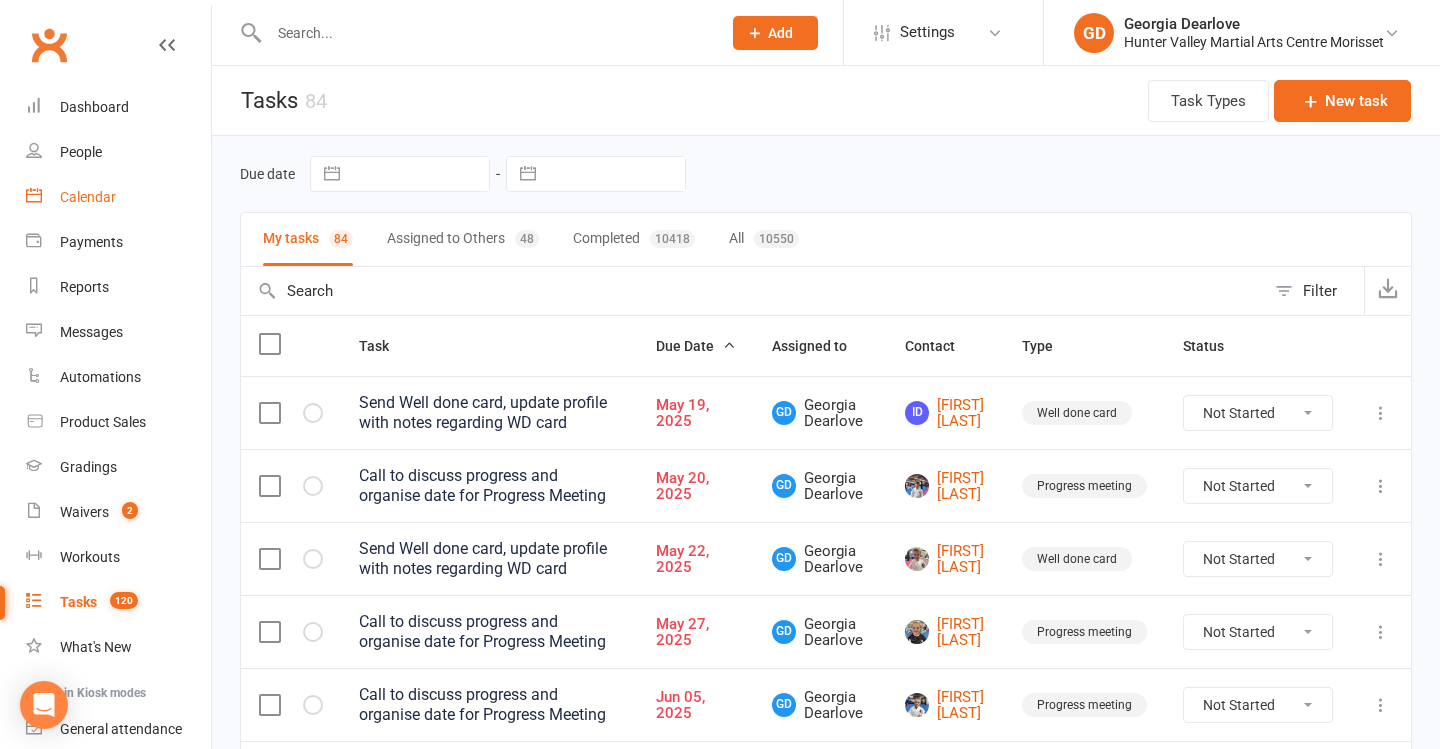 click on "Calendar" at bounding box center [88, 197] 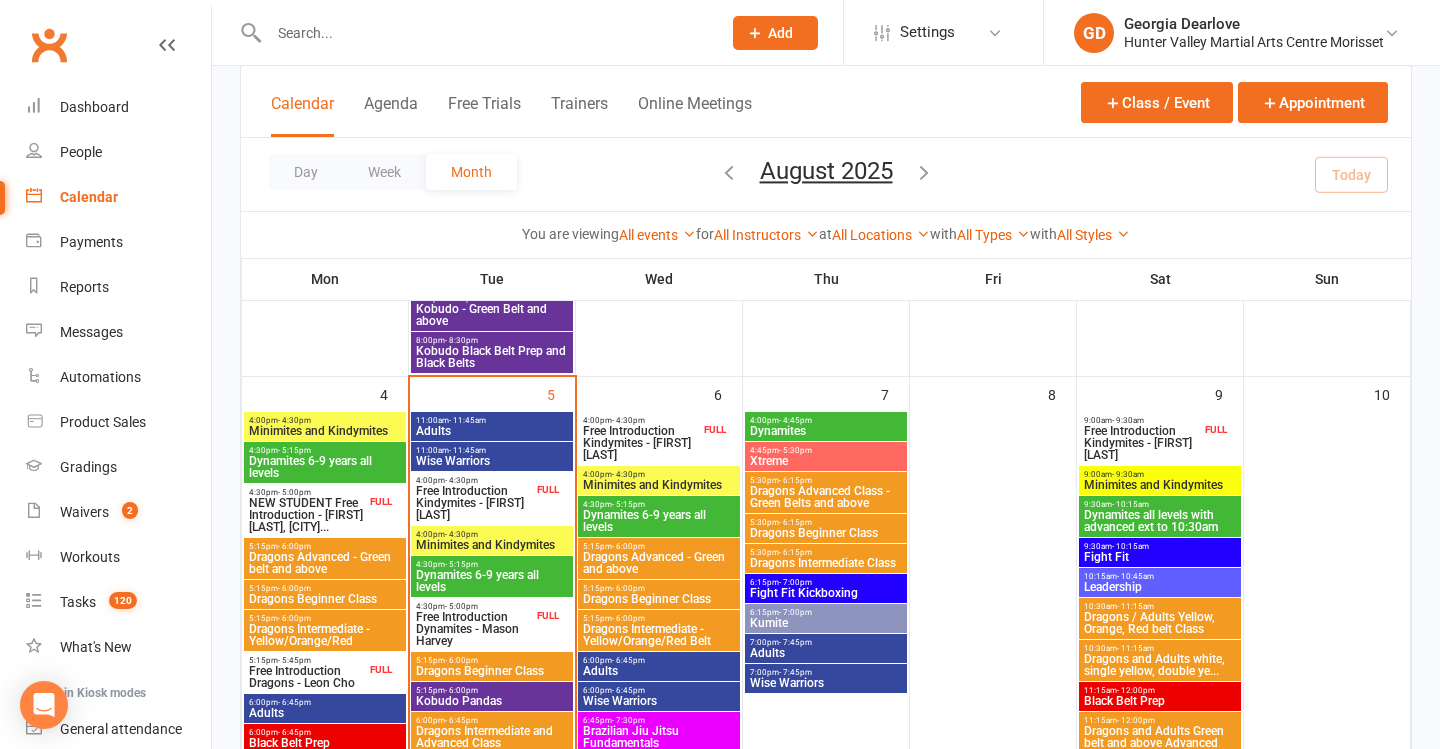 scroll, scrollTop: 567, scrollLeft: 0, axis: vertical 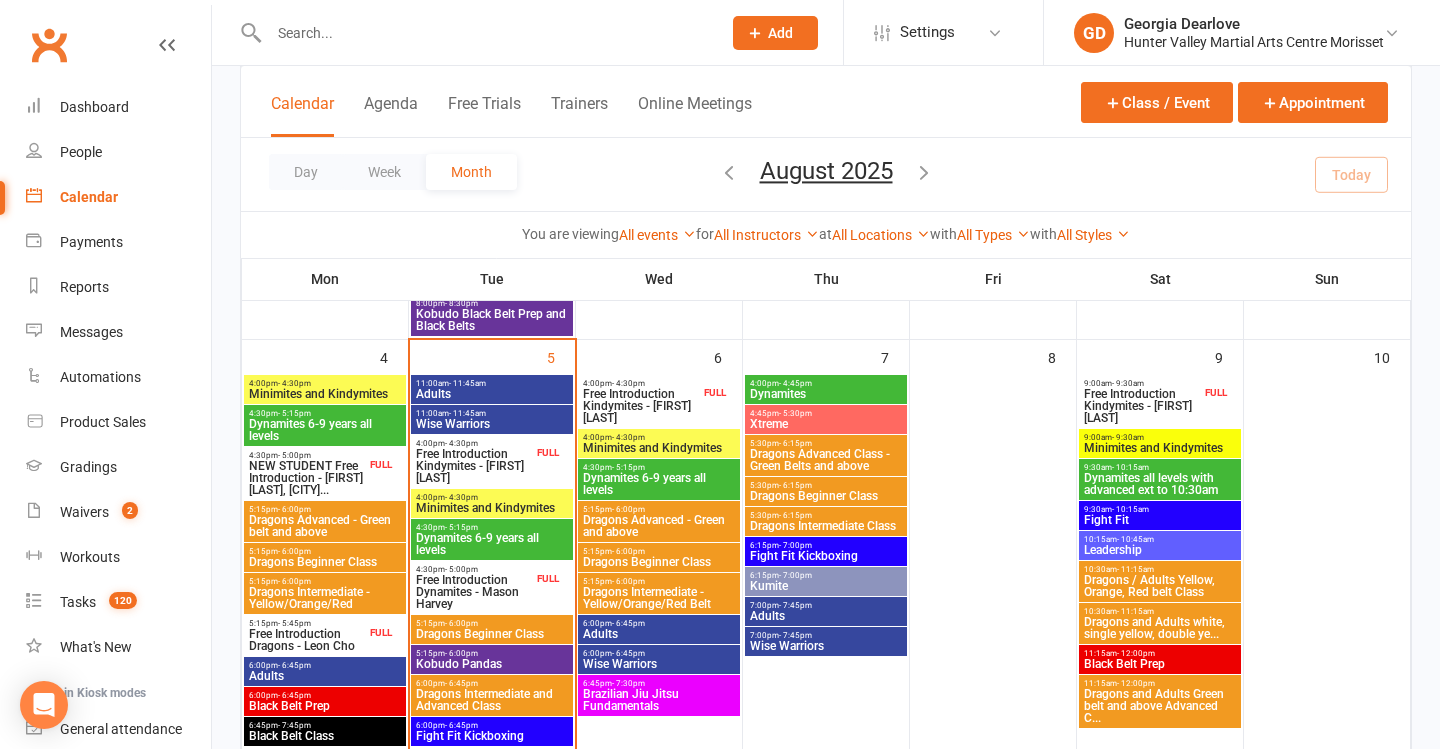 click on "Free Introduction Kindymites - Kodi Hamilton" at bounding box center (474, 466) 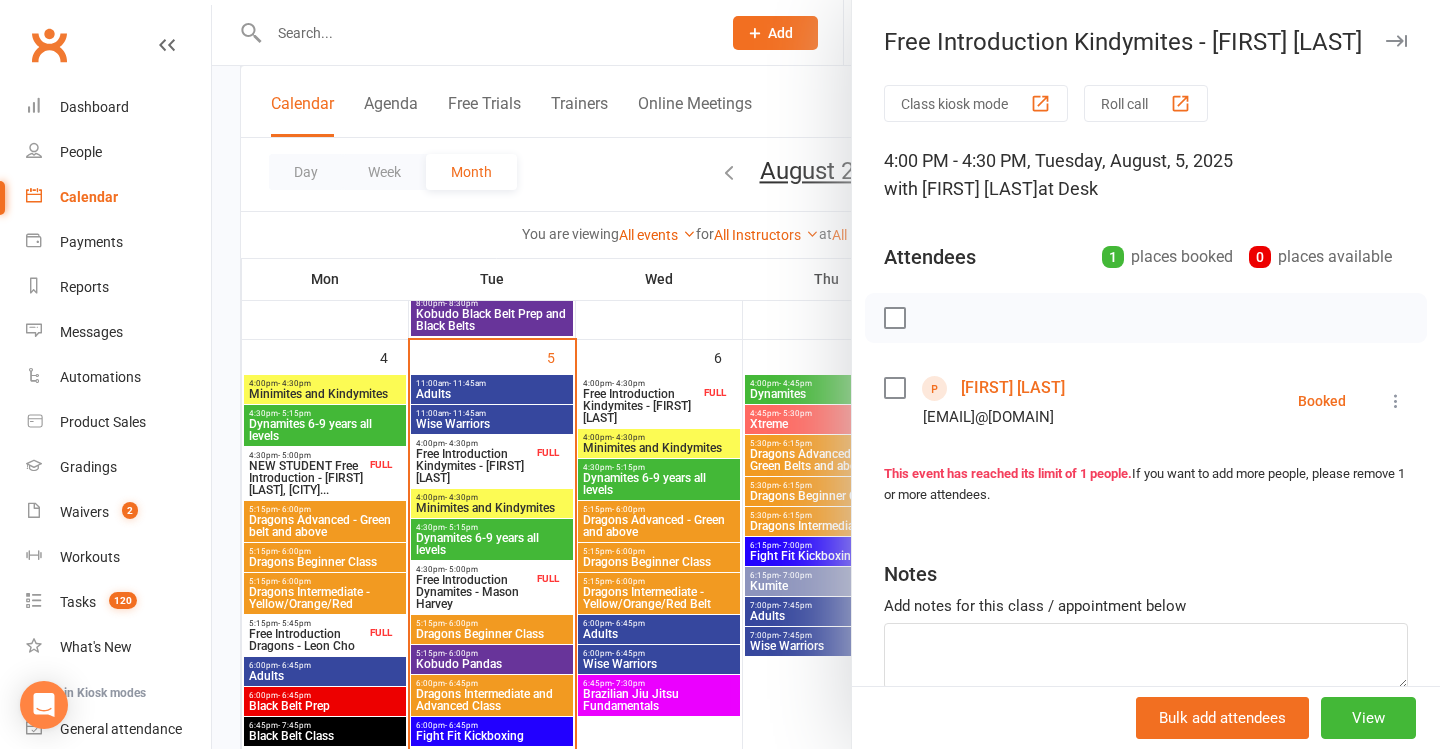 click at bounding box center (826, 374) 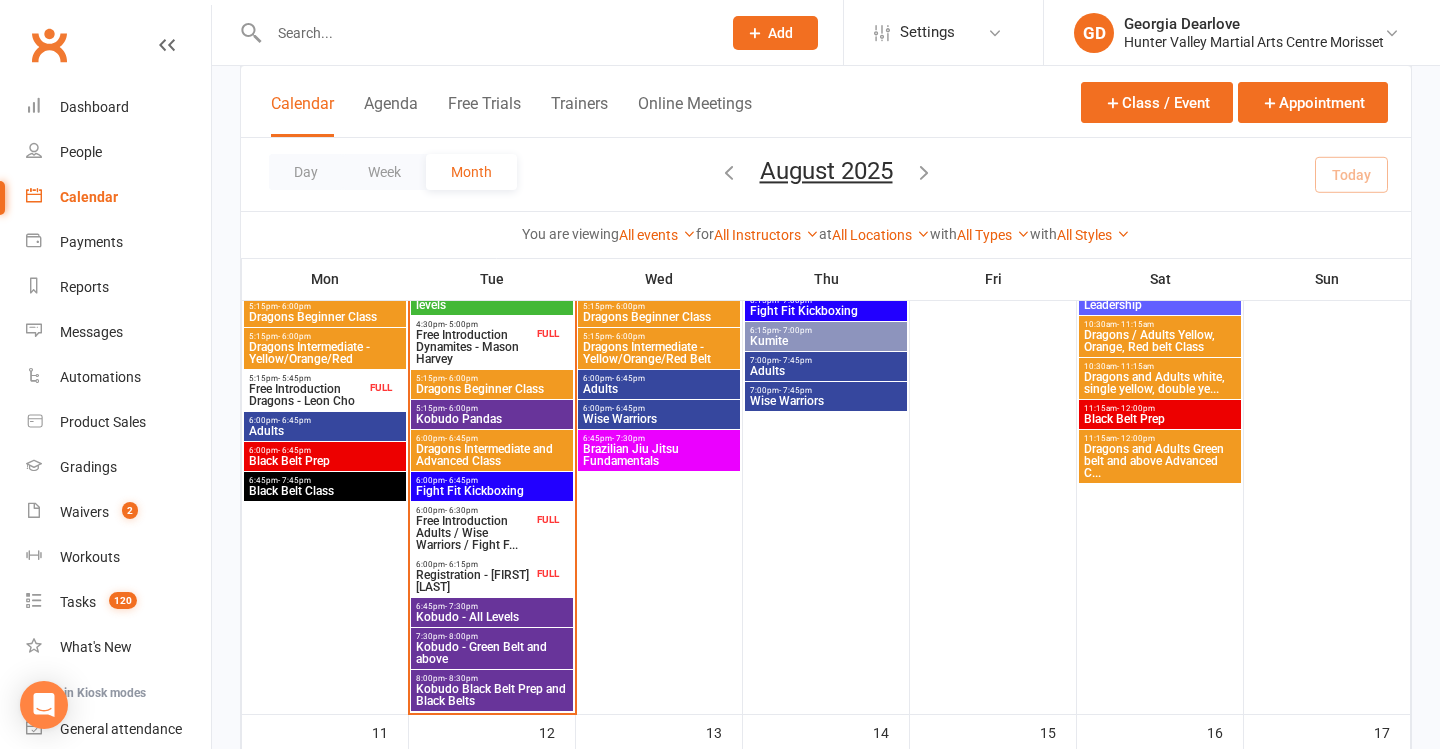 scroll, scrollTop: 864, scrollLeft: 0, axis: vertical 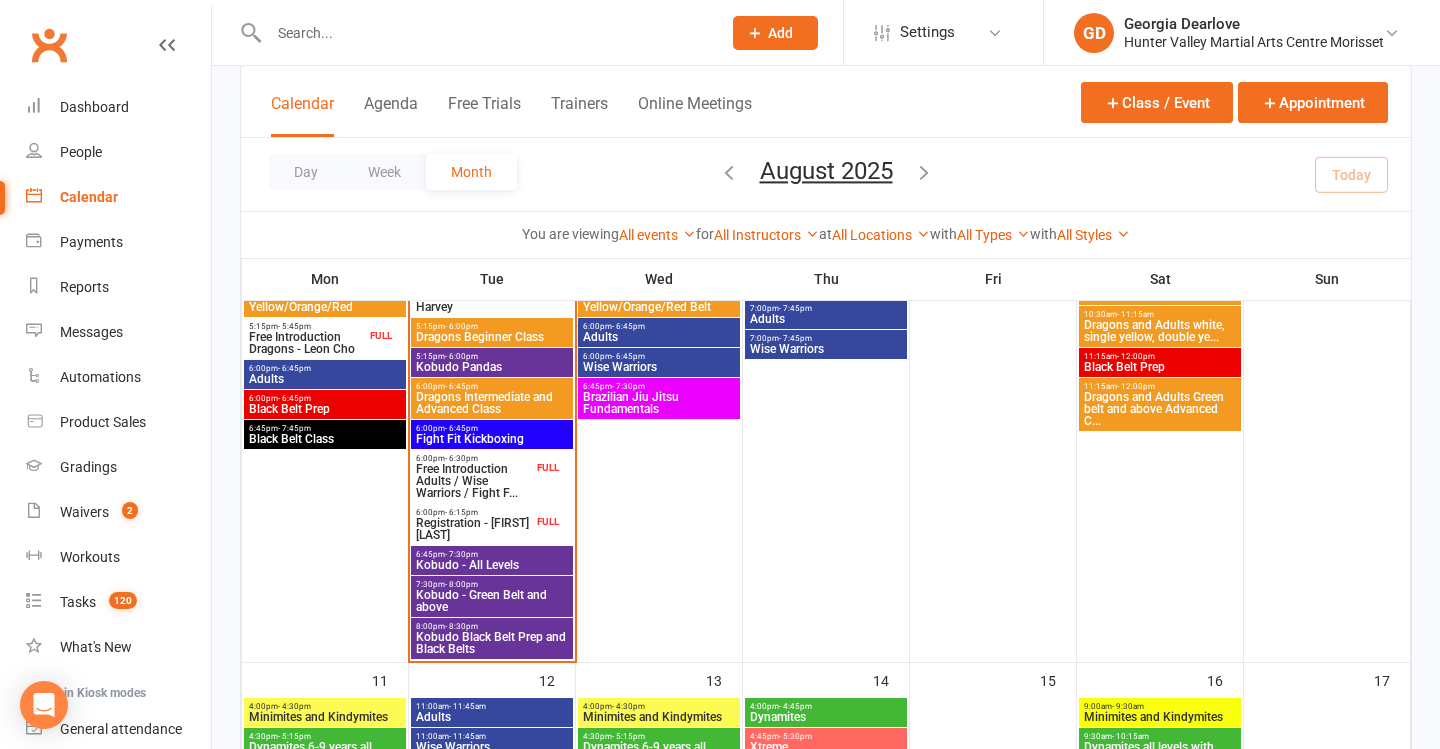 click on "FULL" at bounding box center [548, 521] 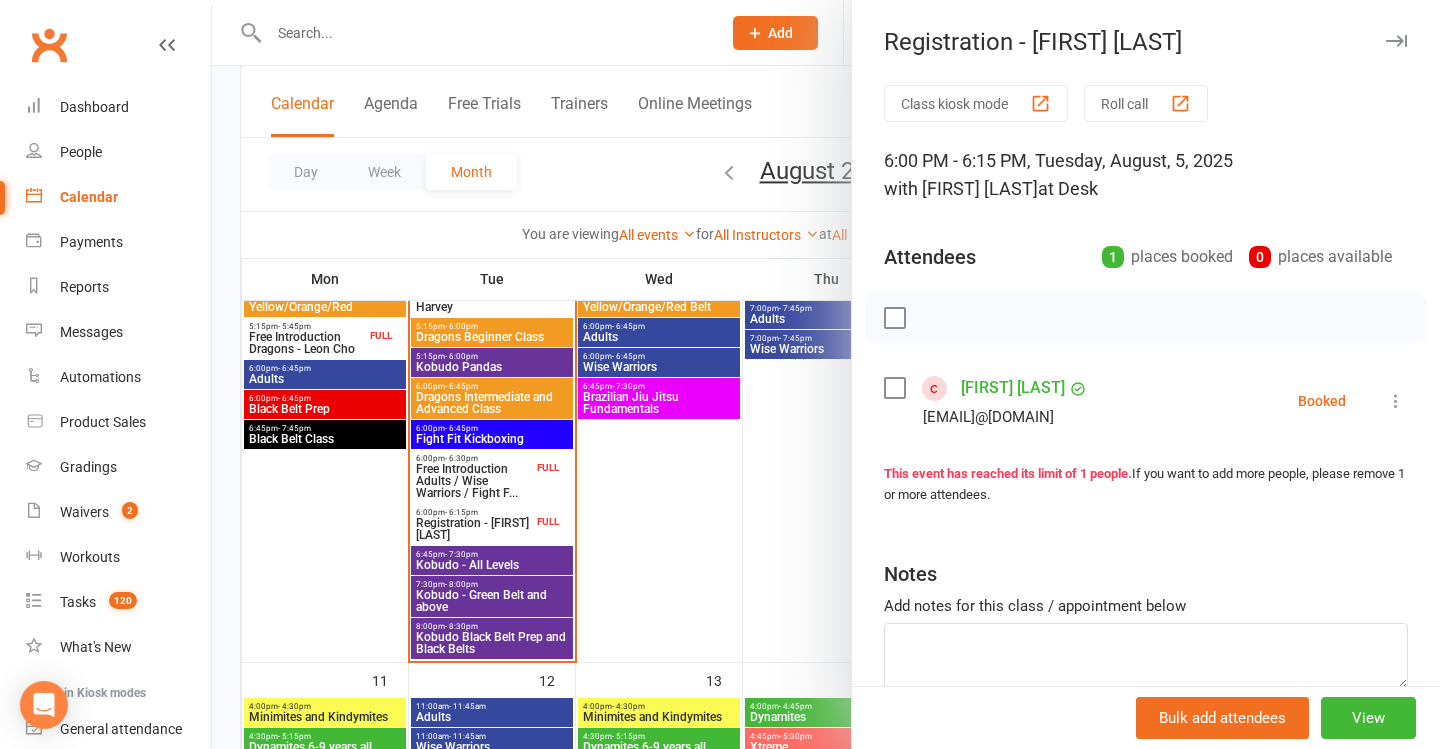 click at bounding box center [826, 374] 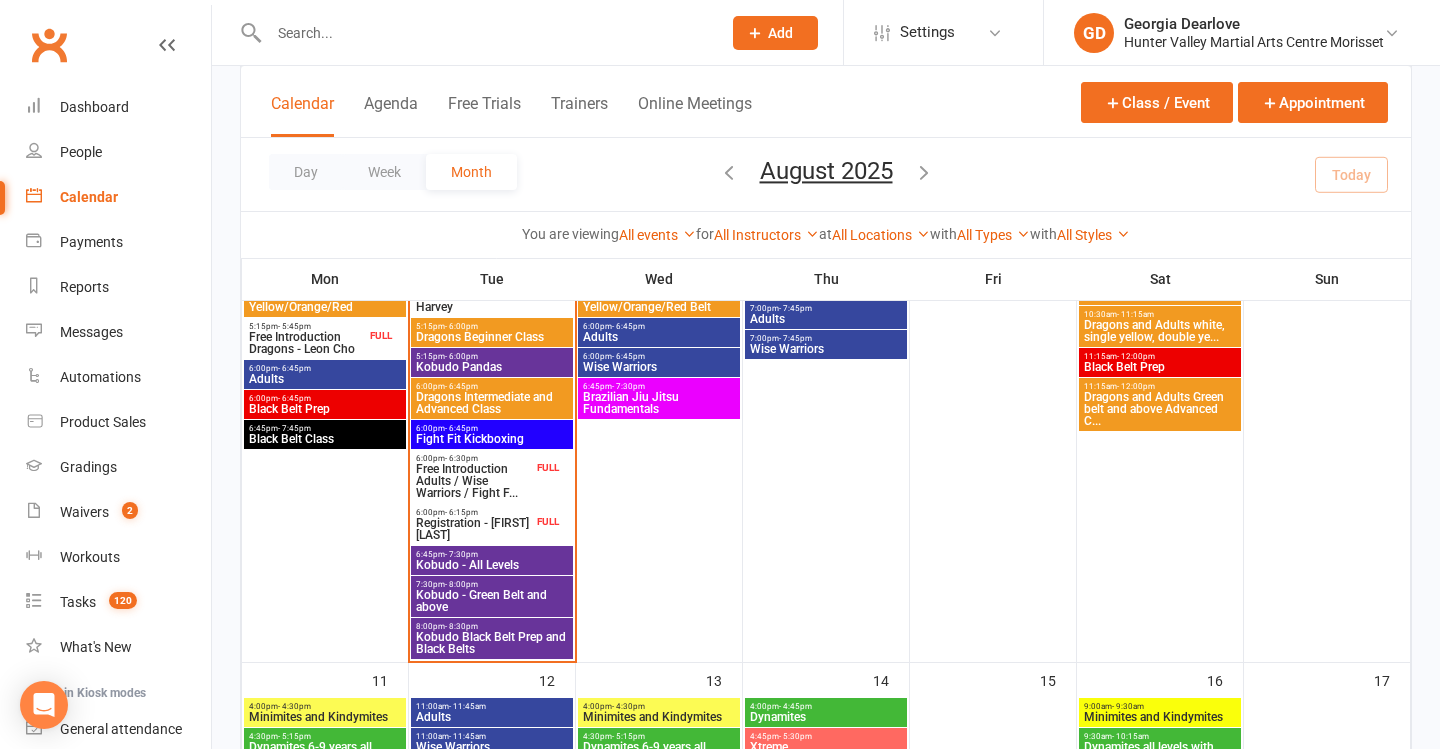 click on "Registration - Colin Kerr" at bounding box center (474, 529) 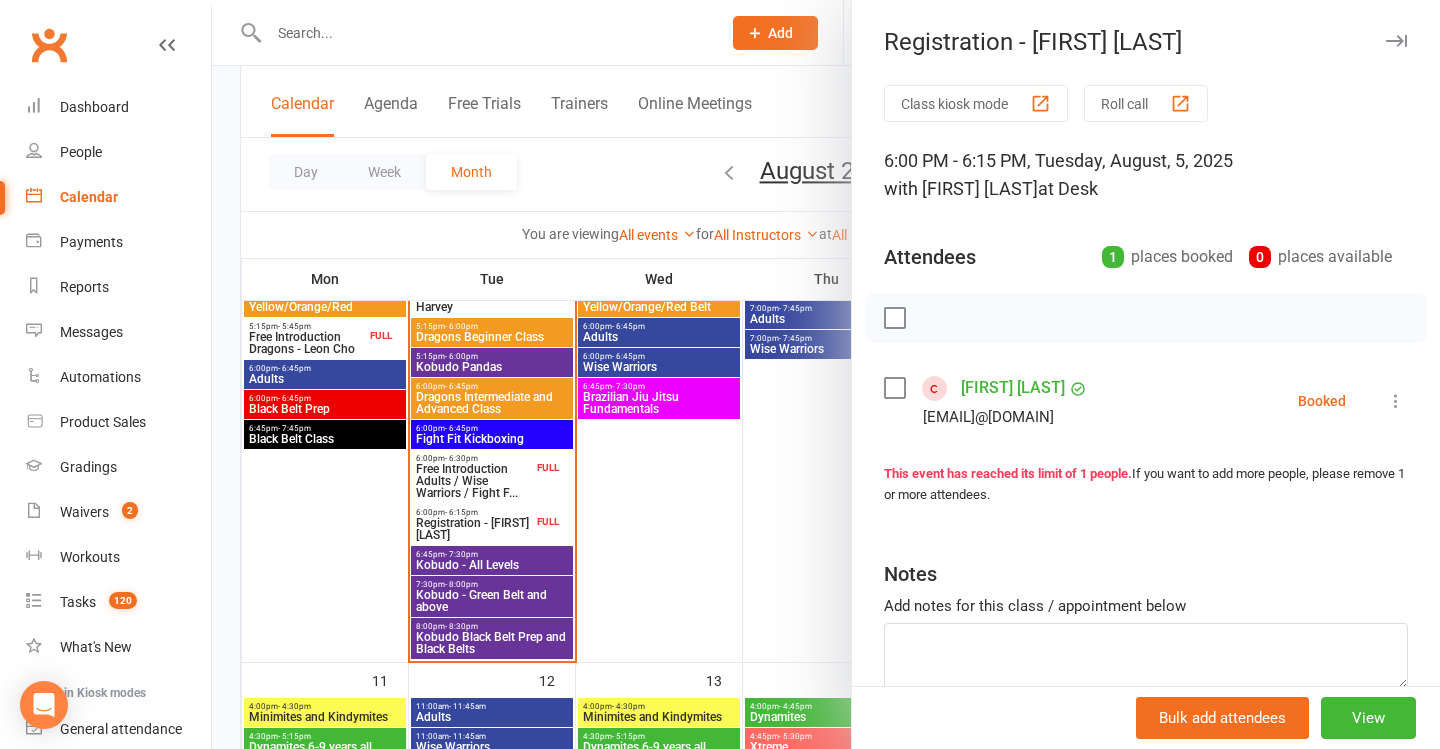 click on "Colin Kerr" at bounding box center (1013, 388) 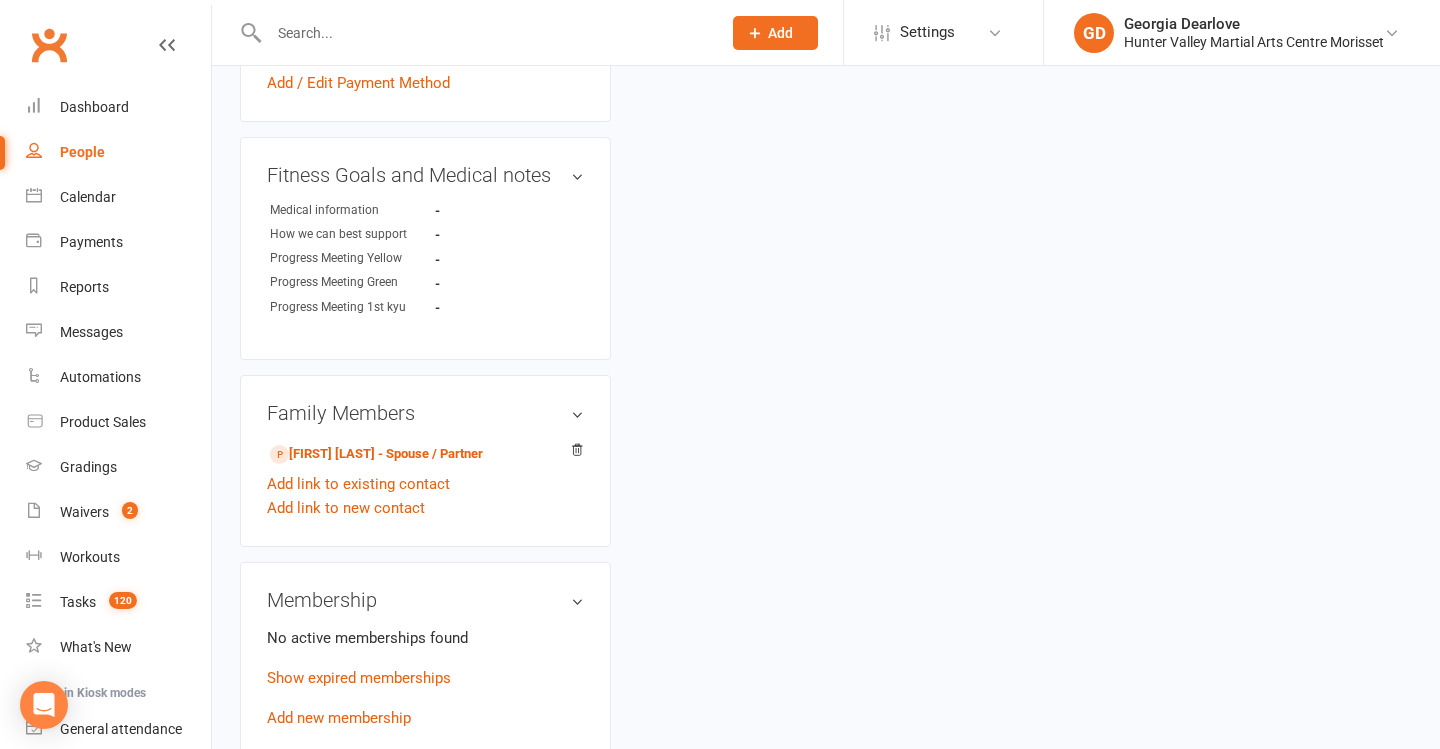 scroll, scrollTop: 0, scrollLeft: 0, axis: both 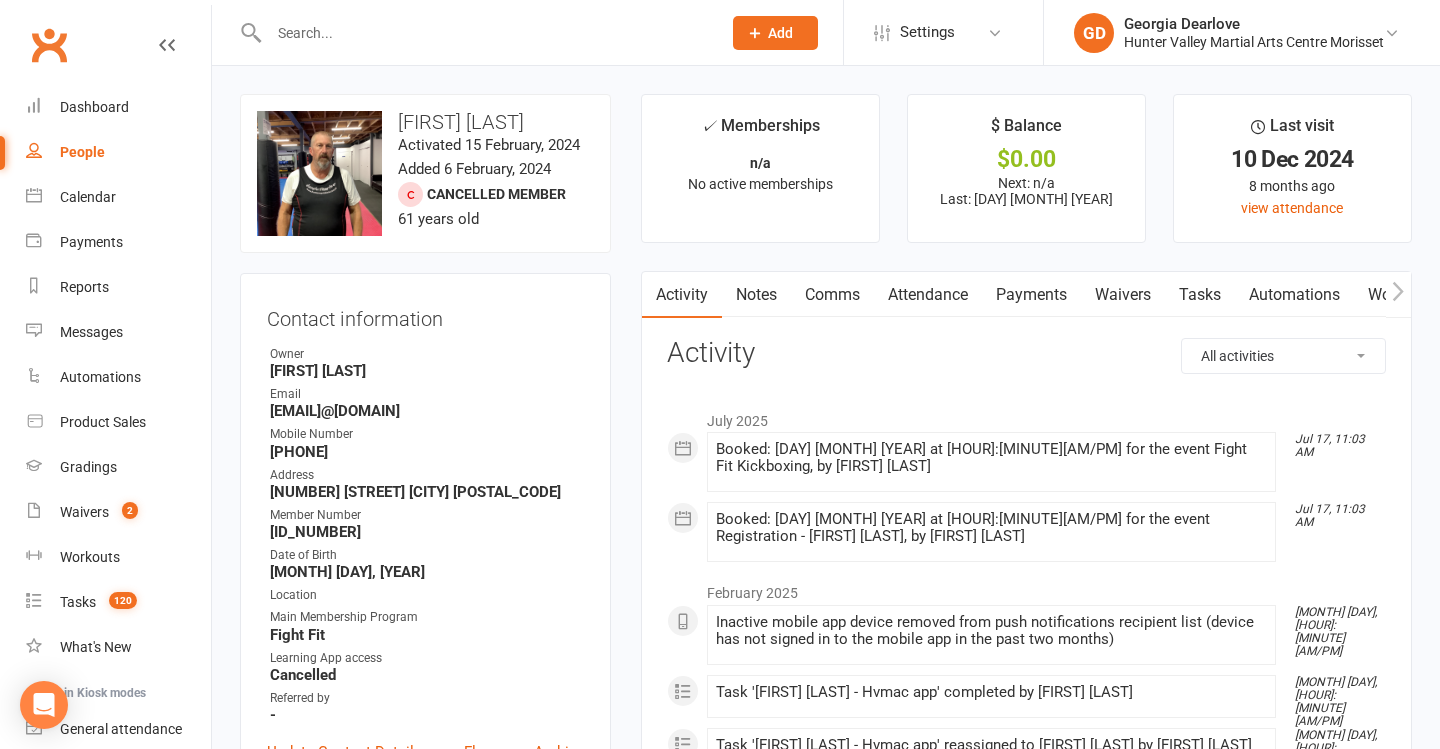 drag, startPoint x: 1141, startPoint y: 295, endPoint x: 1141, endPoint y: 571, distance: 276 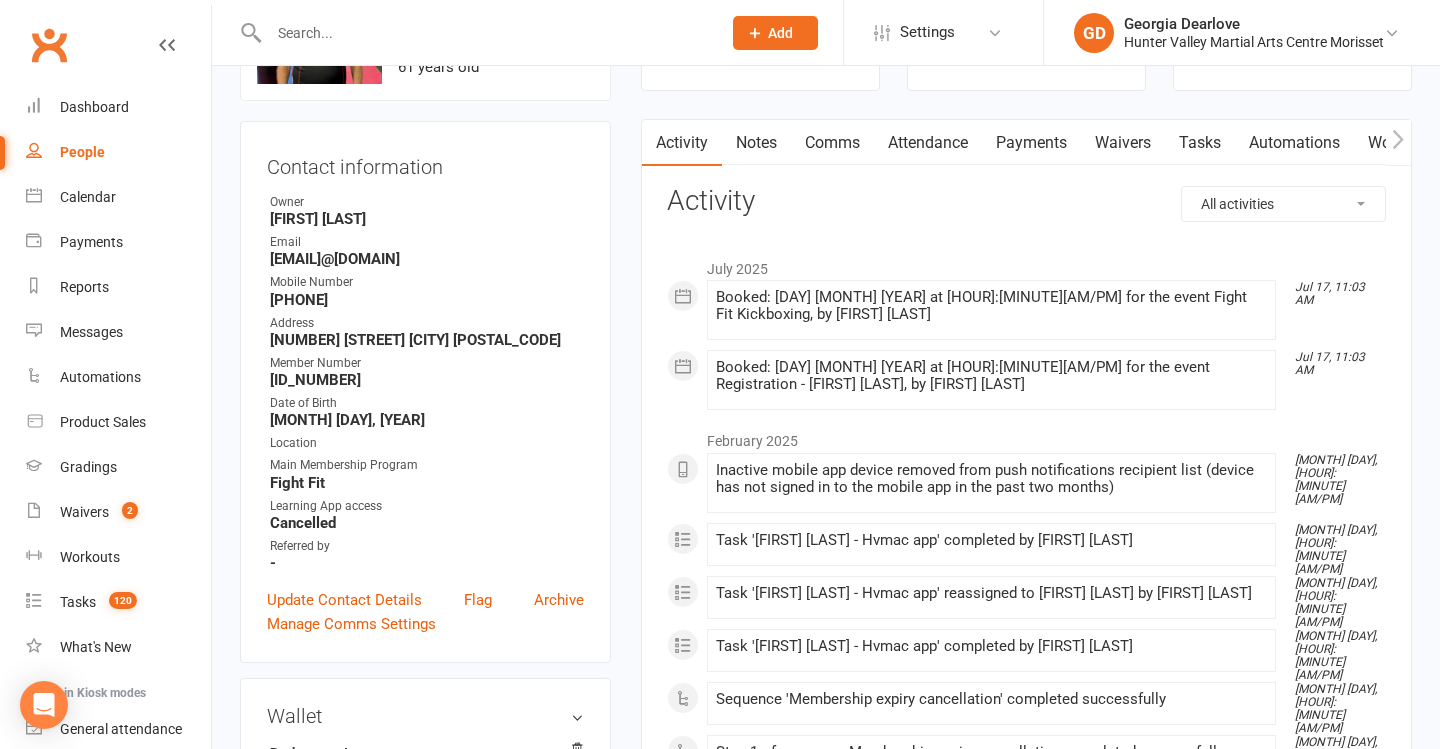 scroll, scrollTop: 223, scrollLeft: 0, axis: vertical 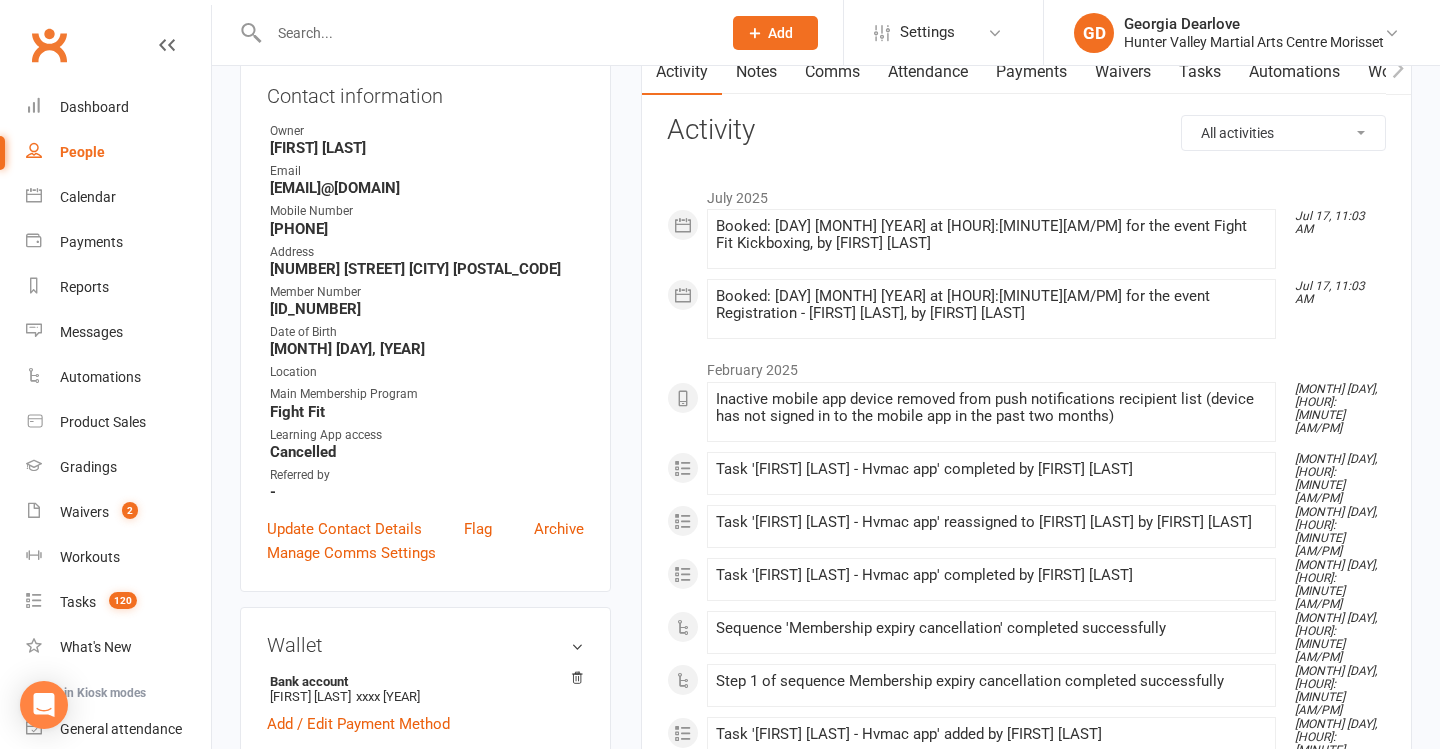 drag, startPoint x: 1144, startPoint y: 76, endPoint x: 1151, endPoint y: 226, distance: 150.16324 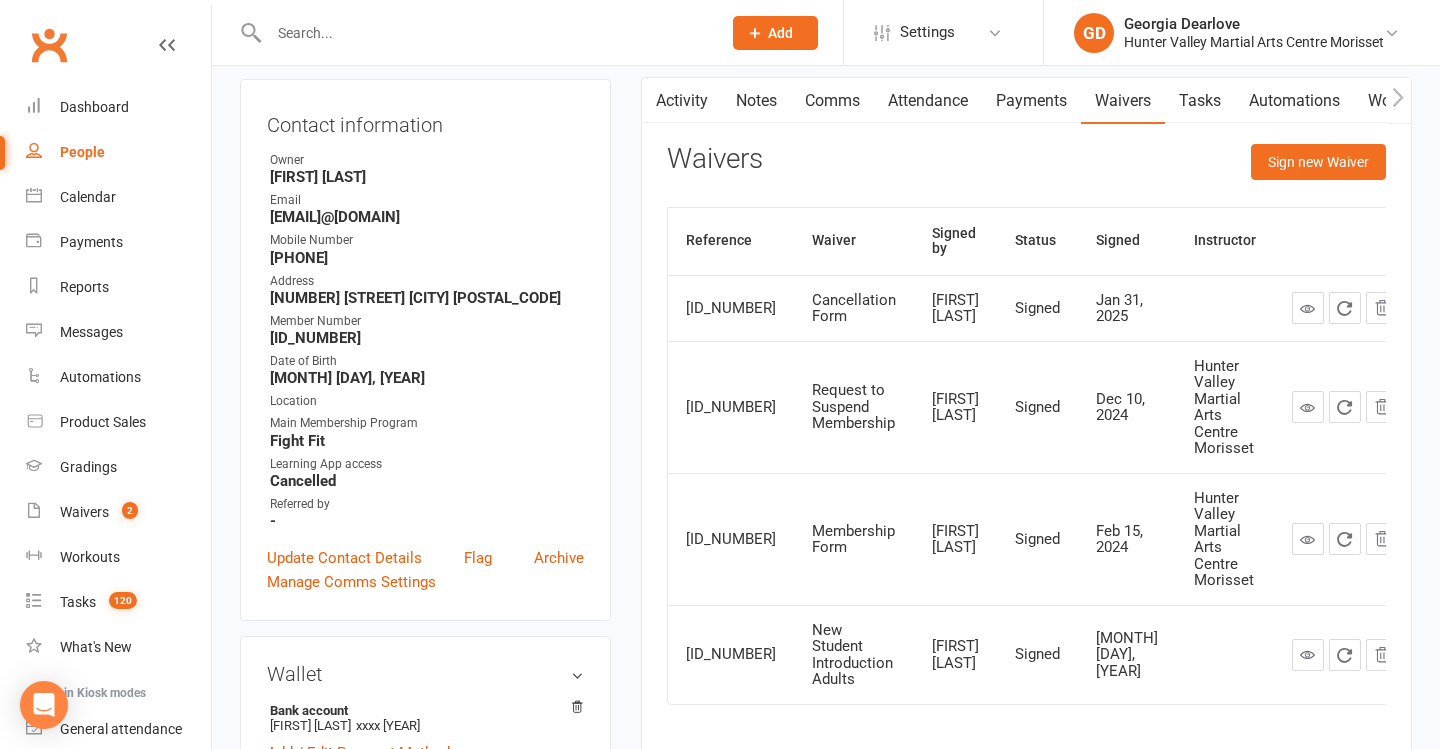 scroll, scrollTop: 174, scrollLeft: 0, axis: vertical 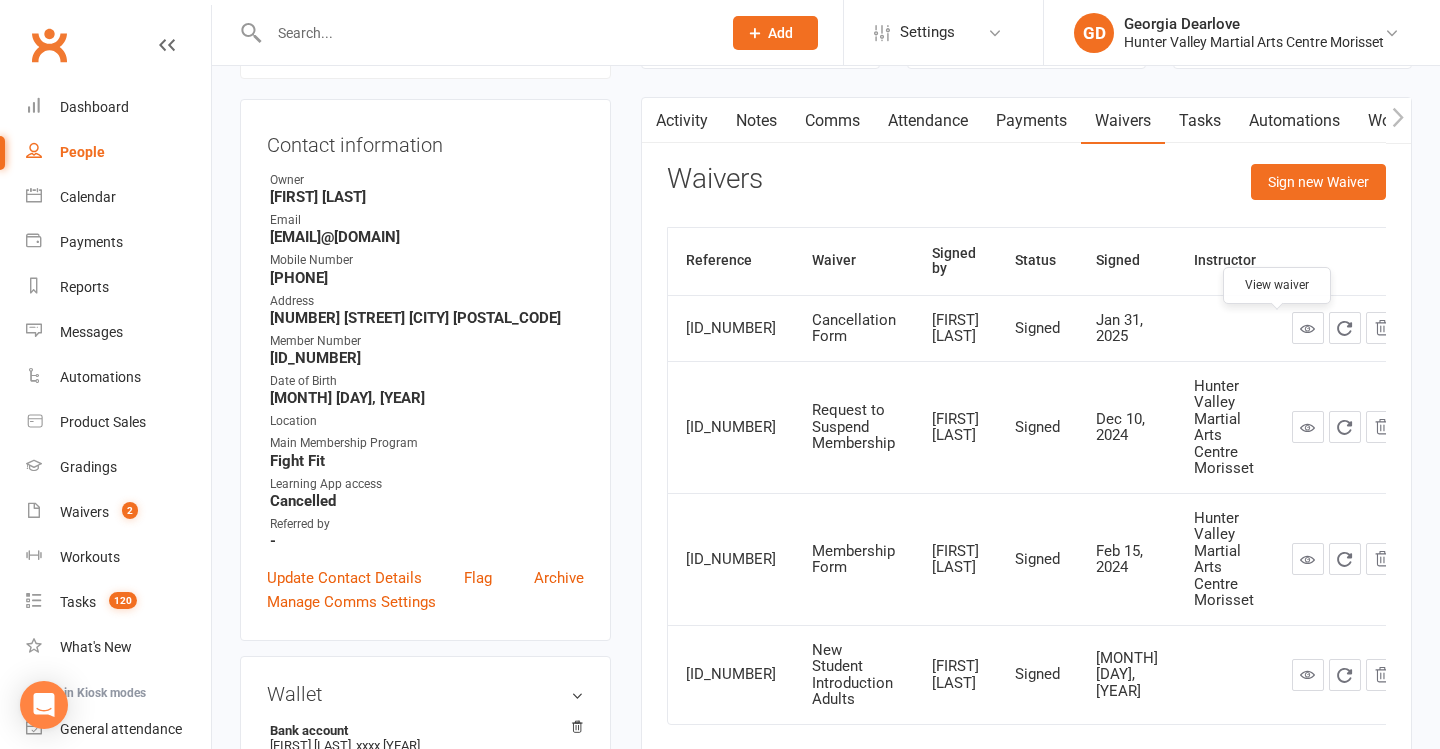 click at bounding box center [1307, 328] 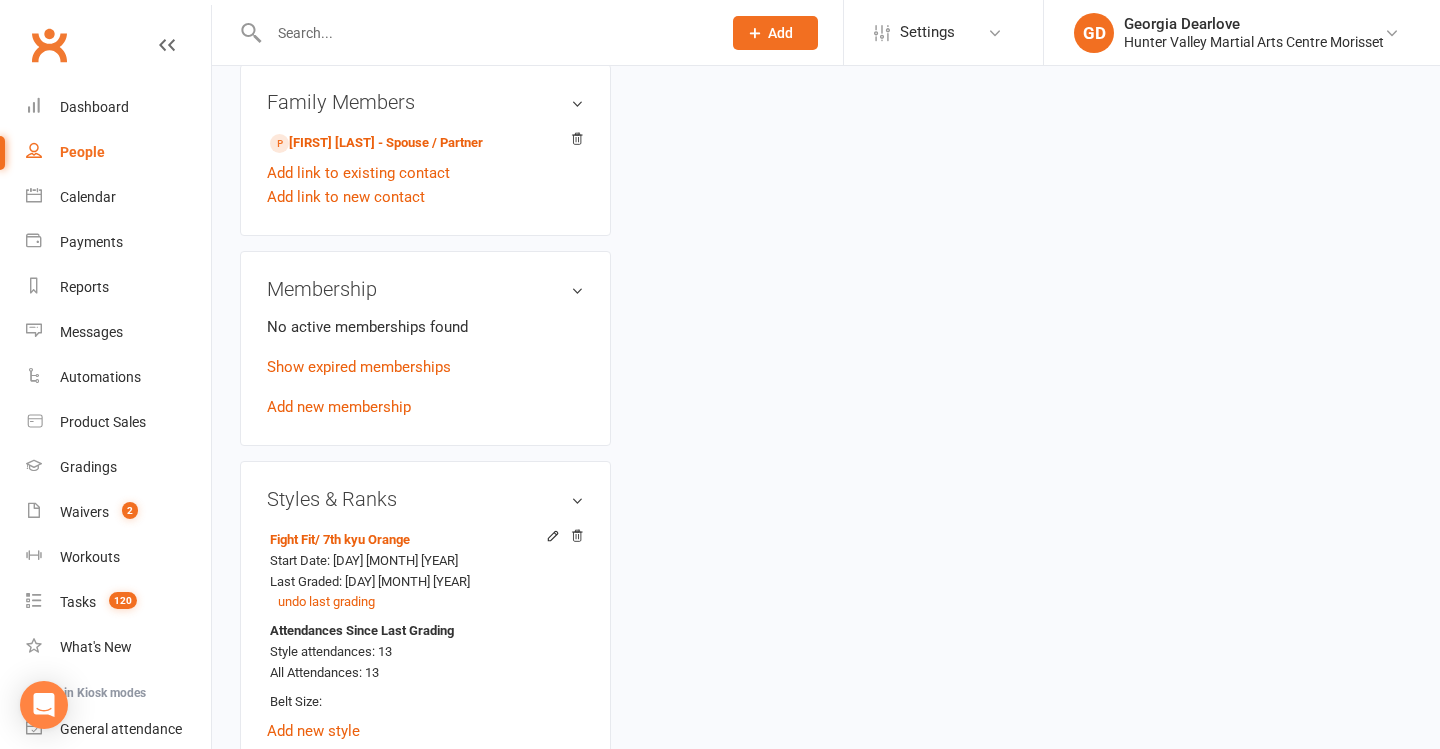 scroll, scrollTop: 1183, scrollLeft: 0, axis: vertical 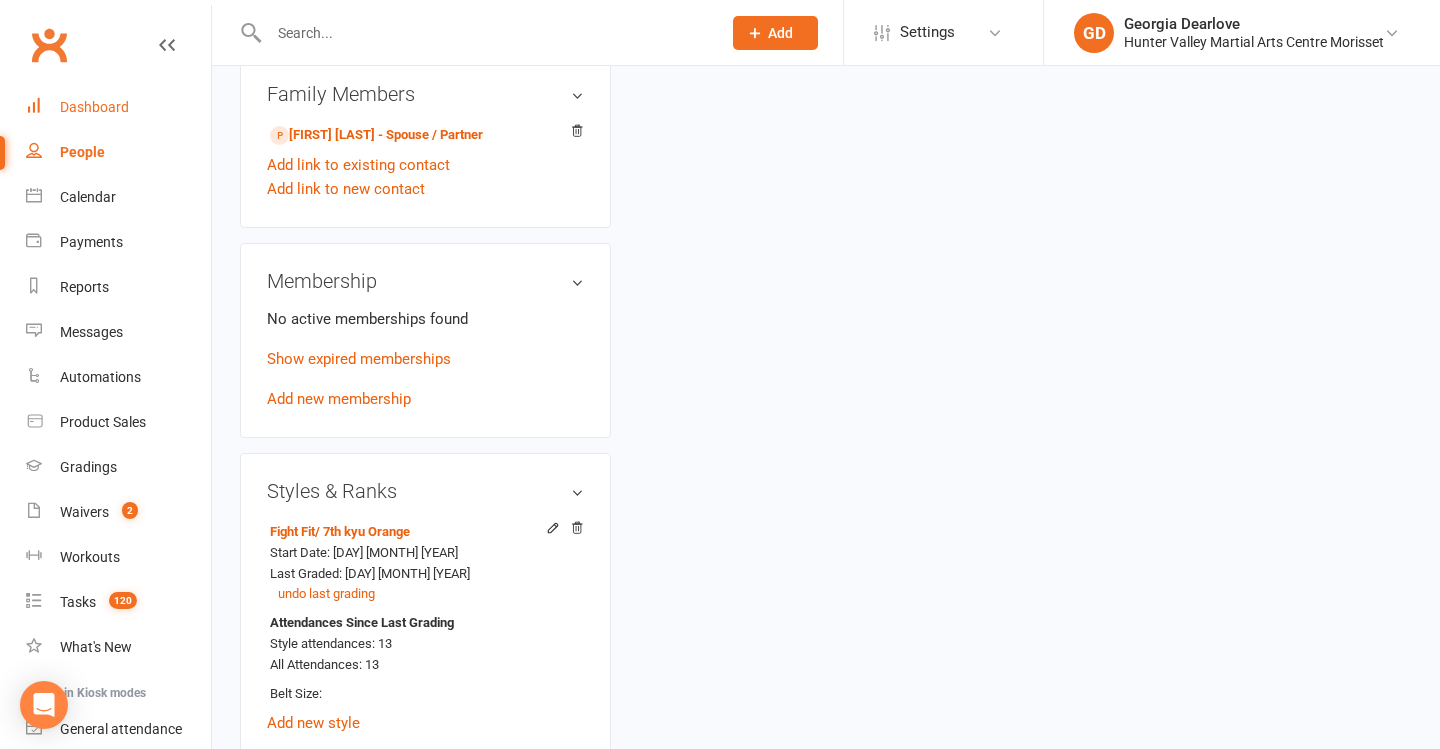 click on "Dashboard" at bounding box center (118, 107) 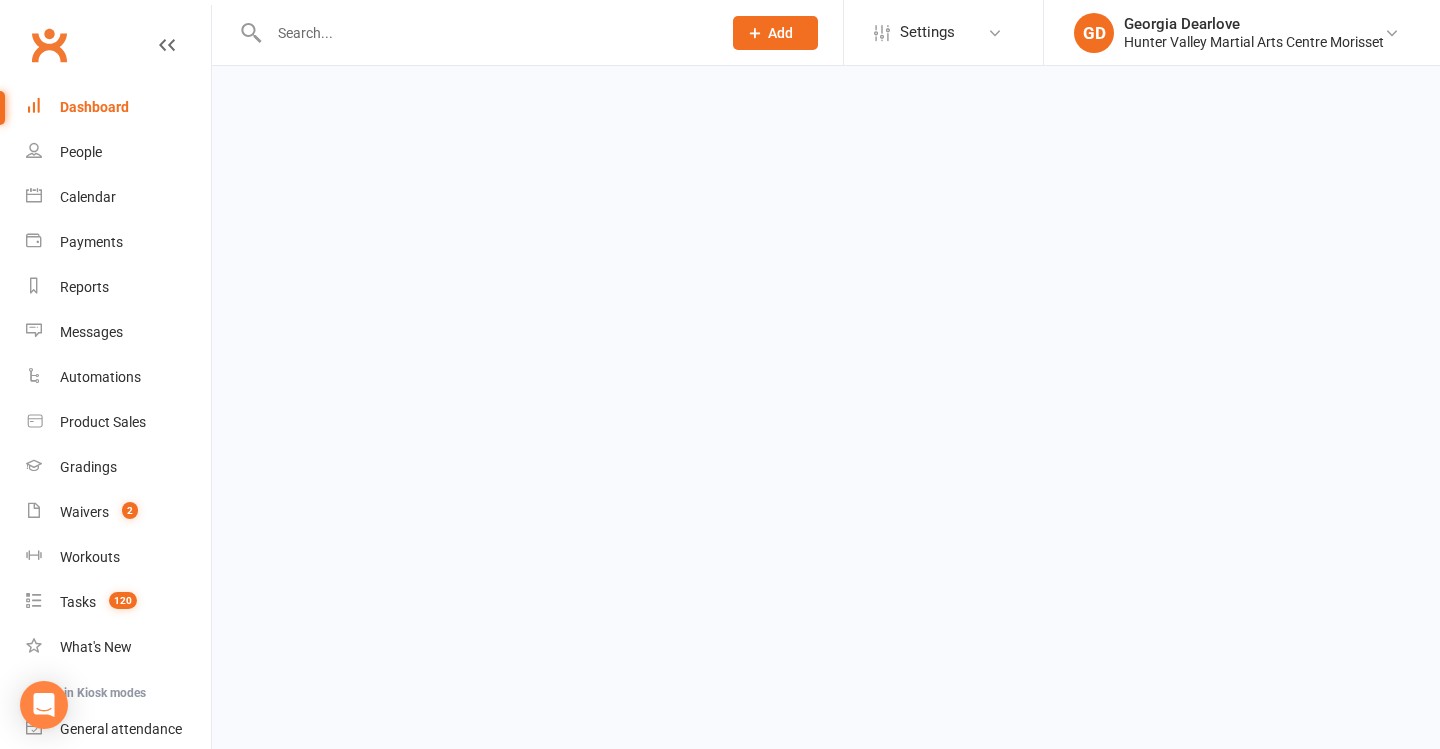 scroll, scrollTop: 0, scrollLeft: 0, axis: both 